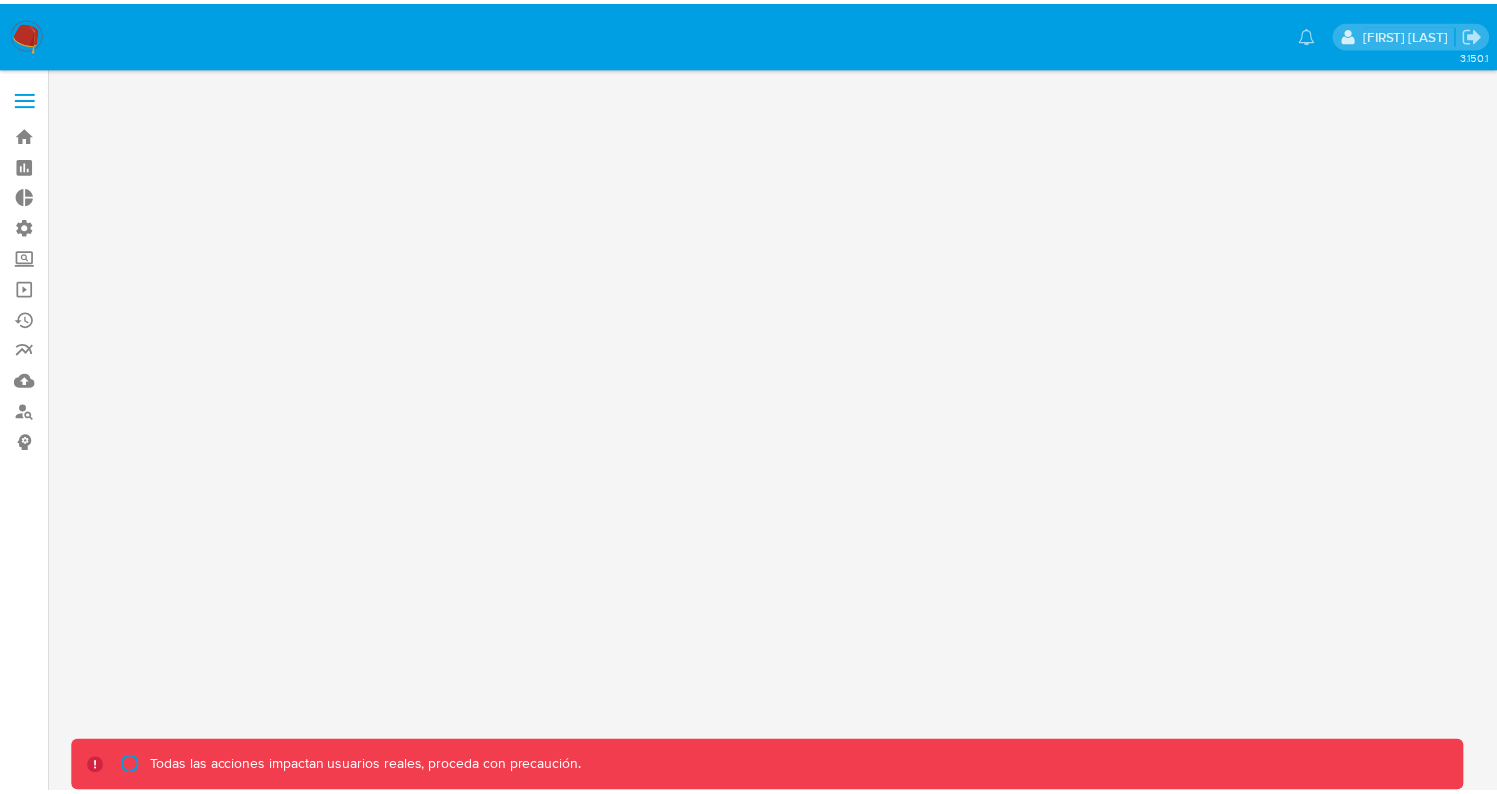 scroll, scrollTop: 0, scrollLeft: 0, axis: both 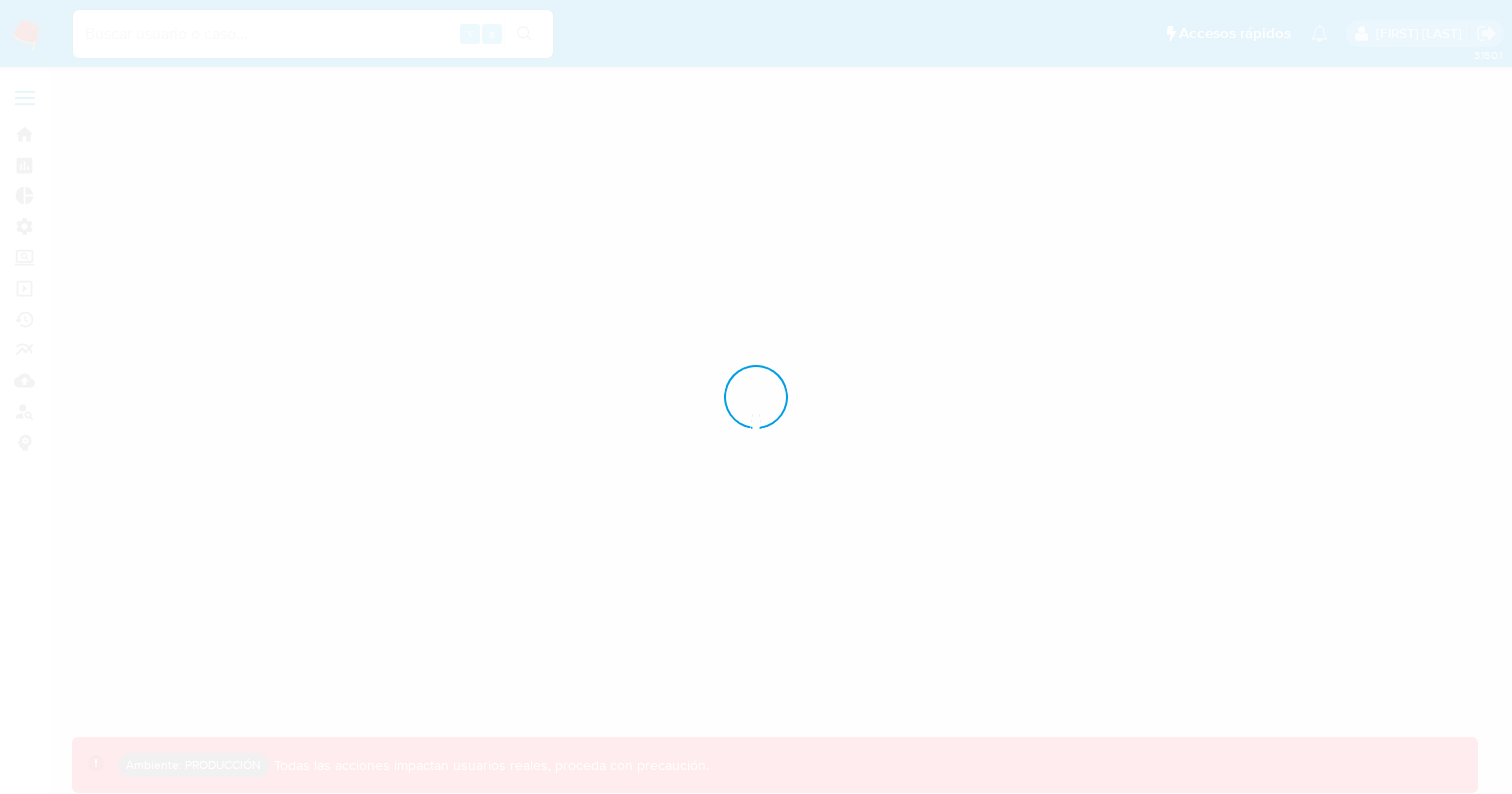 click at bounding box center [756, 397] 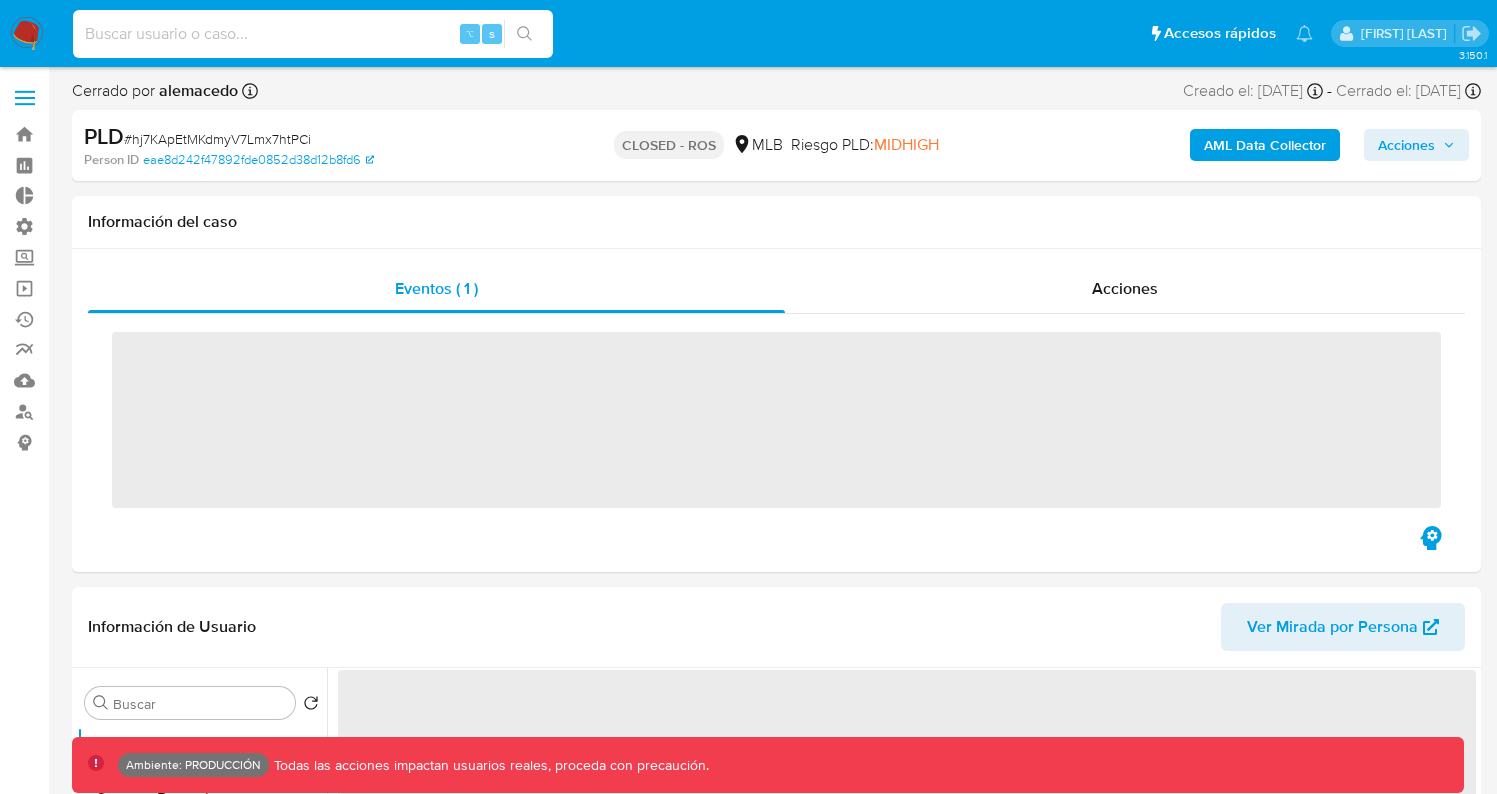 click at bounding box center [313, 34] 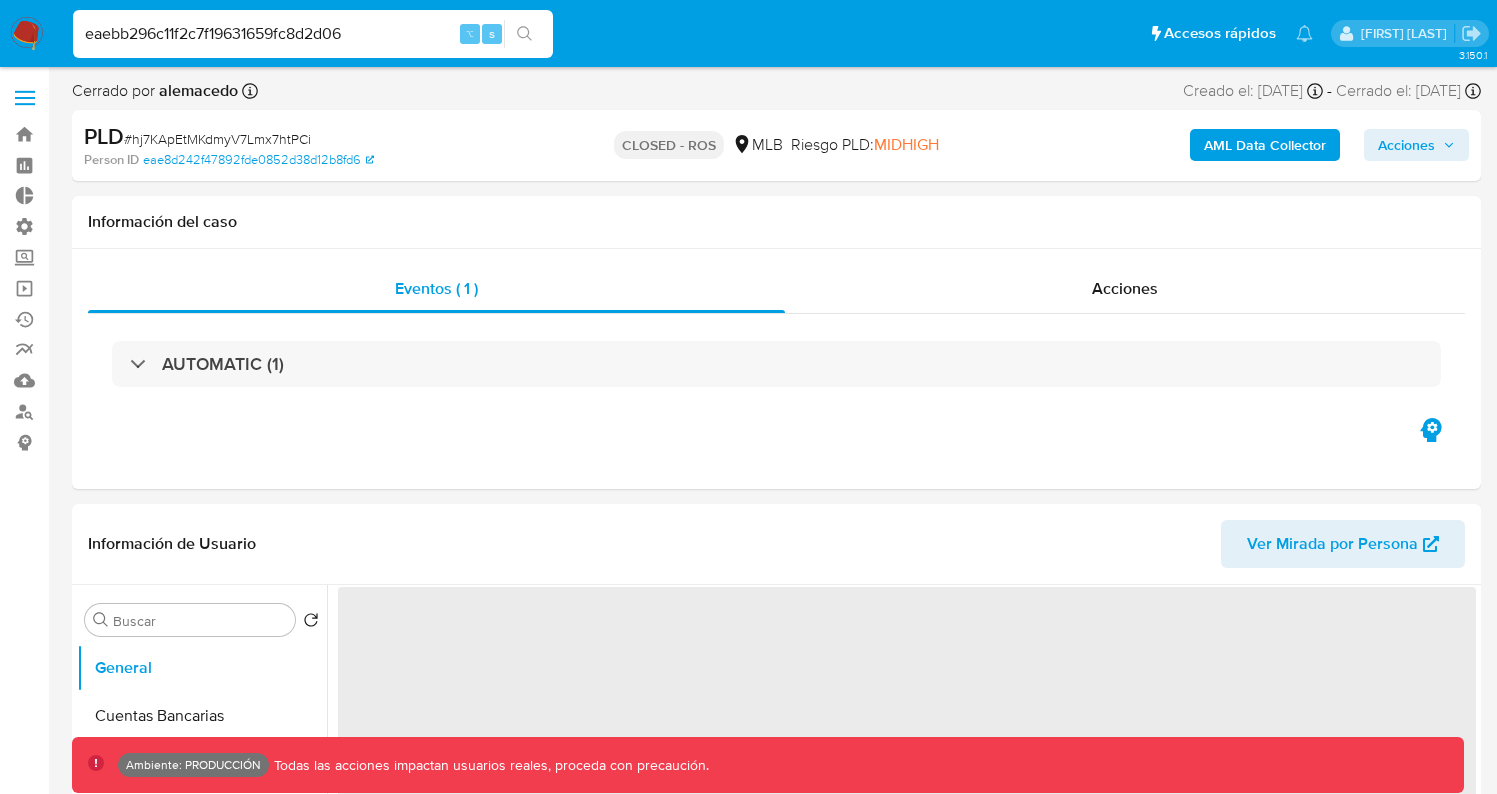 type on "eaebb296c11f2c7f19631659fc8d2d06" 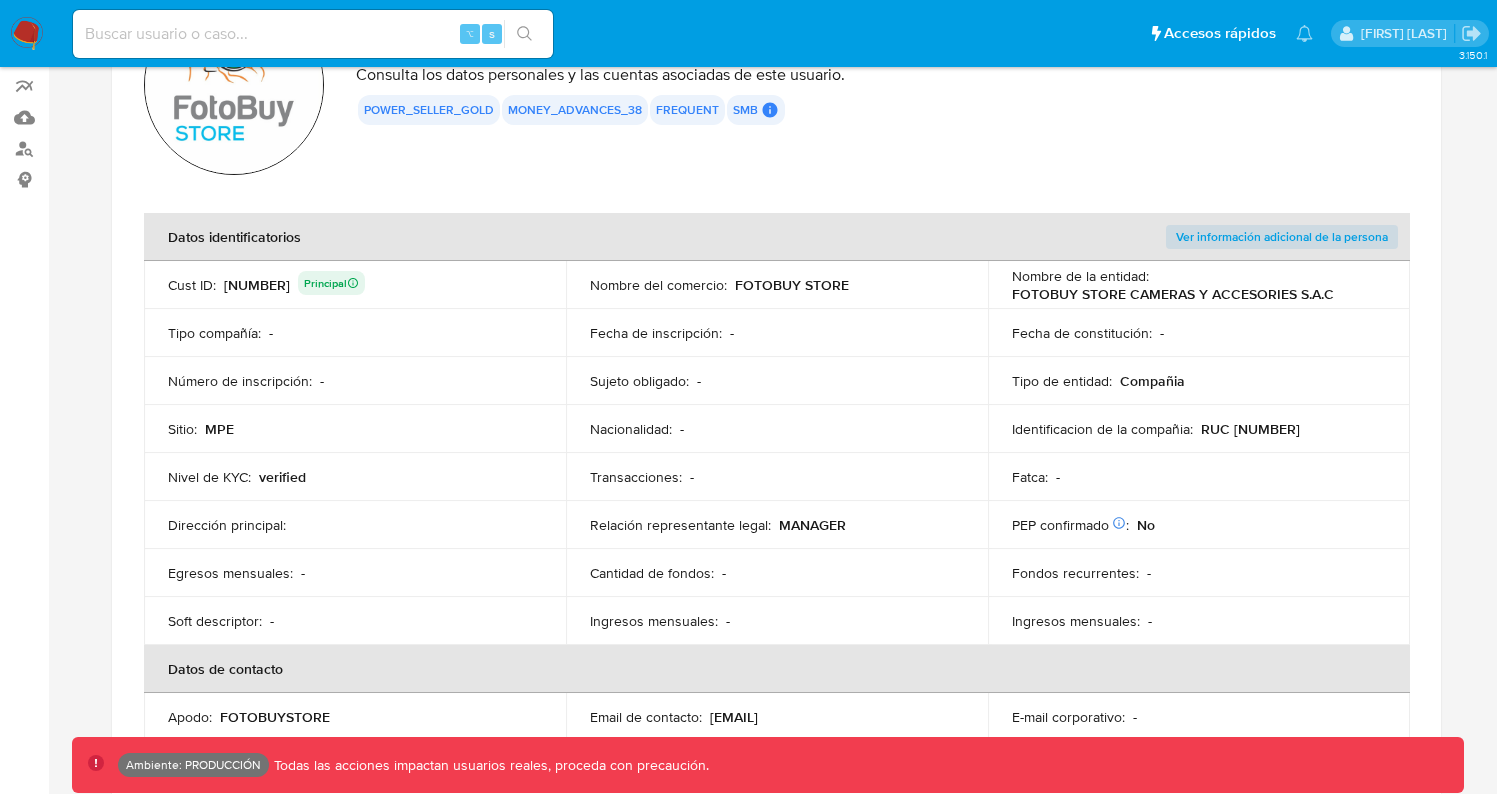 scroll, scrollTop: 285, scrollLeft: 0, axis: vertical 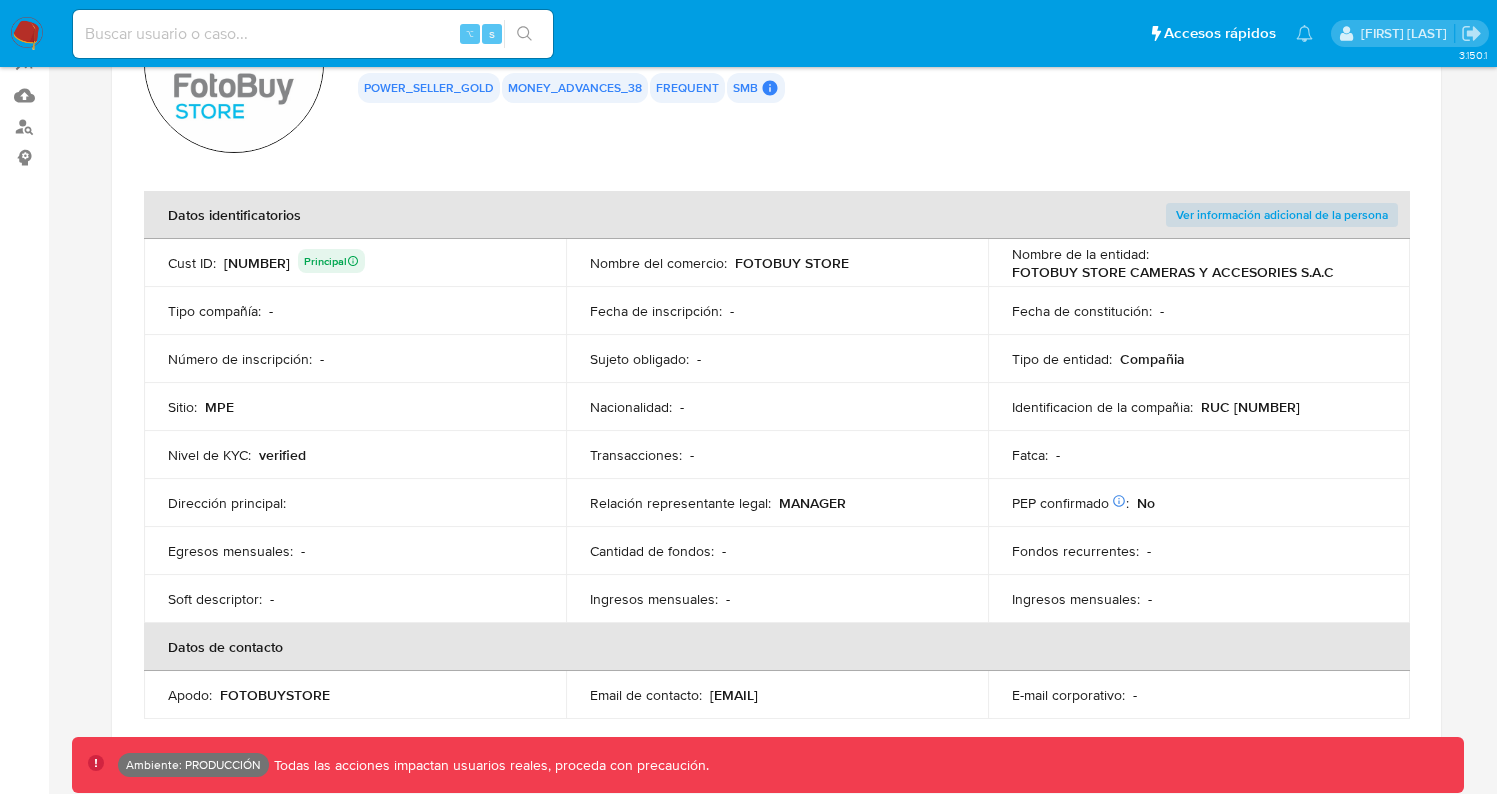 click on "MPE" at bounding box center [219, 407] 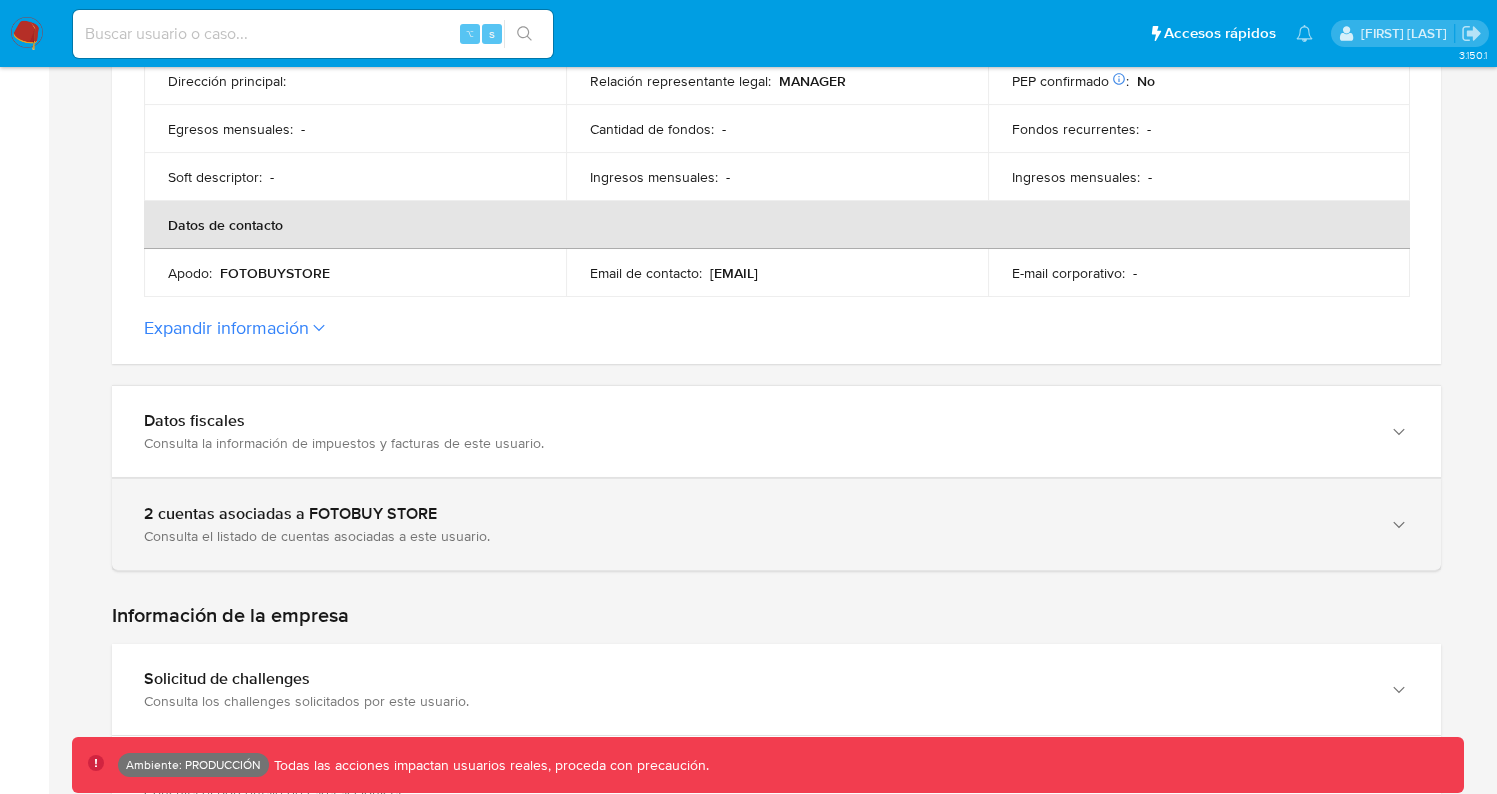 click on "Consulta el listado de cuentas asociadas a este usuario." at bounding box center [756, 536] 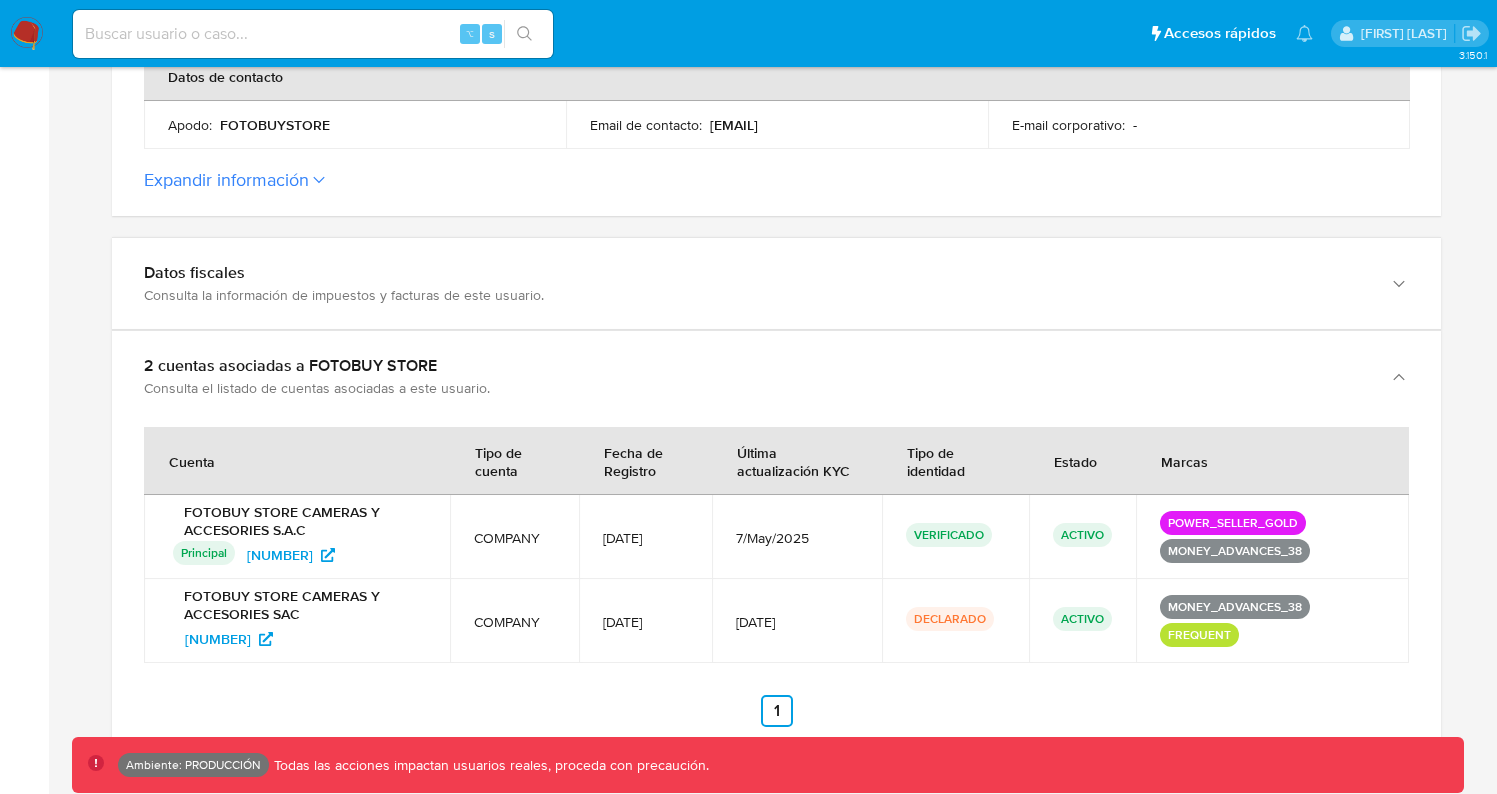 scroll, scrollTop: 862, scrollLeft: 0, axis: vertical 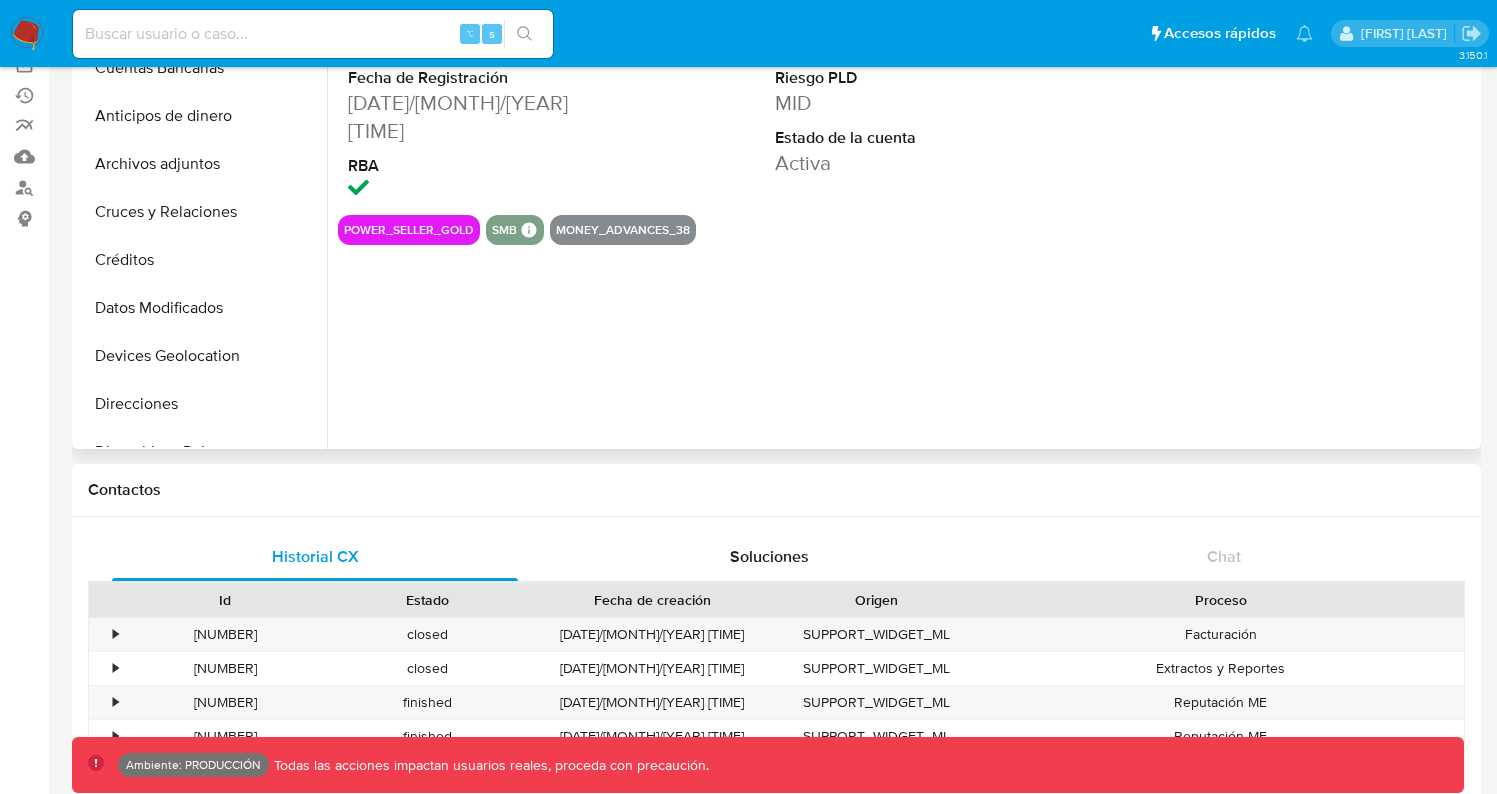 select on "10" 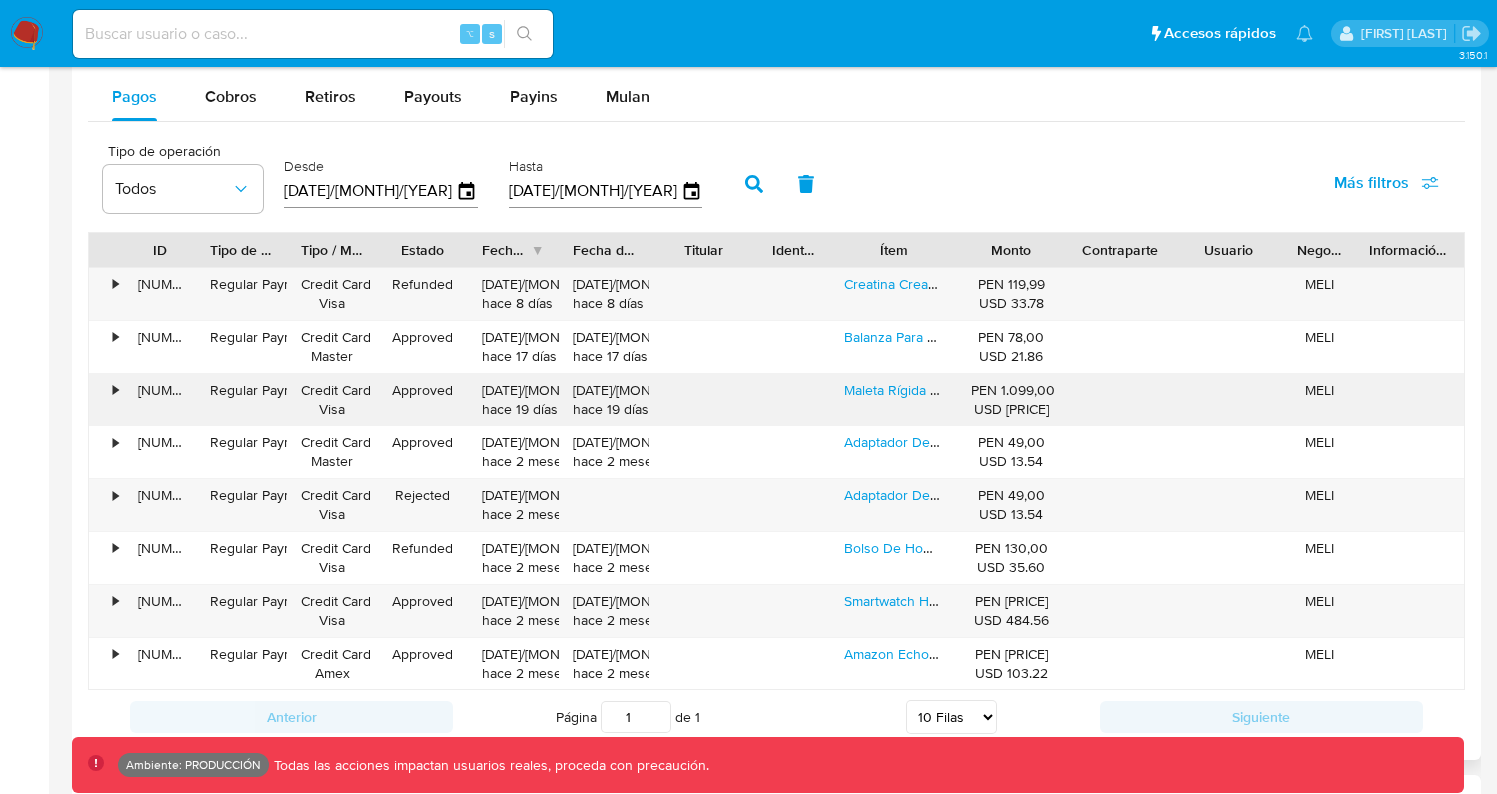 scroll, scrollTop: 1910, scrollLeft: 0, axis: vertical 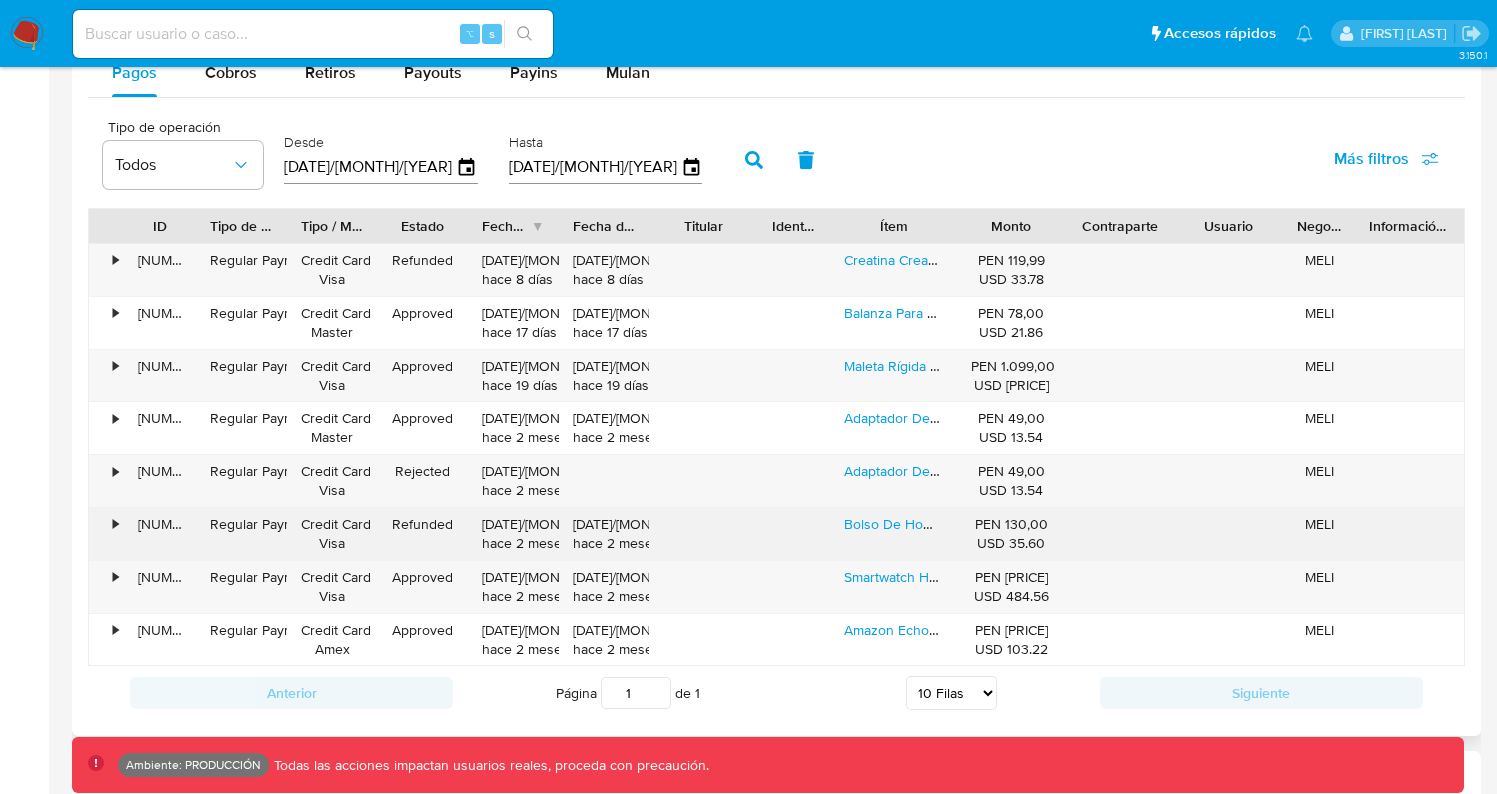drag, startPoint x: 191, startPoint y: 259, endPoint x: 518, endPoint y: 527, distance: 422.7919 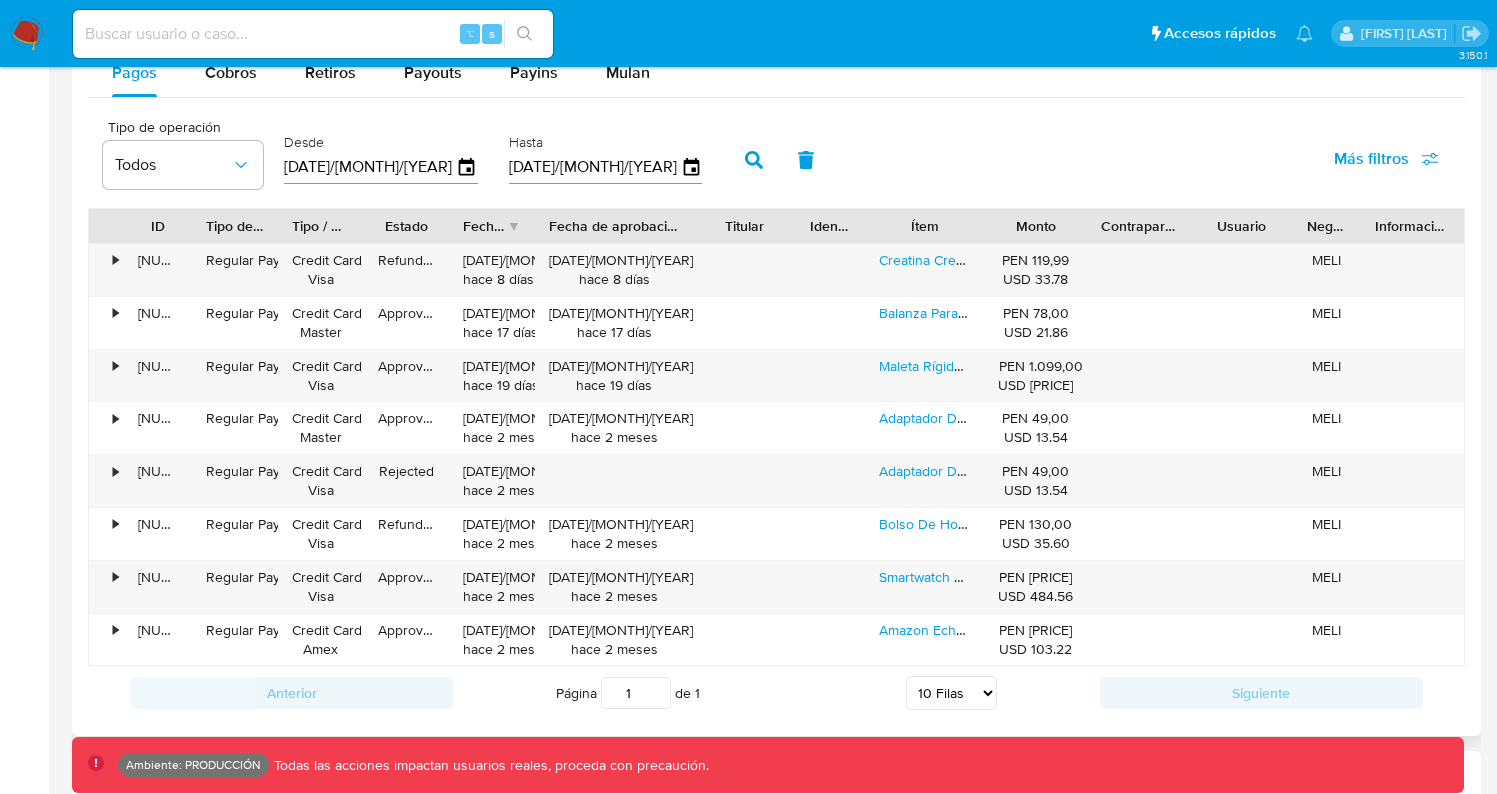 drag, startPoint x: 648, startPoint y: 226, endPoint x: 716, endPoint y: 235, distance: 68.593 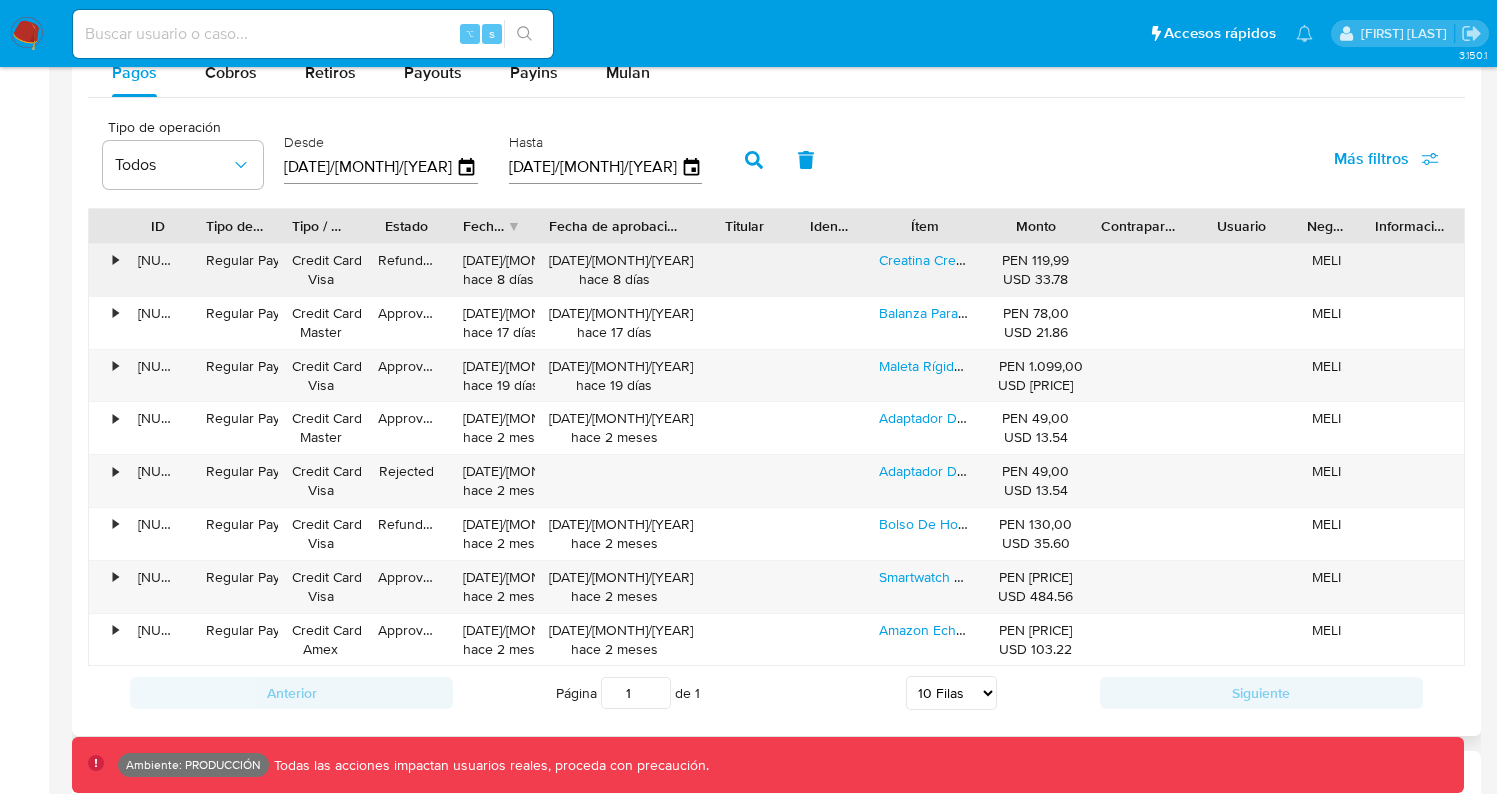 click on "•" at bounding box center (106, 270) 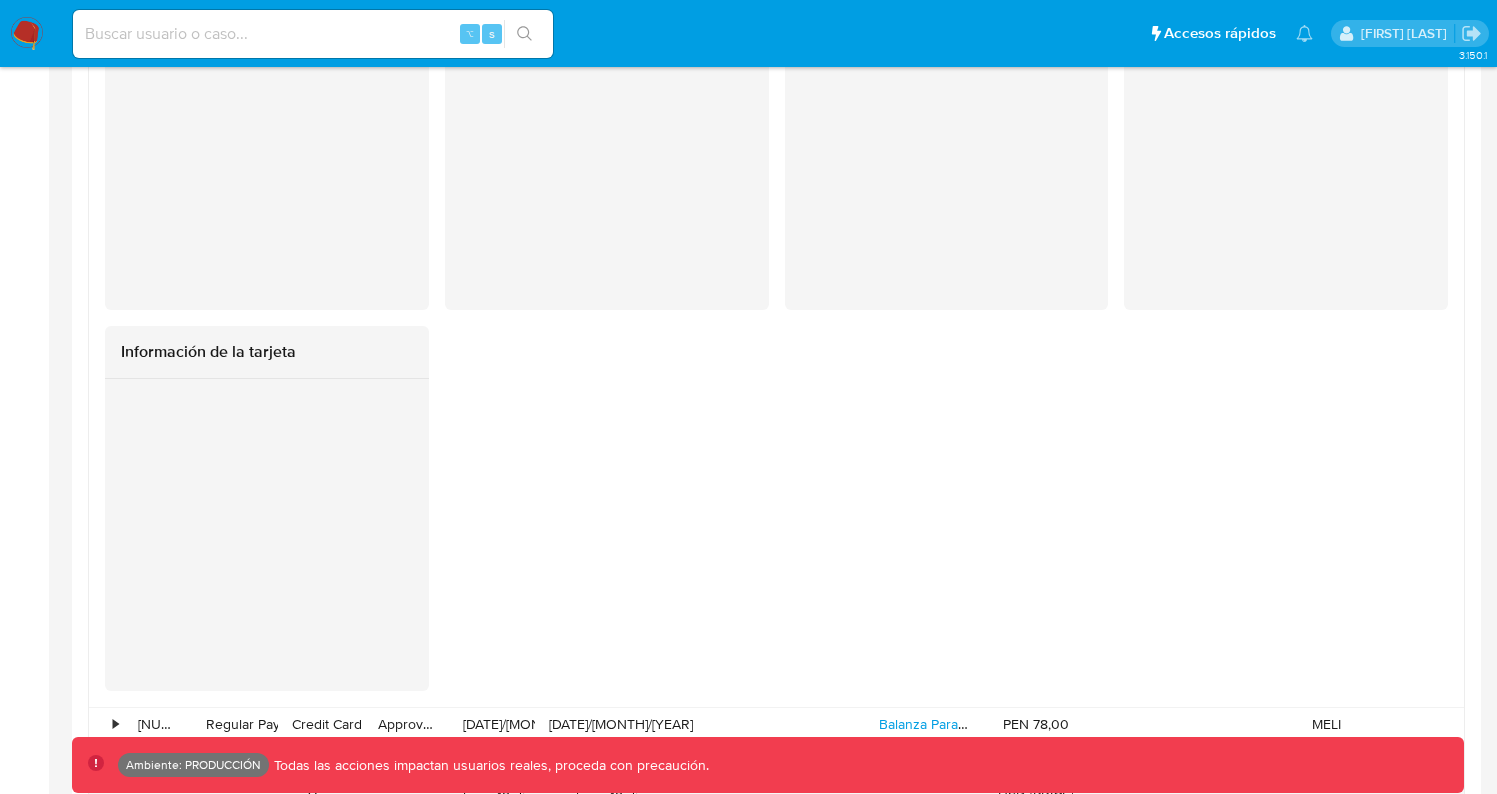 scroll, scrollTop: 1967, scrollLeft: 0, axis: vertical 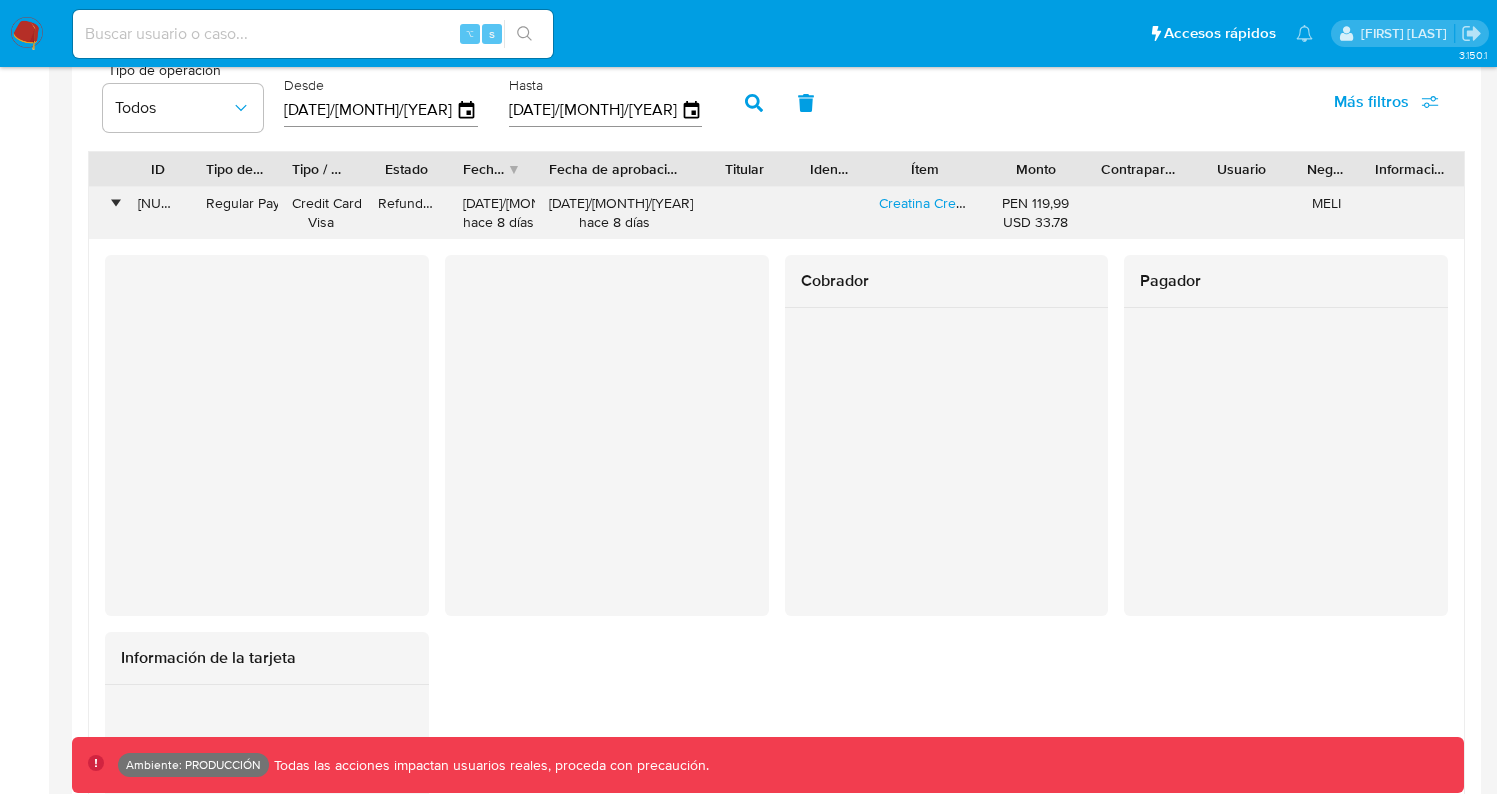 click on "•" at bounding box center [106, 213] 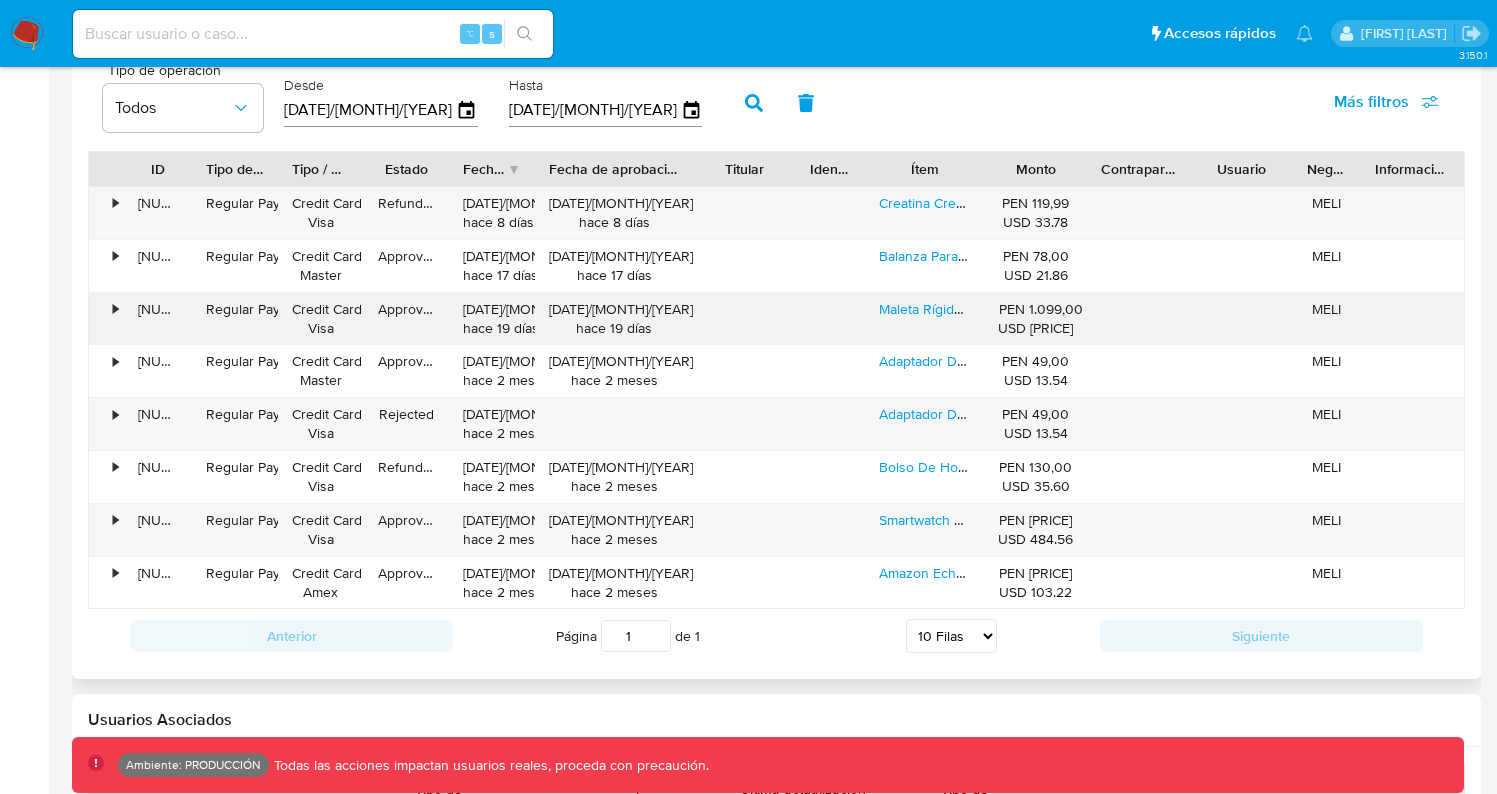 click on "•" at bounding box center (106, 319) 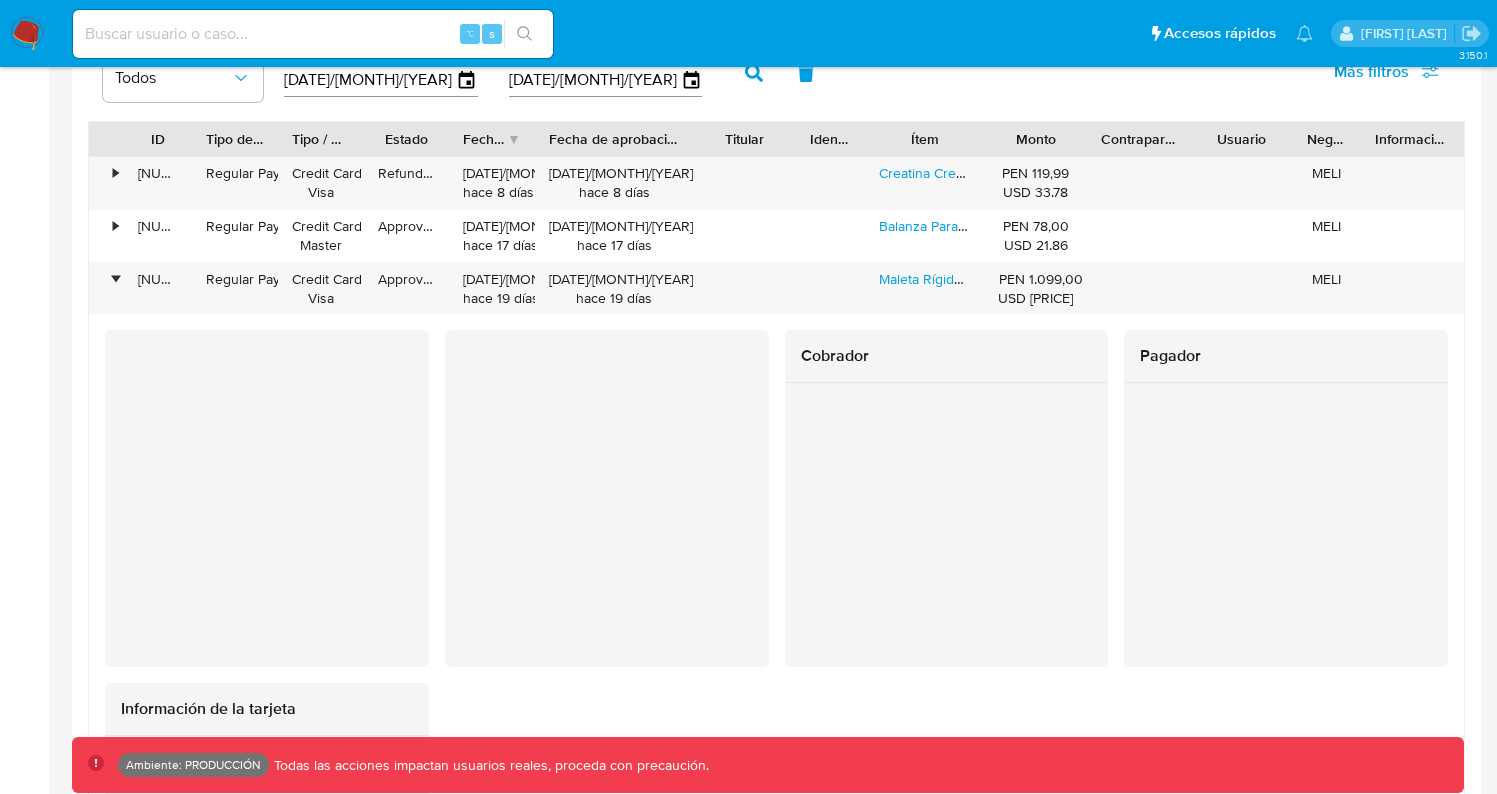 scroll, scrollTop: 2041, scrollLeft: 0, axis: vertical 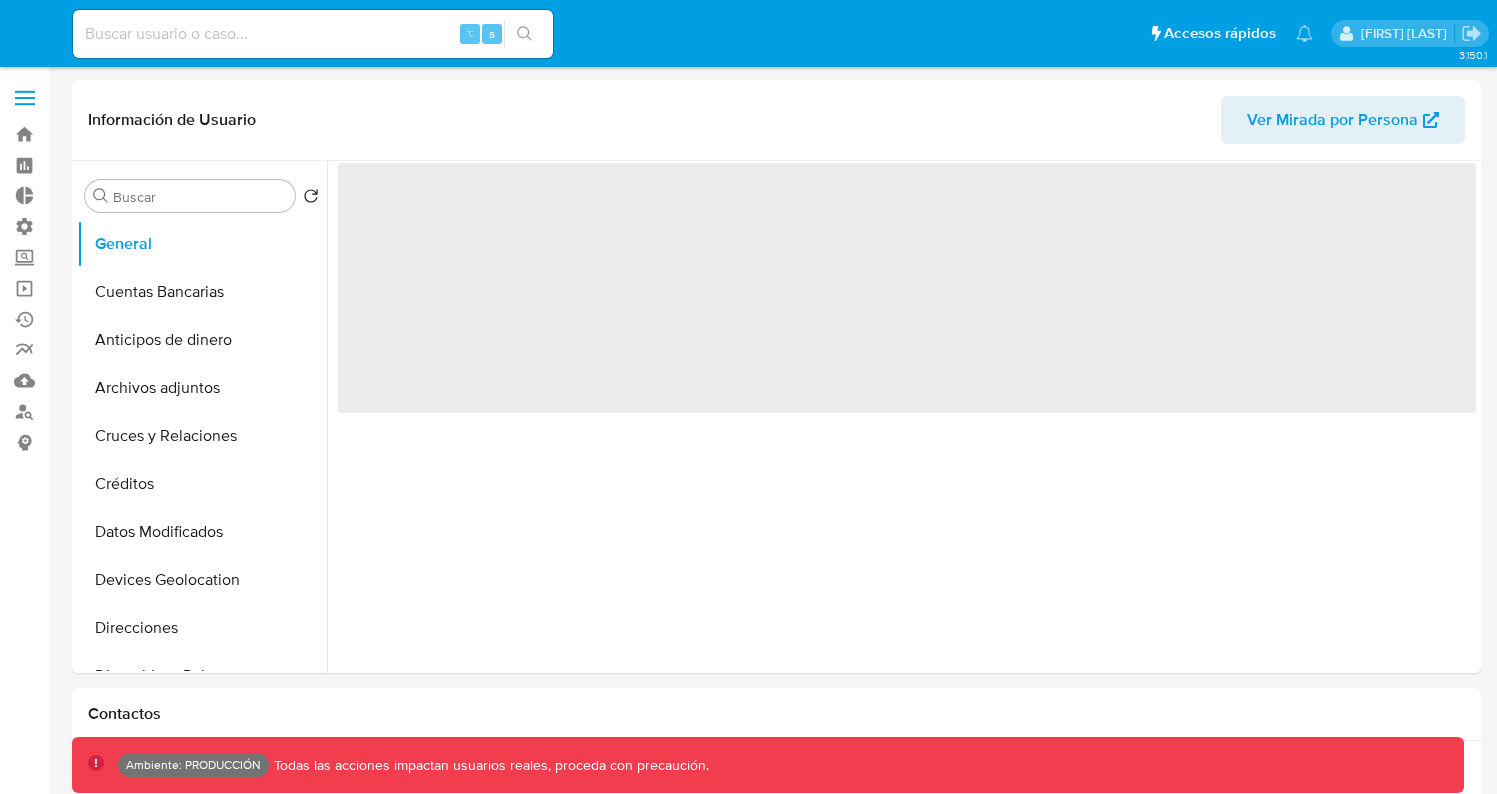 select on "10" 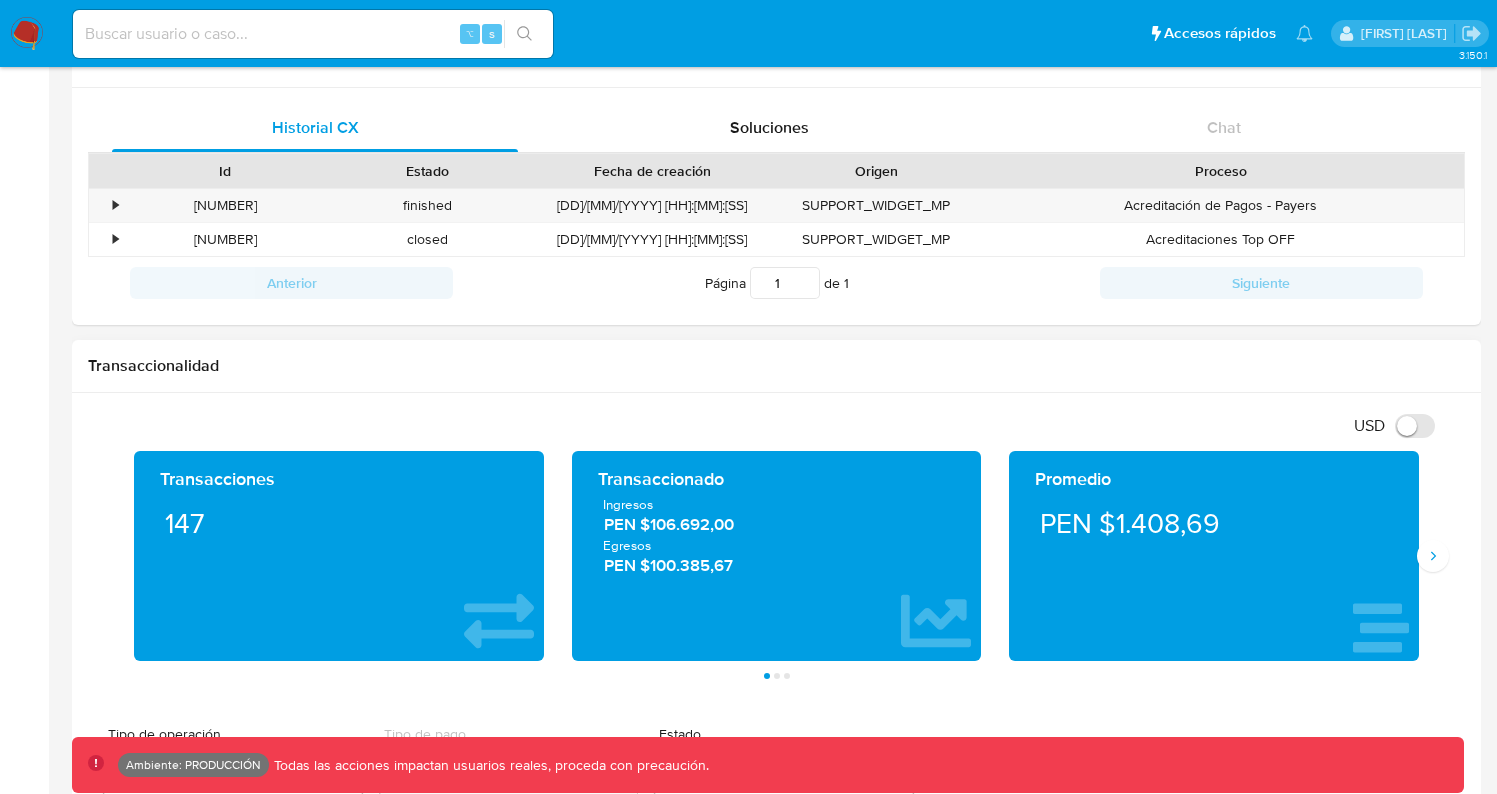 scroll, scrollTop: 689, scrollLeft: 0, axis: vertical 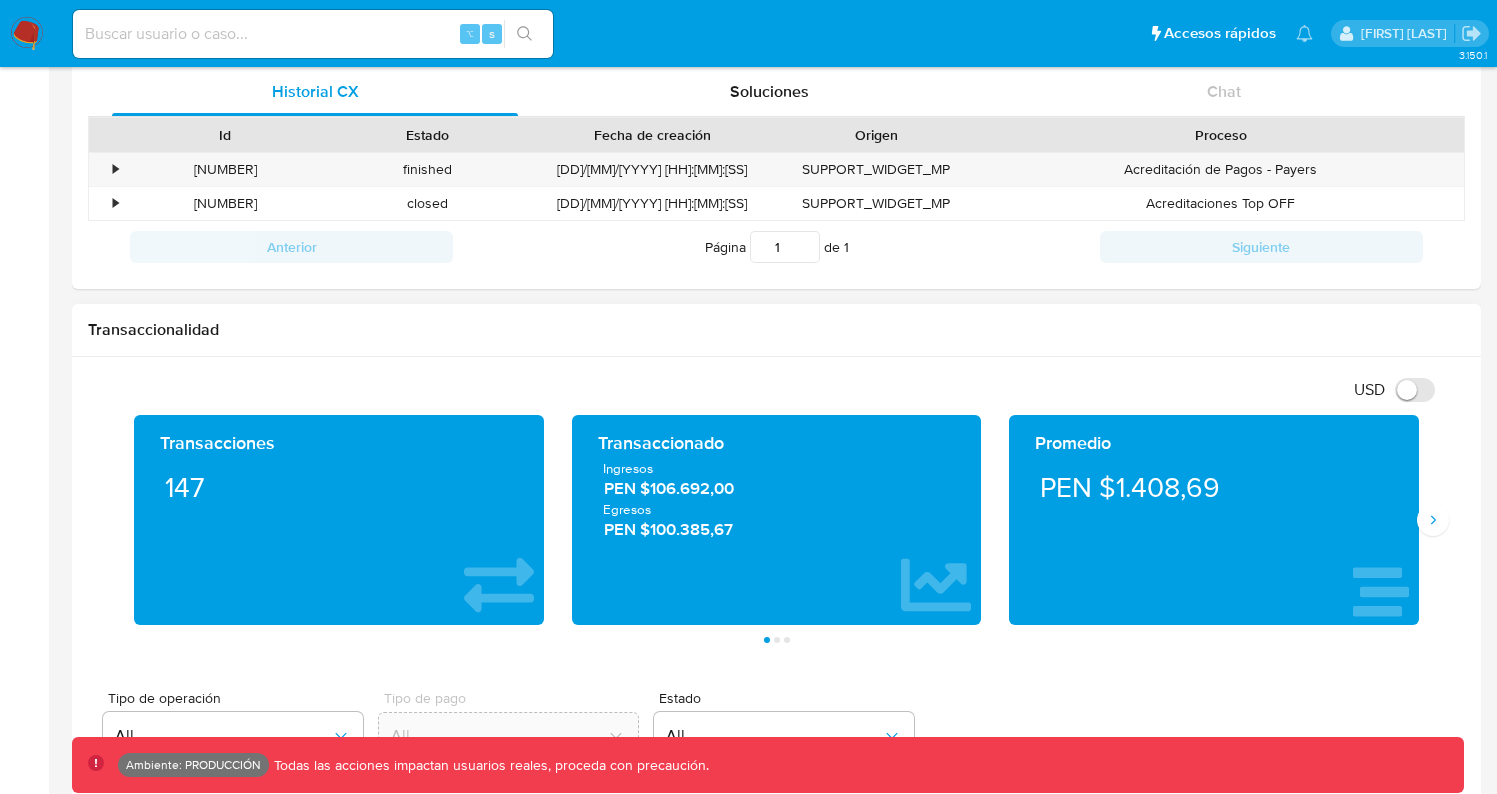 drag, startPoint x: 230, startPoint y: 498, endPoint x: 161, endPoint y: 492, distance: 69.260376 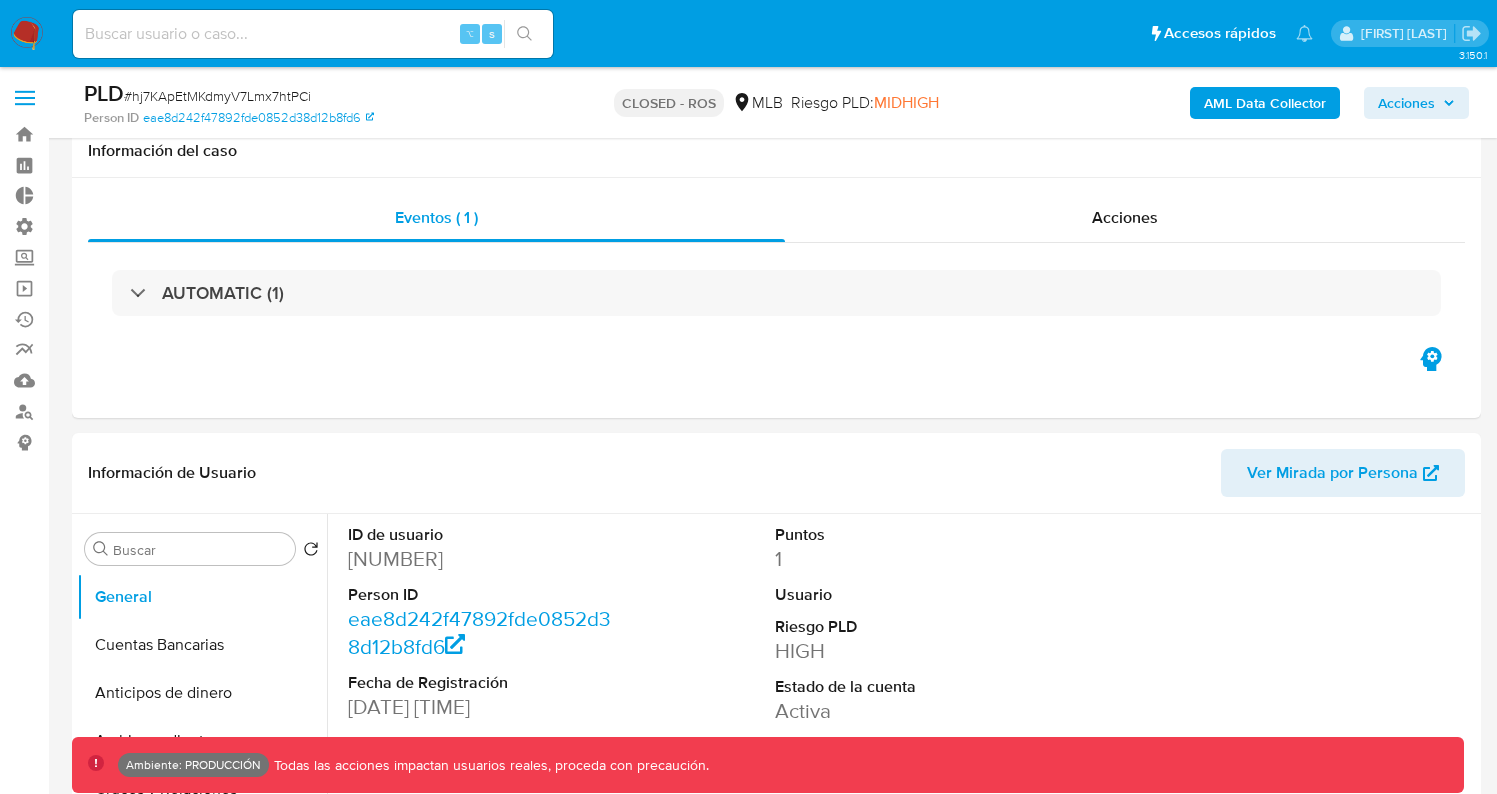 select on "10" 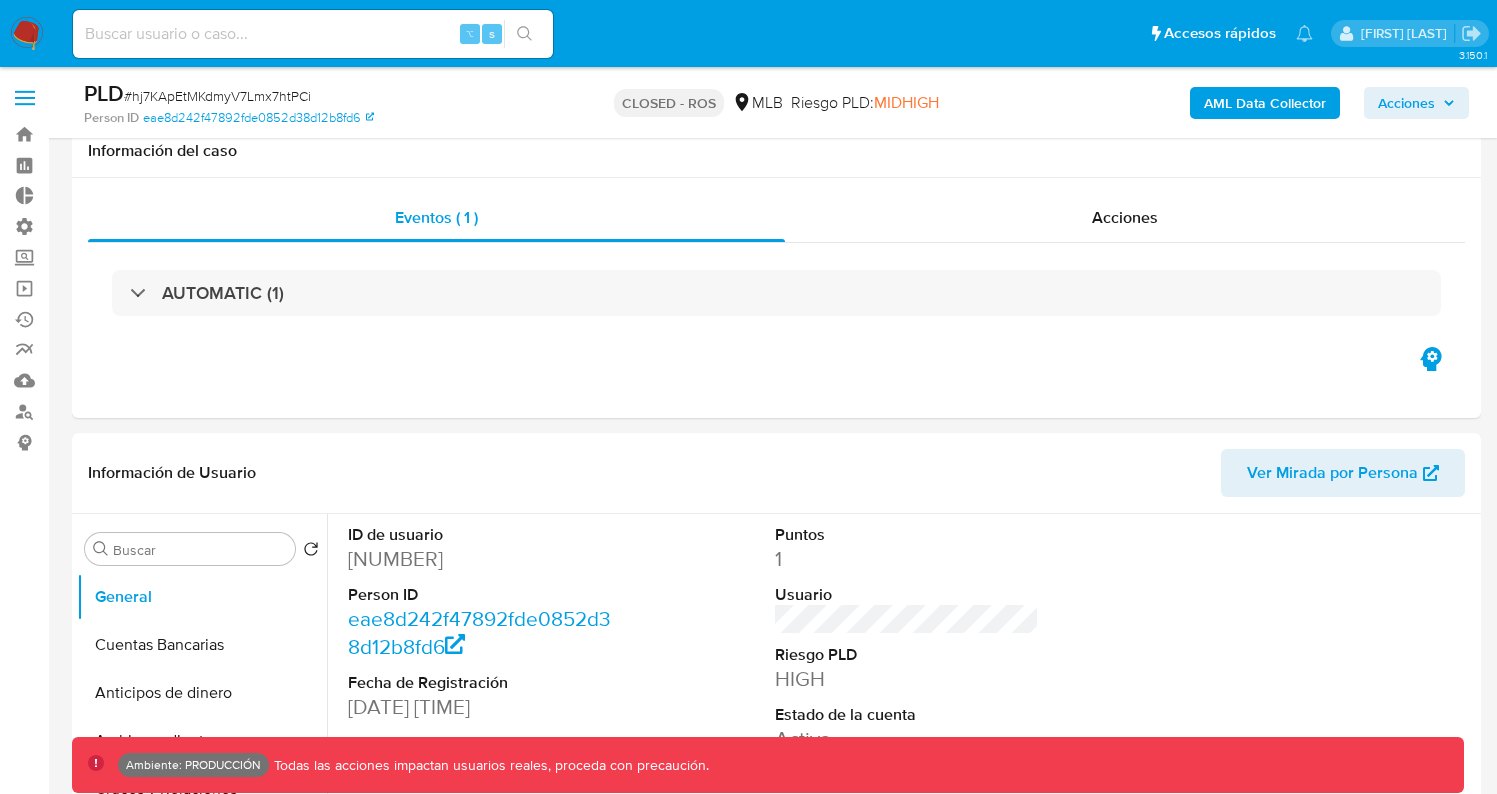 scroll, scrollTop: 2256, scrollLeft: 0, axis: vertical 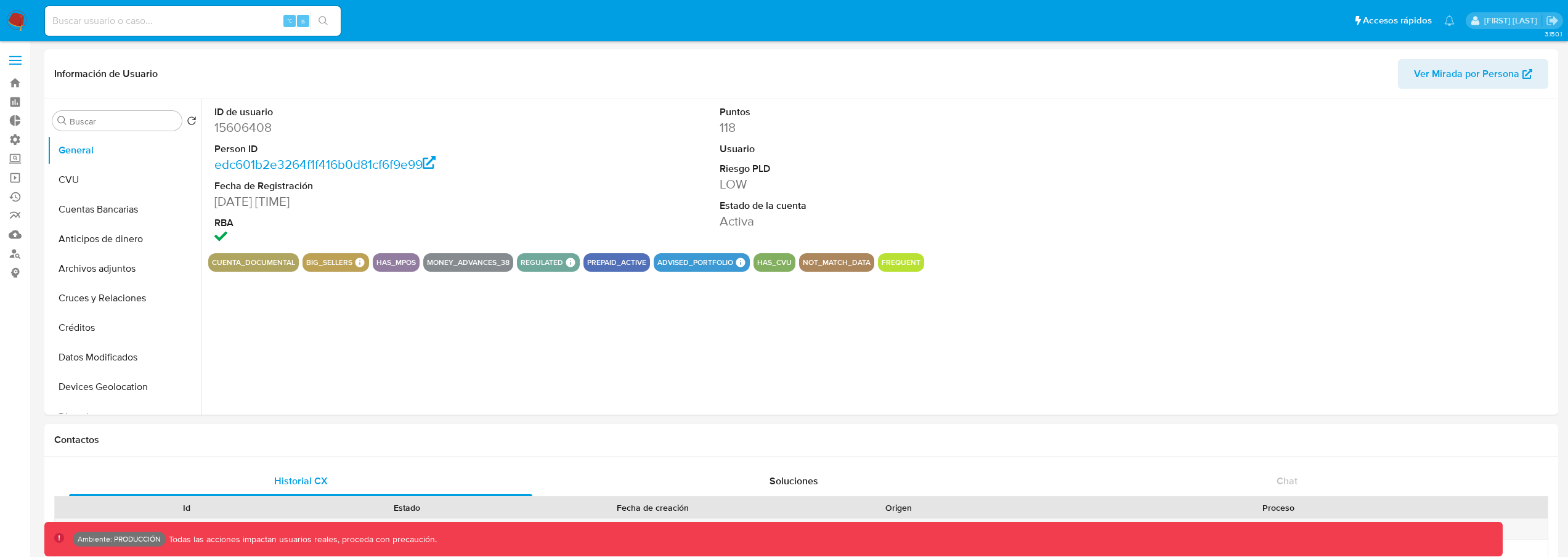 select on "10" 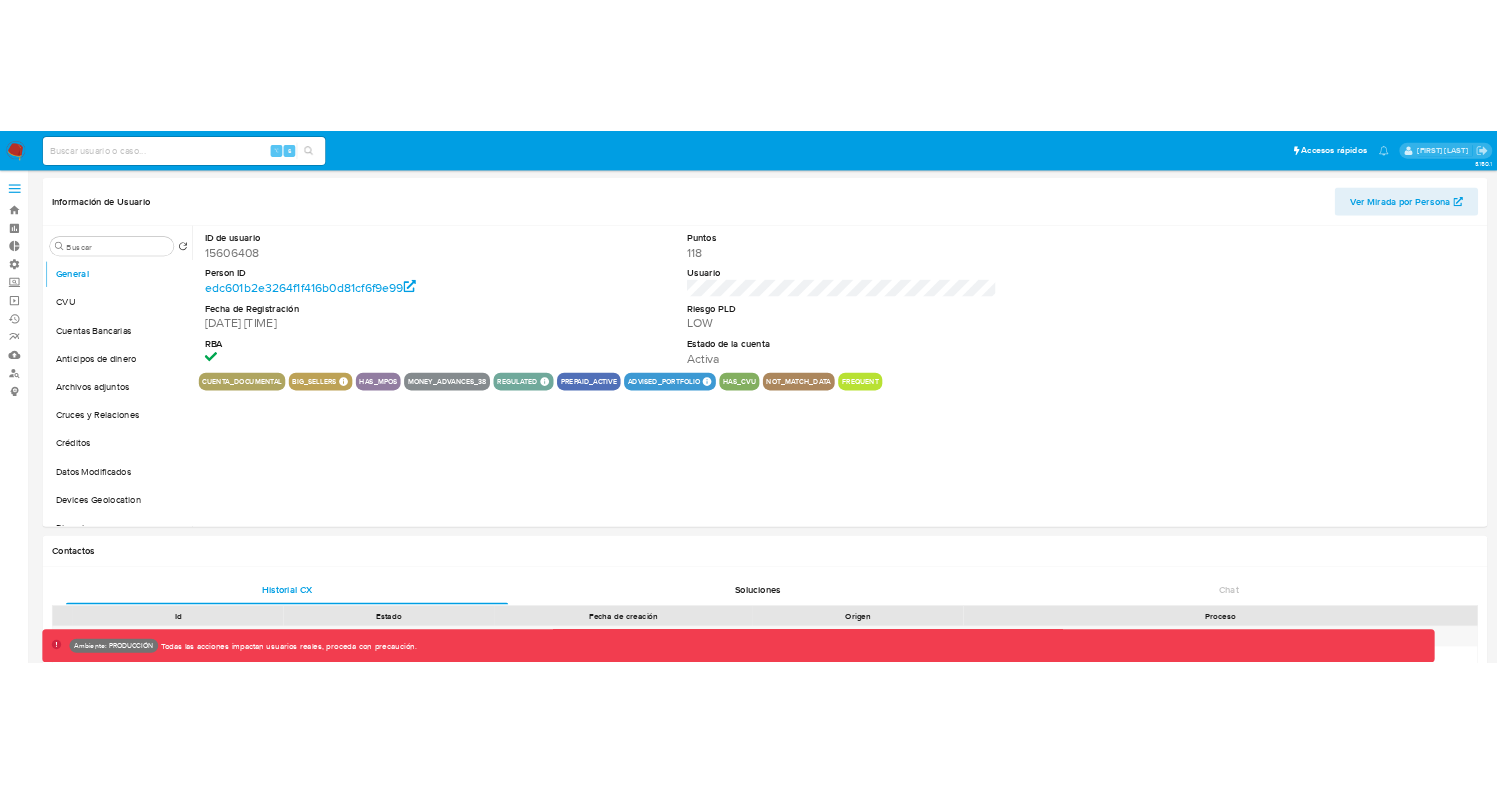 scroll, scrollTop: 1762, scrollLeft: 0, axis: vertical 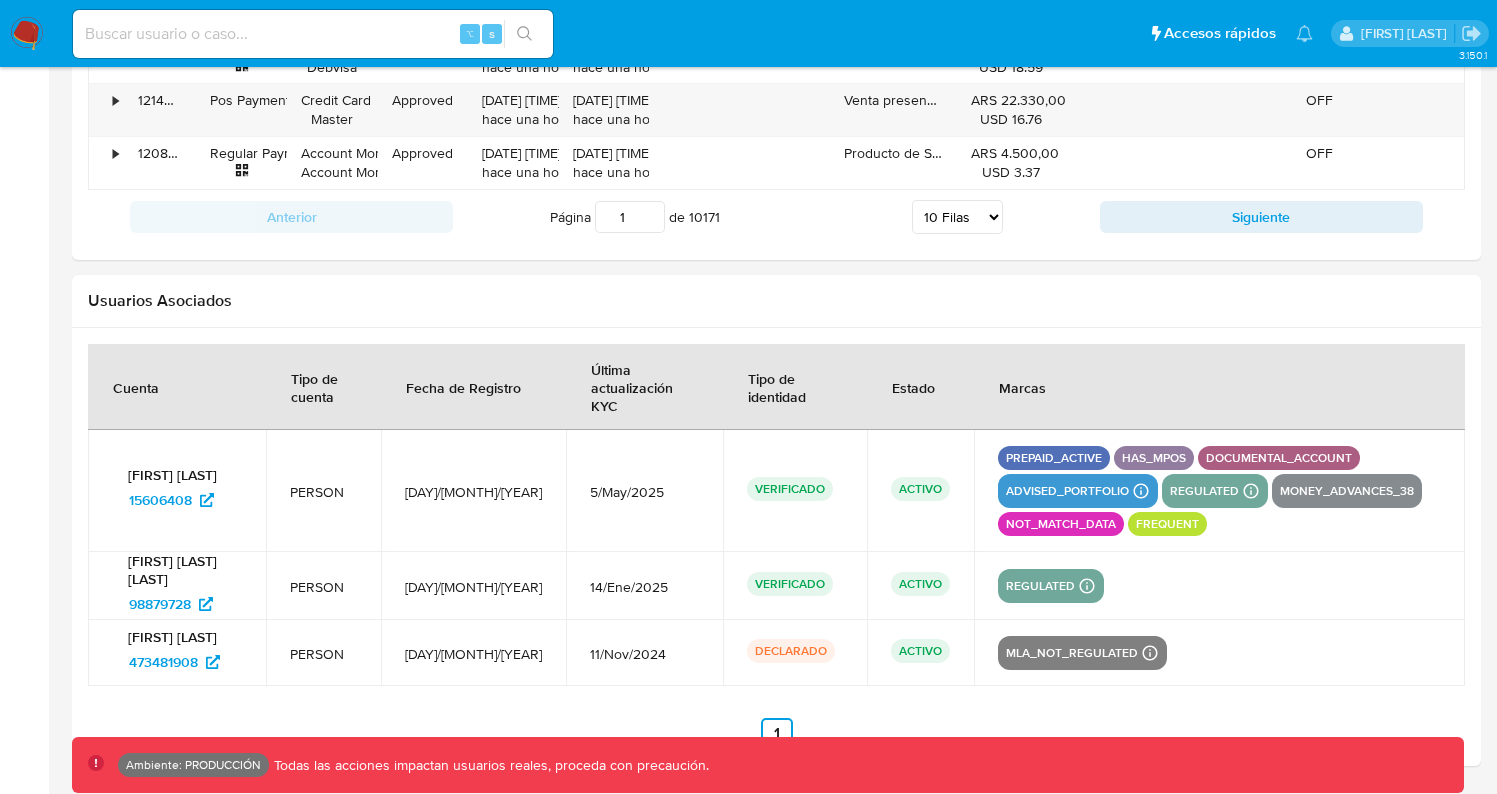 click on "advised_portfolio   Detalle Advised Portfolio Advisor Email mariasol.abalsamo@mercadolibre.com Advisor Name Maria Sol Abalsamo Advised is_advised Advised Portfolio Advisor Email ext_cabuet@mercadolibre.com Advisor Name Catalina Buet Advised is_advised" at bounding box center [1078, 491] 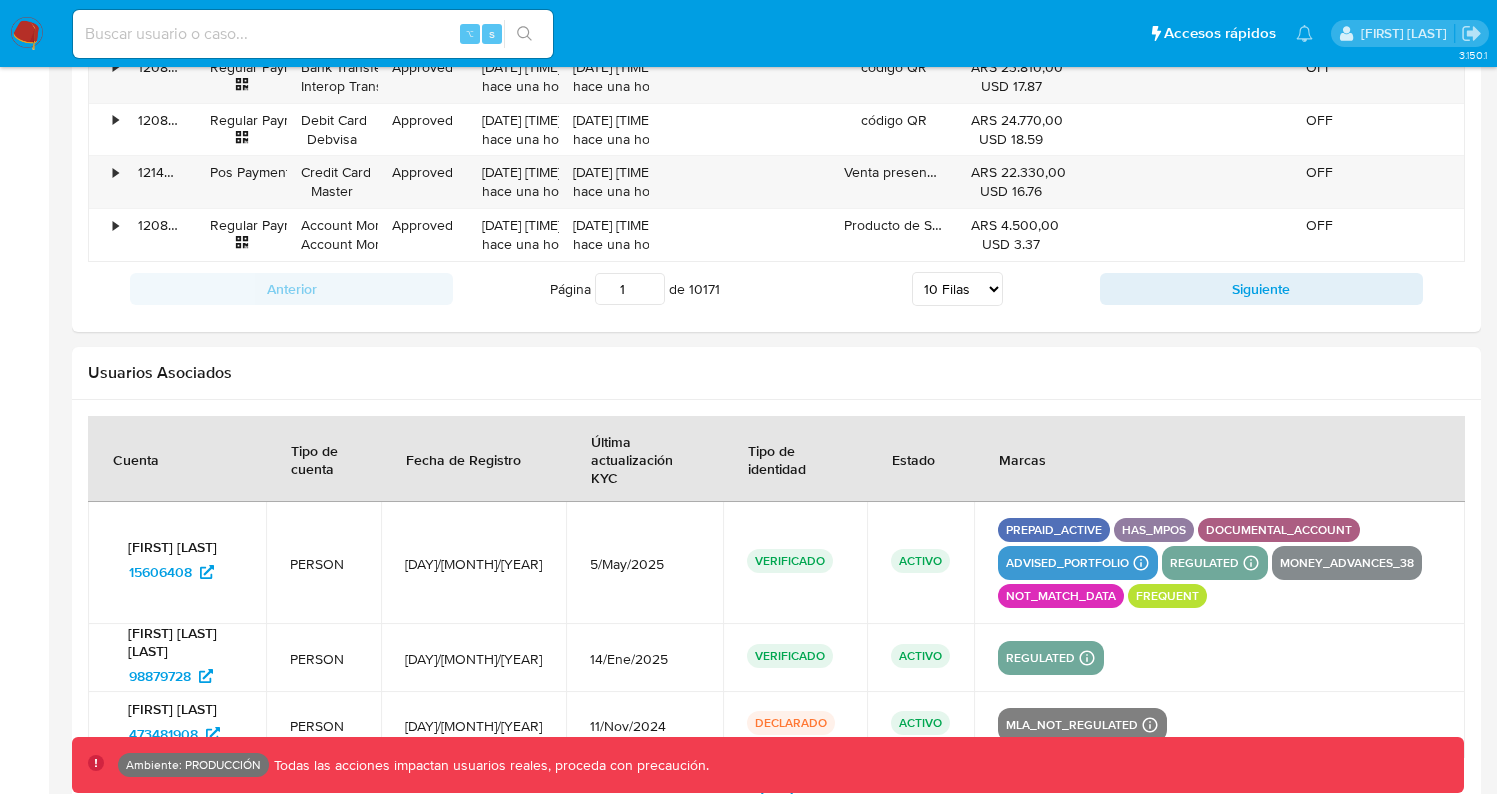 scroll, scrollTop: 2493, scrollLeft: 0, axis: vertical 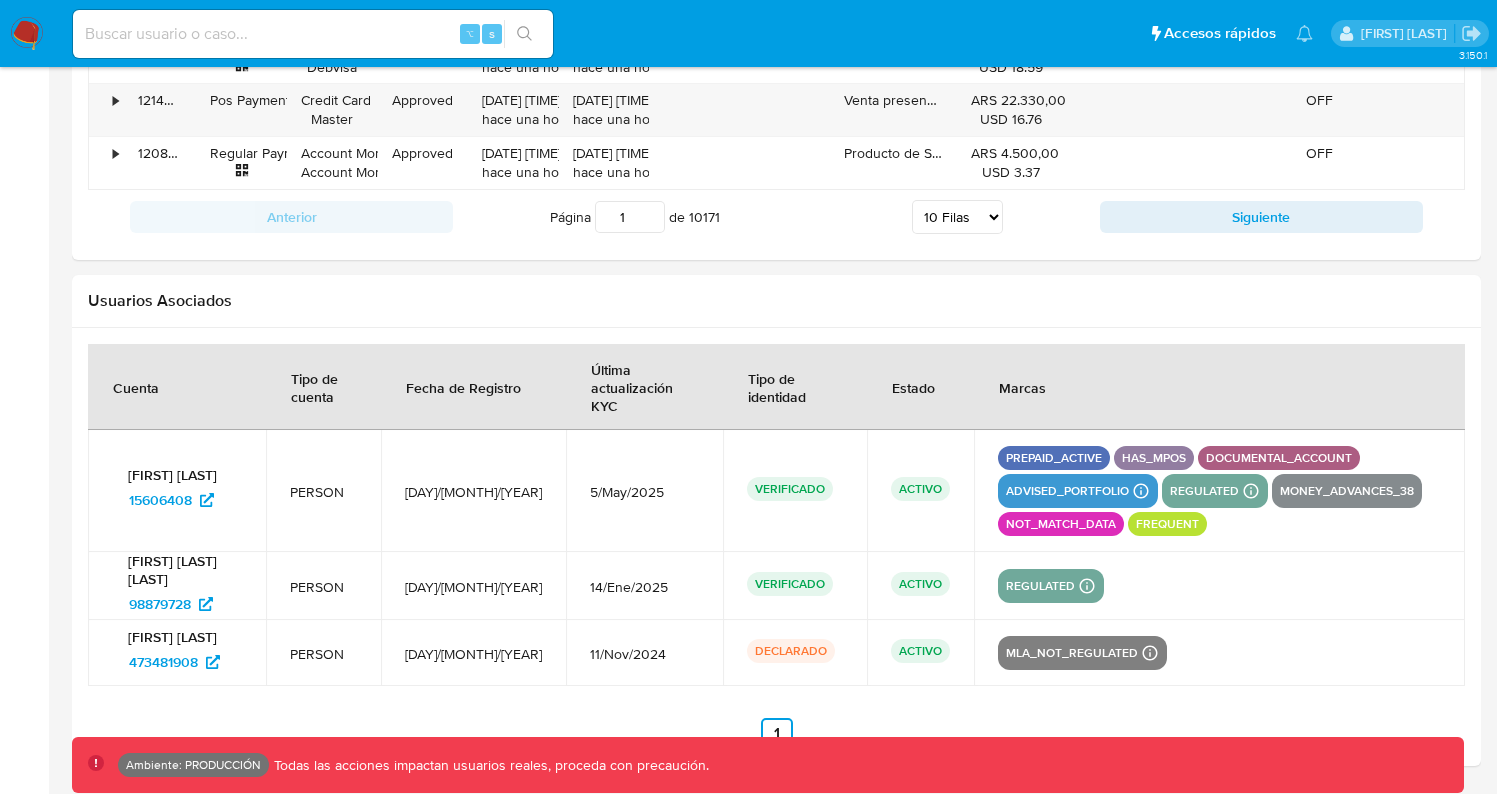 click on "prepaid_active has_mpos documental_account advised_portfolio   Detalle Advised Portfolio Advisor Email mariasol.abalsamo@mercadolibre.com Advisor Name Maria Sol Abalsamo Advised is_advised Advised Portfolio Advisor Email ext_cabuet@mercadolibre.com Advisor Name Catalina Buet Advised is_advised regulated   Detalle MLA UIF COMPLIES LEGACY Mark Id MLA_UIF Compliant is_compliant Created At 2022-01-26T12:21:03Z money_advances_38 not_match_data frequent" at bounding box center [1219, 491] 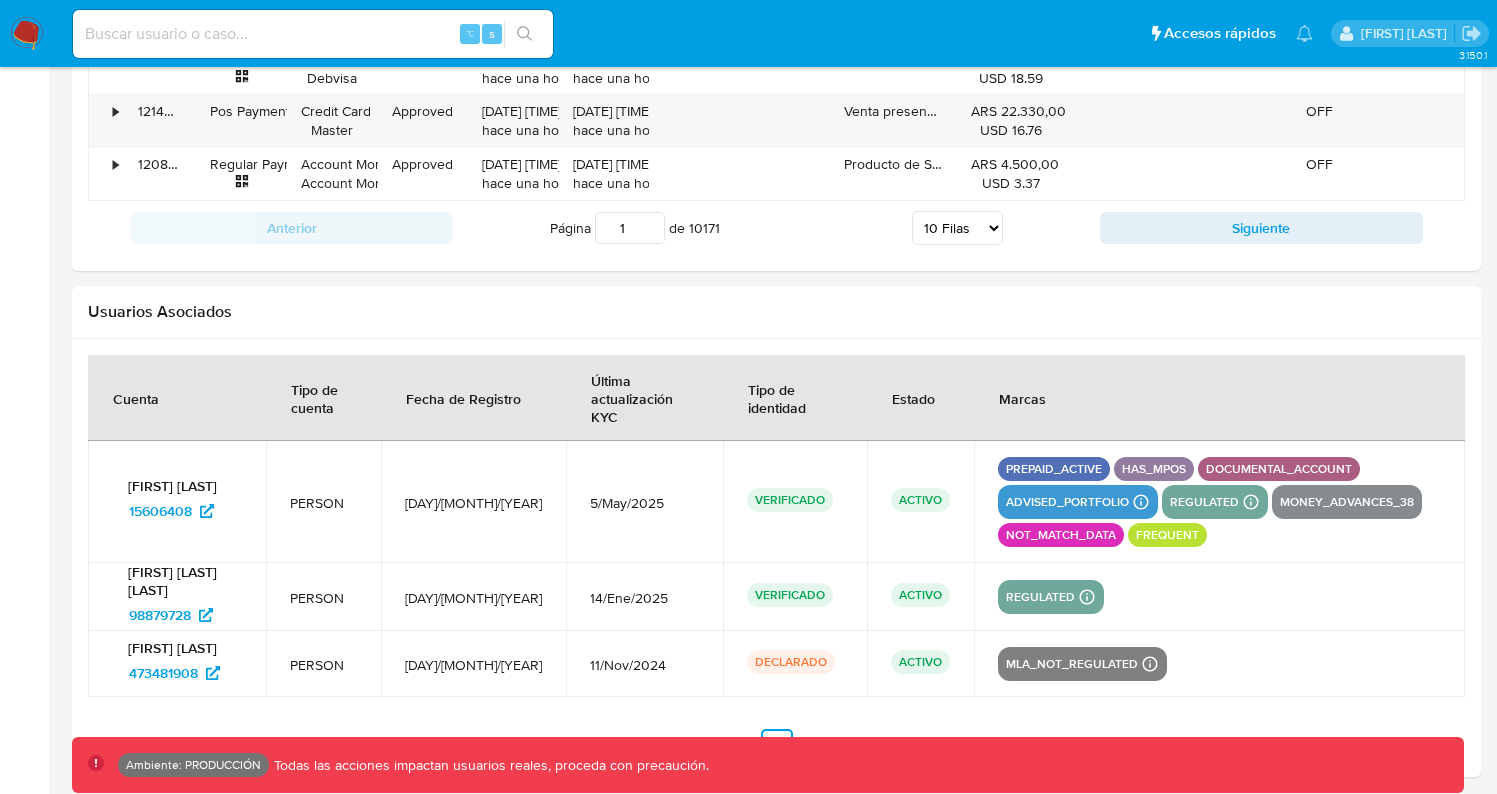 scroll, scrollTop: 2493, scrollLeft: 0, axis: vertical 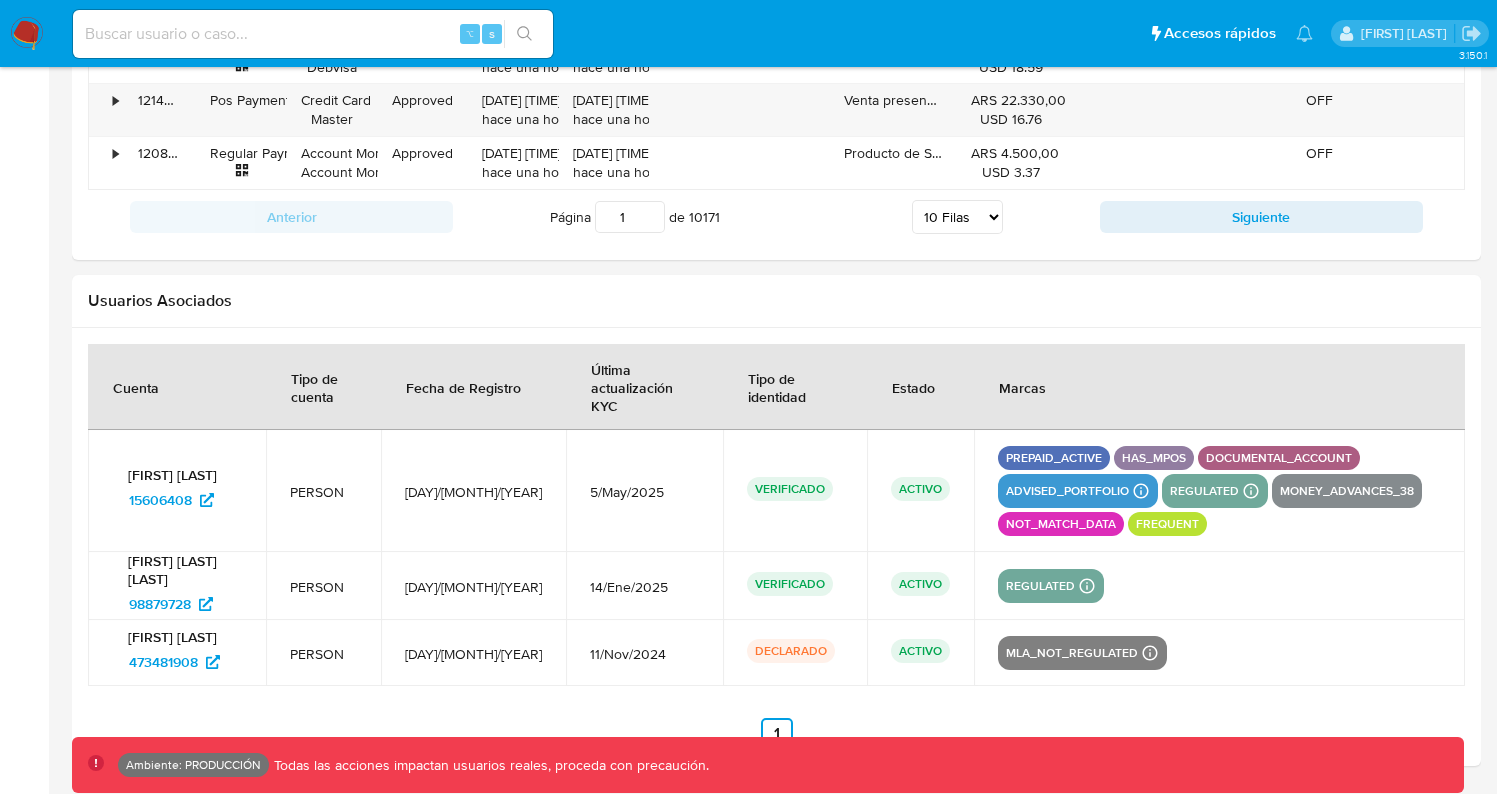 click on "prepaid_active has_mpos documental_account advised_portfolio   Detalle Advised Portfolio Advisor Email mariasol.abalsamo@mercadolibre.com Advisor Name Maria Sol Abalsamo Advised is_advised Advised Portfolio Advisor Email ext_cabuet@mercadolibre.com Advisor Name Catalina Buet Advised is_advised regulated   Detalle MLA UIF COMPLIES LEGACY Mark Id MLA_UIF Compliant is_compliant Created At 2022-01-26T12:21:03Z money_advances_38 not_match_data frequent" at bounding box center [1219, 491] 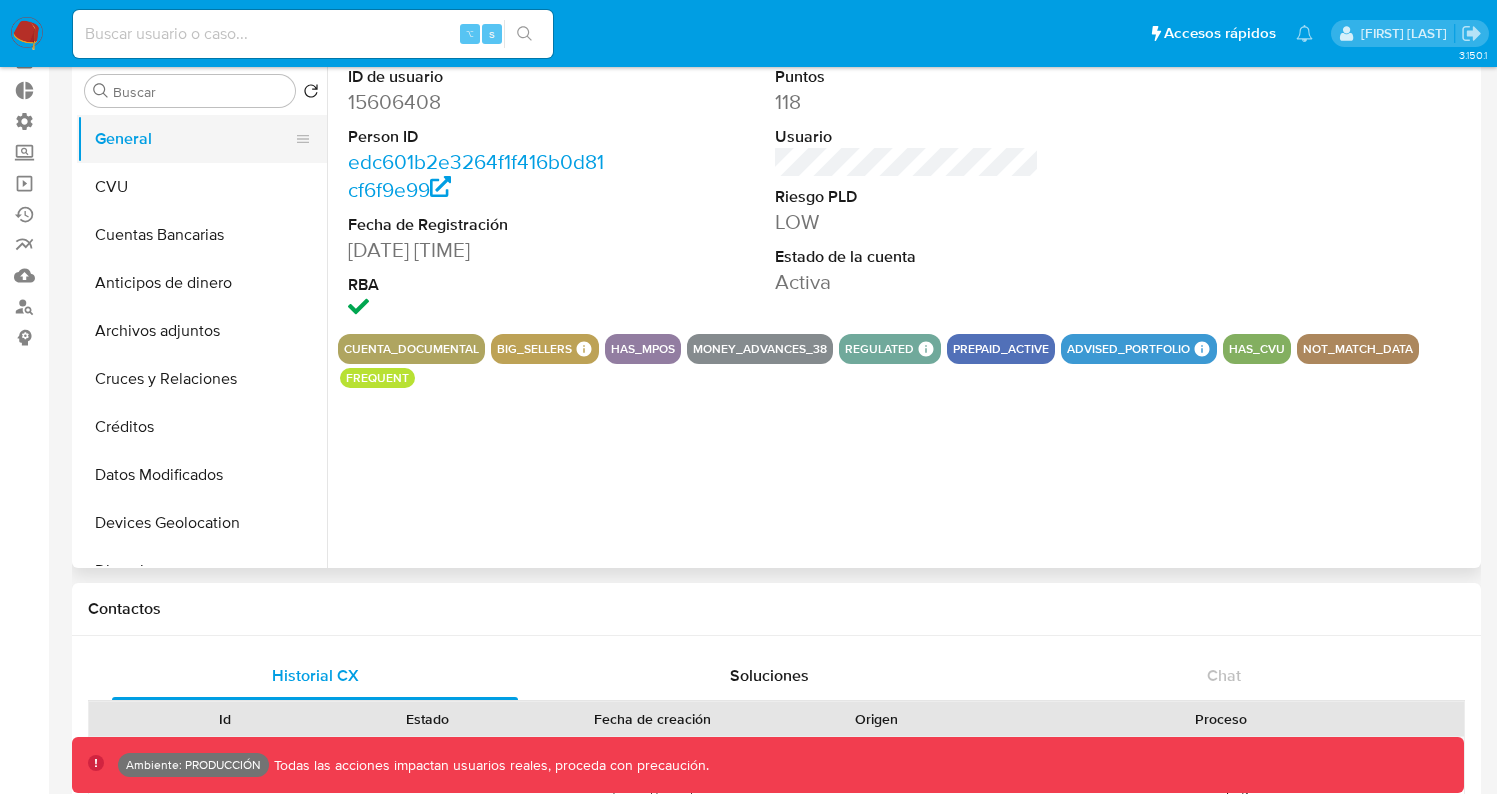 scroll, scrollTop: 0, scrollLeft: 0, axis: both 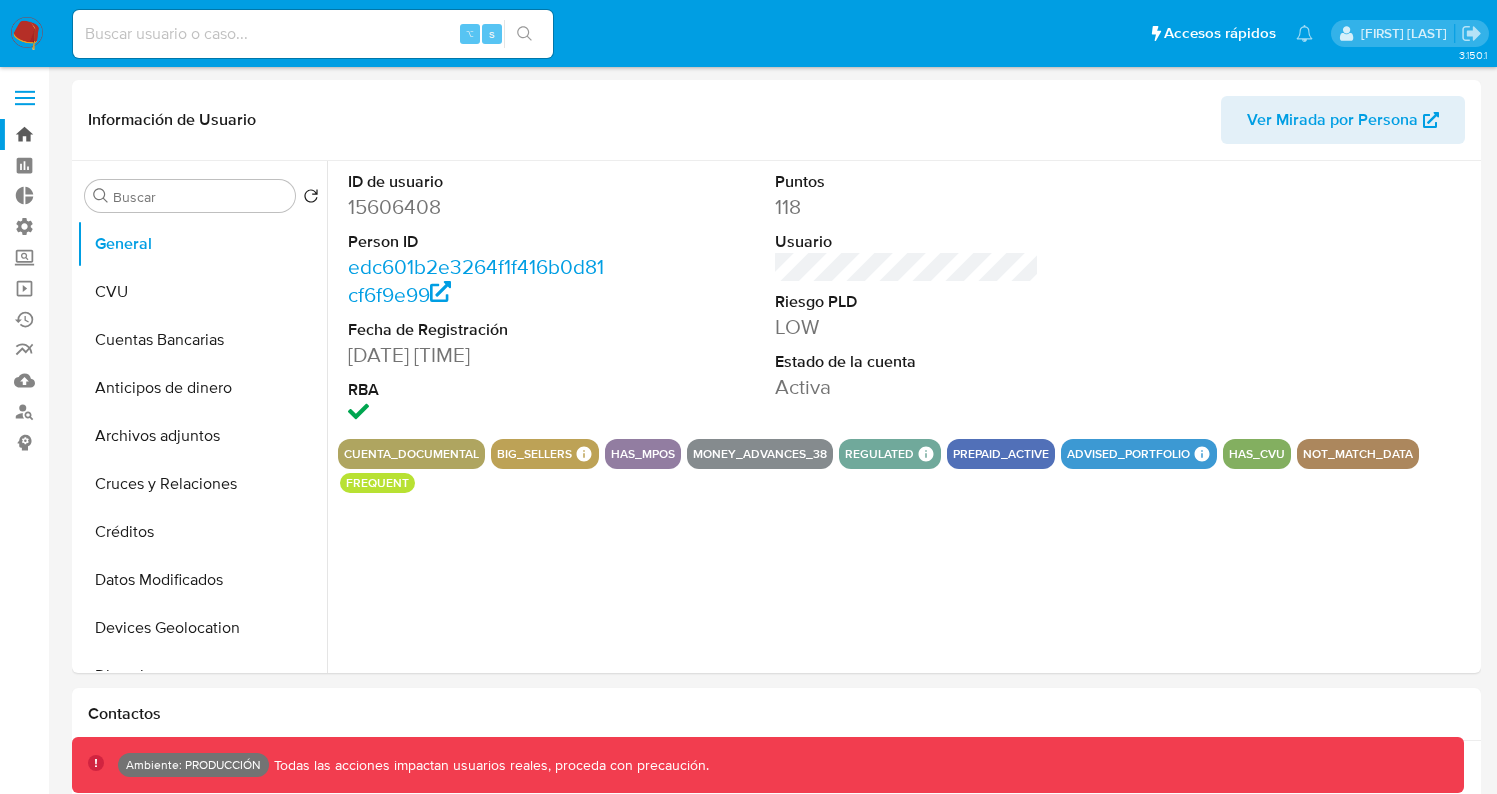 click on "Bandeja" at bounding box center (119, 134) 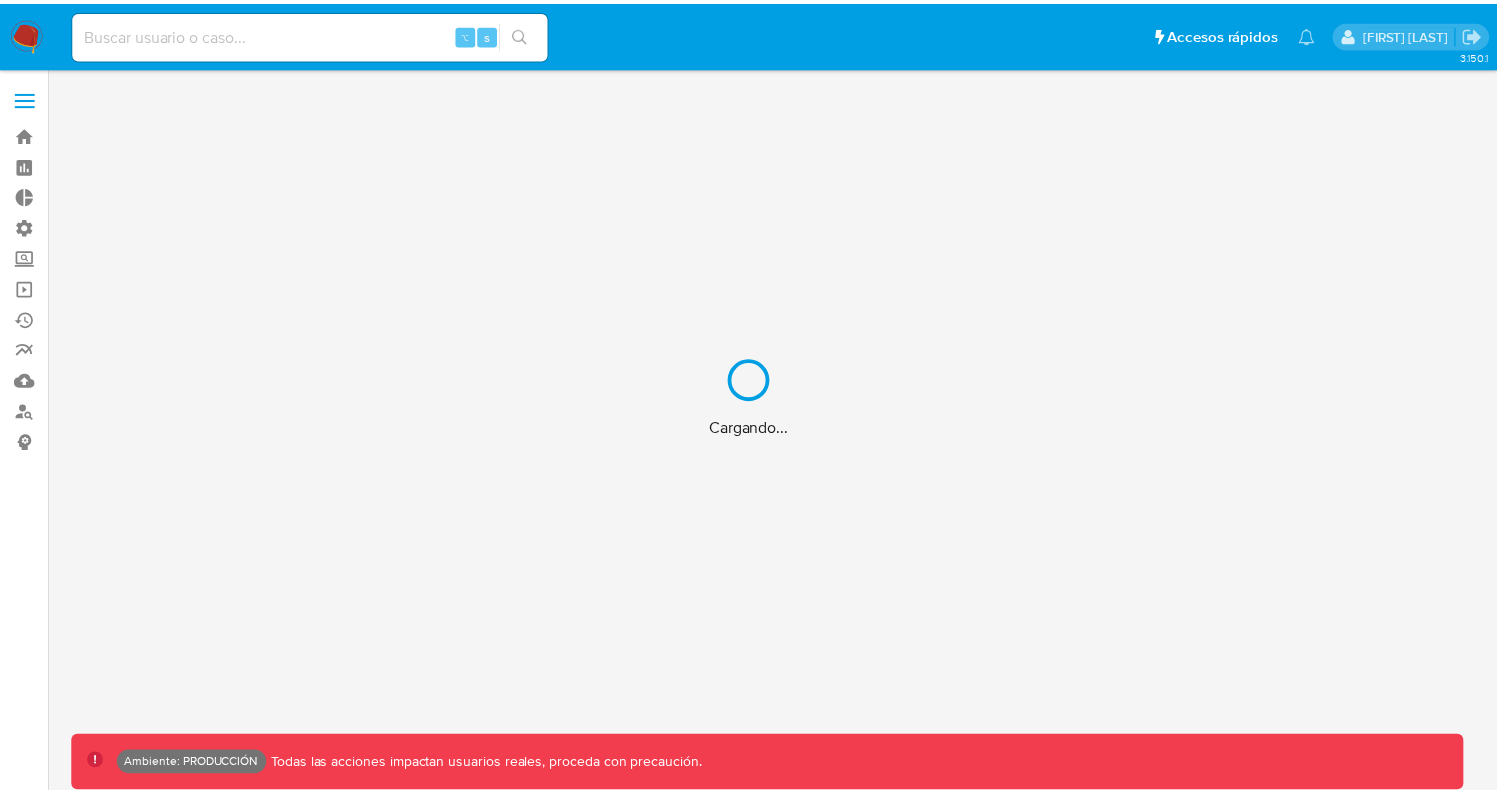 scroll, scrollTop: 0, scrollLeft: 0, axis: both 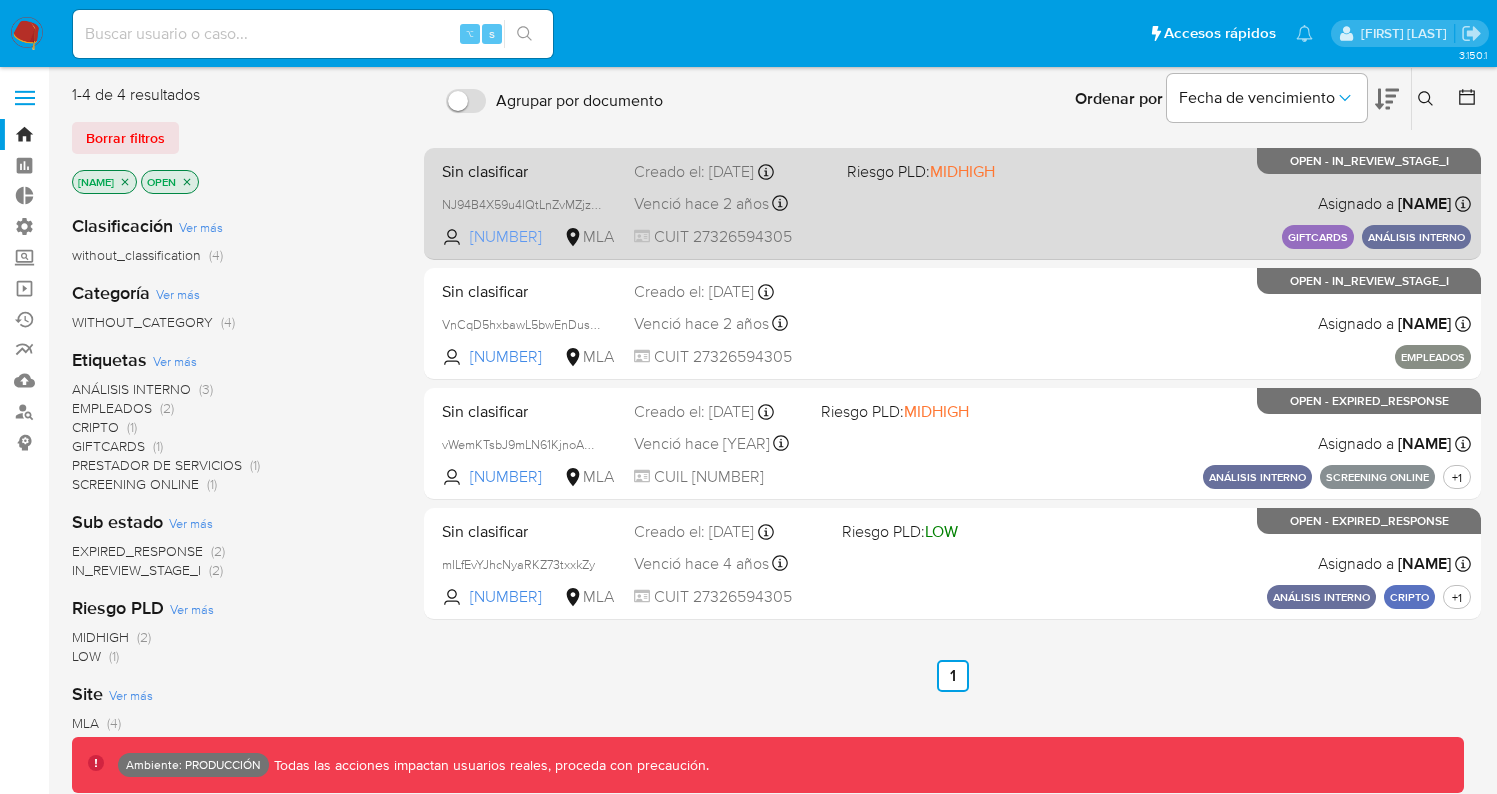 click on "[NUMBER]" at bounding box center [515, 237] 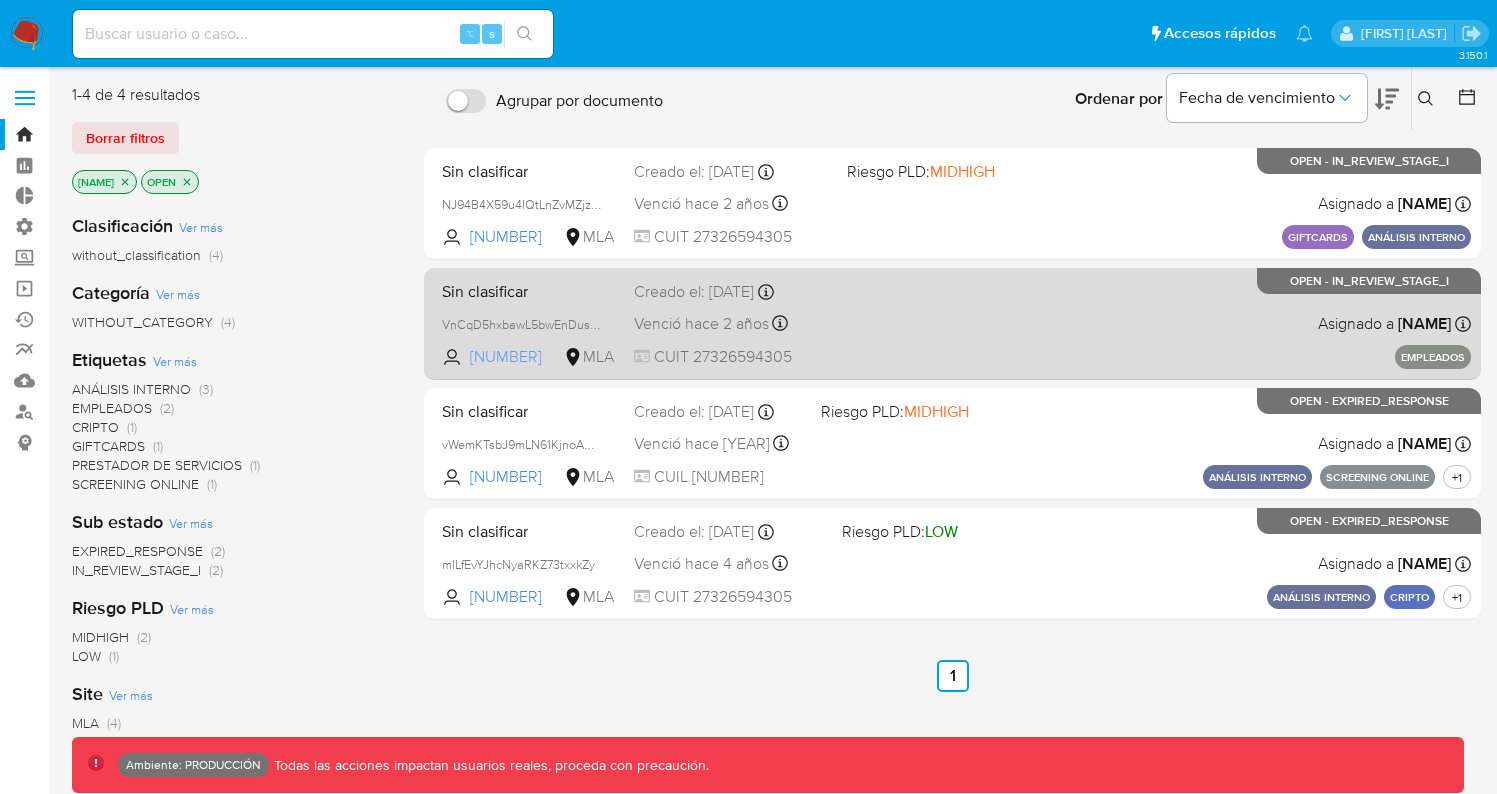 click on "[NUMBER]" at bounding box center [515, 357] 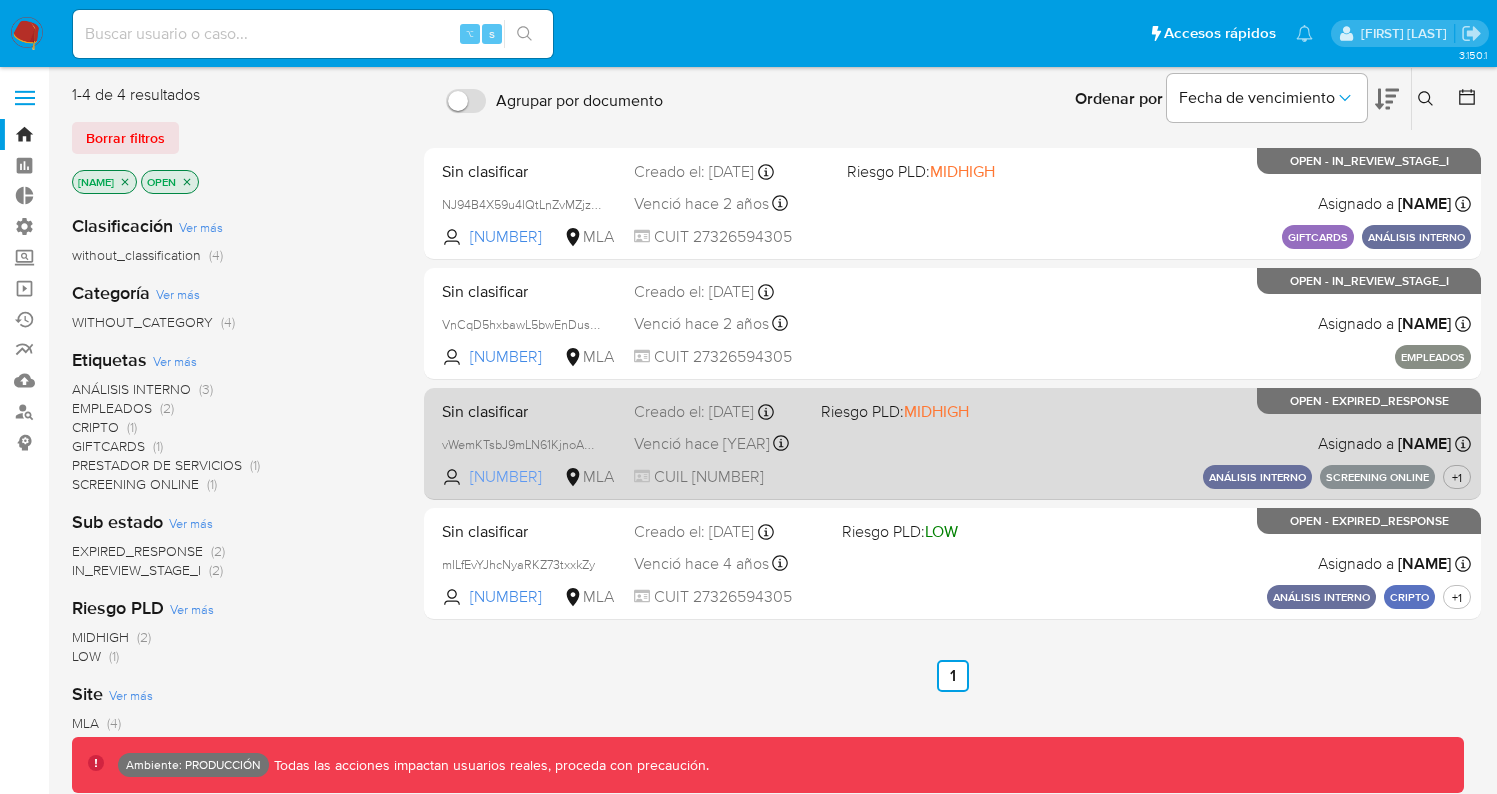 click on "[NUMBER]" at bounding box center [515, 477] 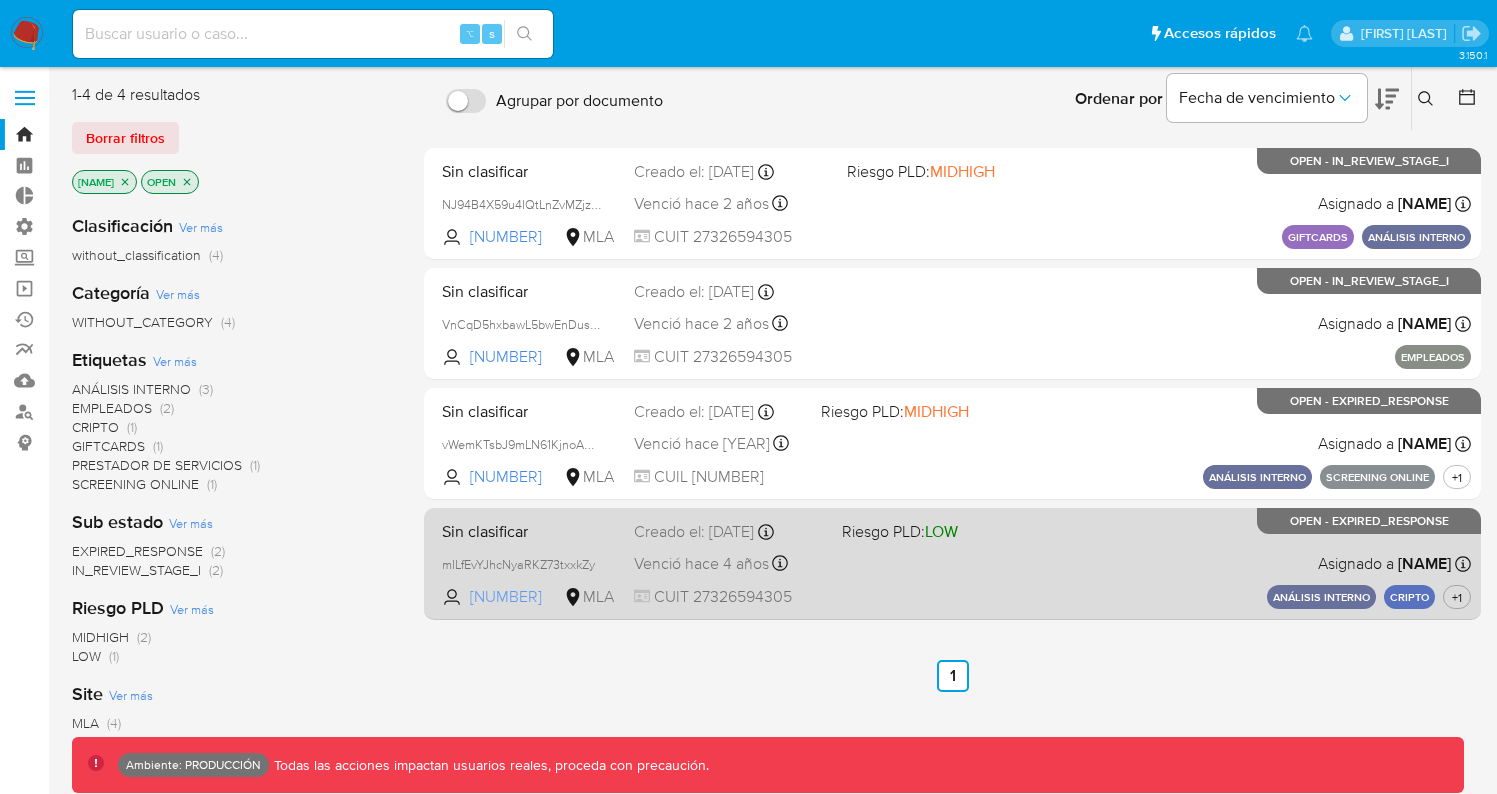 click on "772967195" at bounding box center (515, 597) 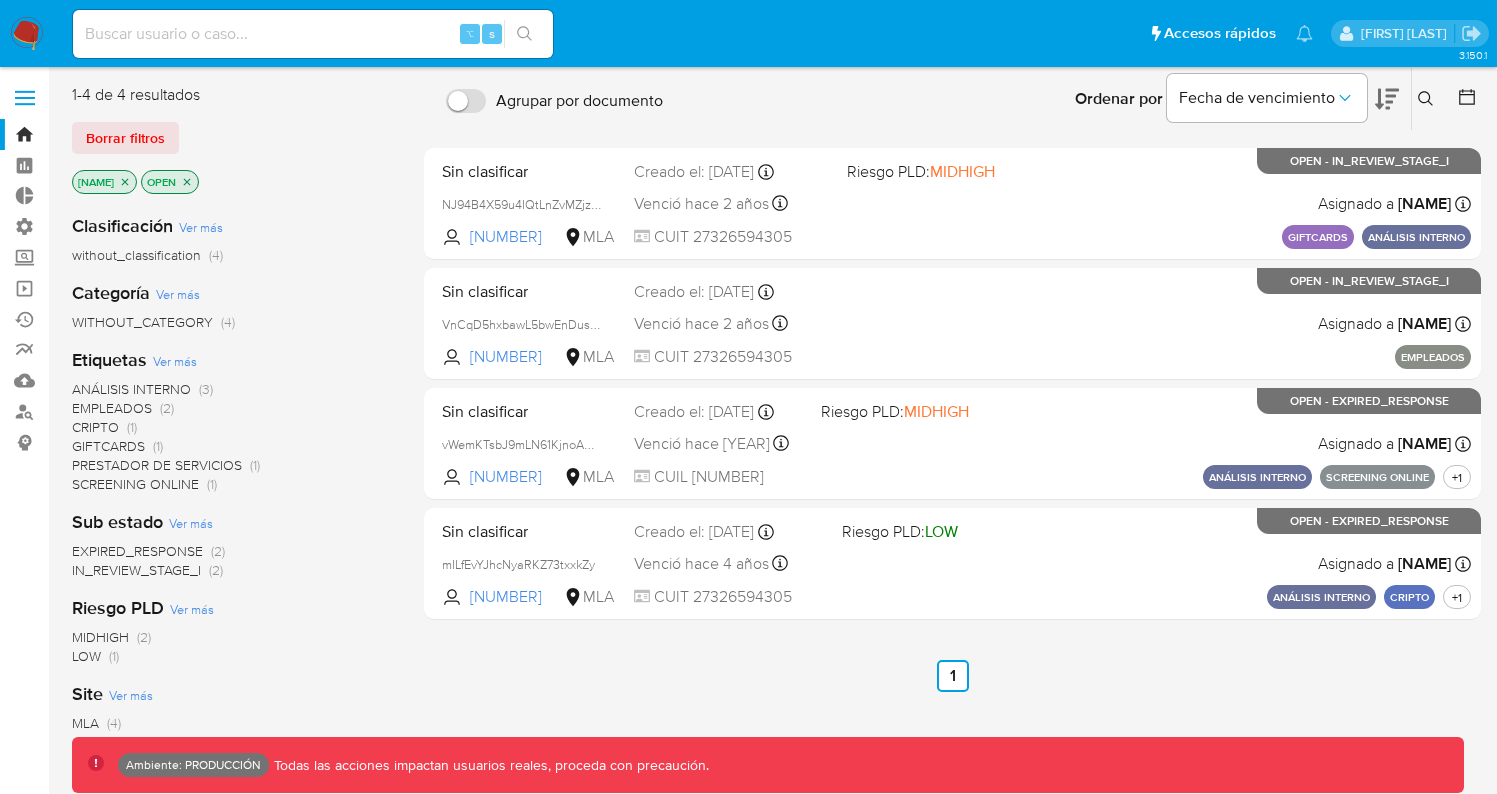 click at bounding box center [25, 98] 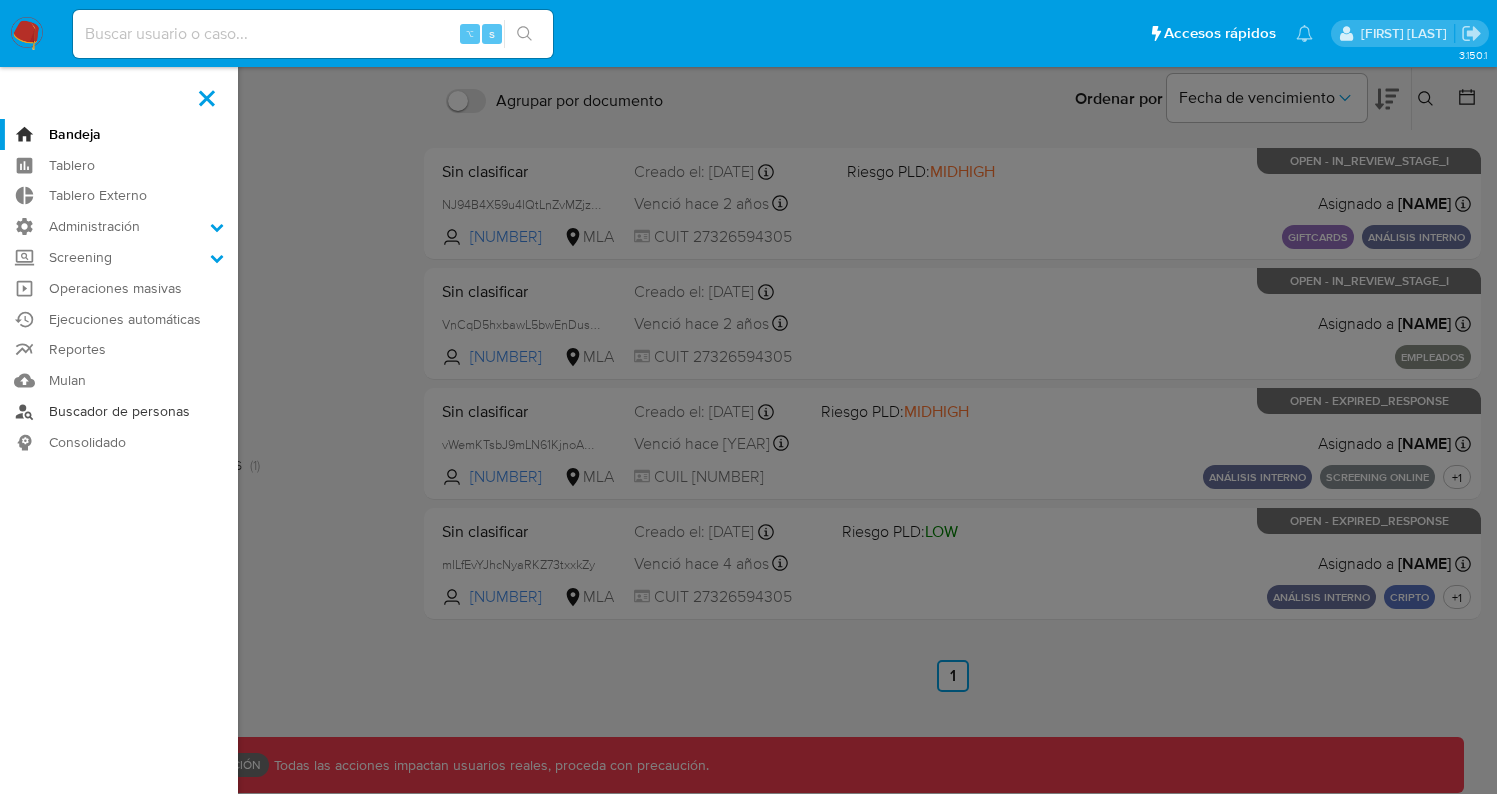 click on "Buscador de personas" at bounding box center [119, 411] 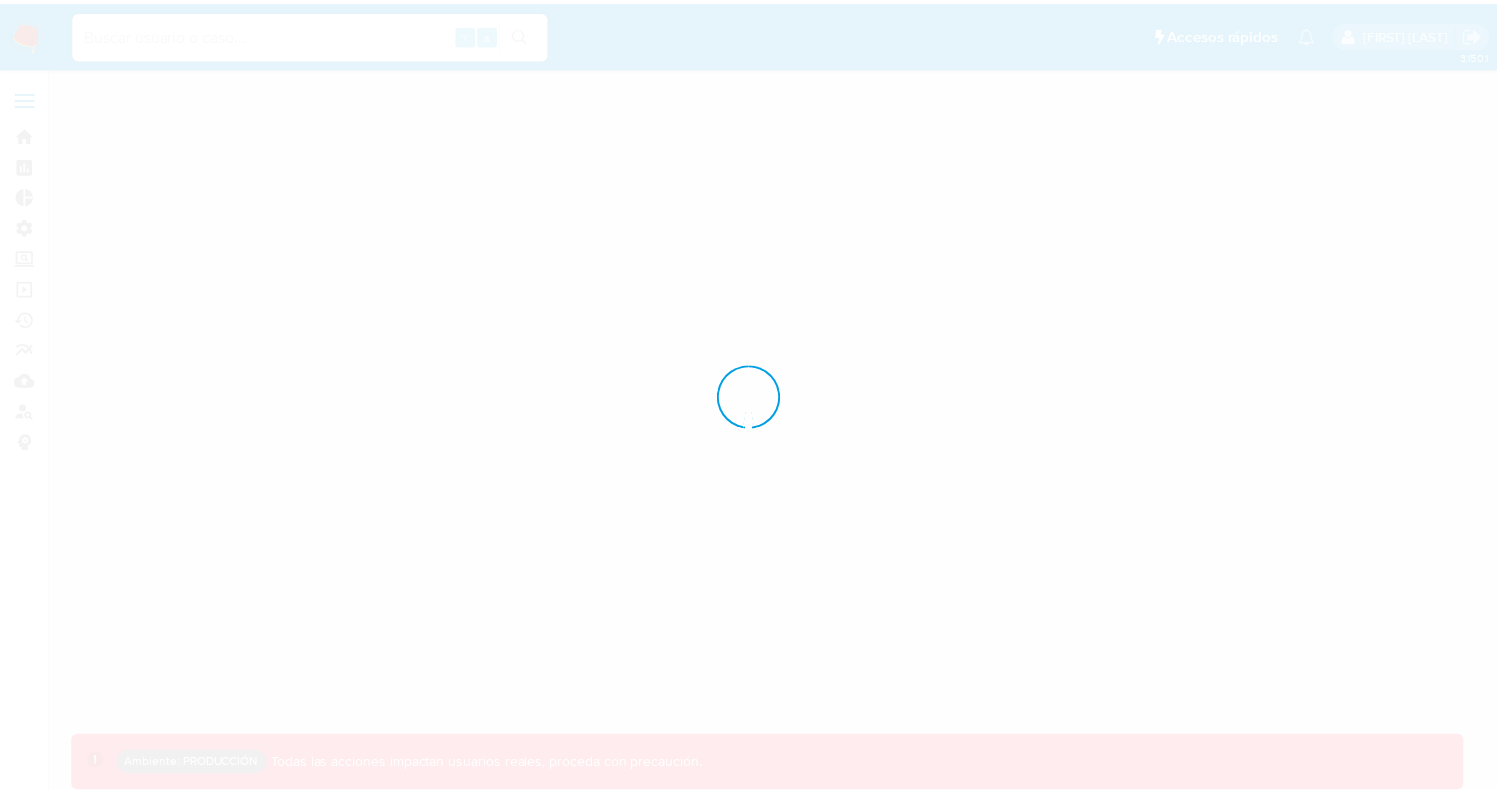 scroll, scrollTop: 0, scrollLeft: 0, axis: both 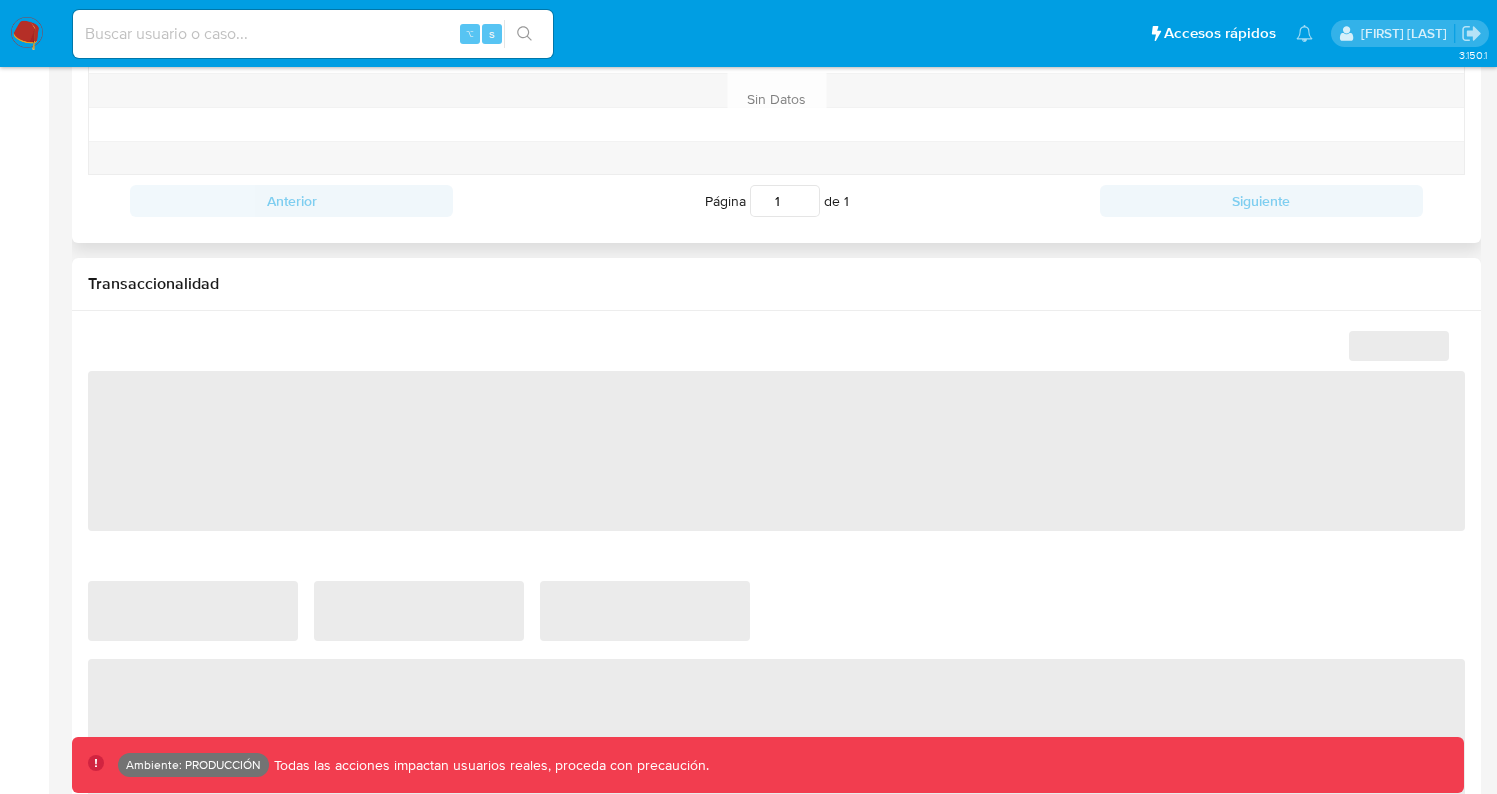 select on "10" 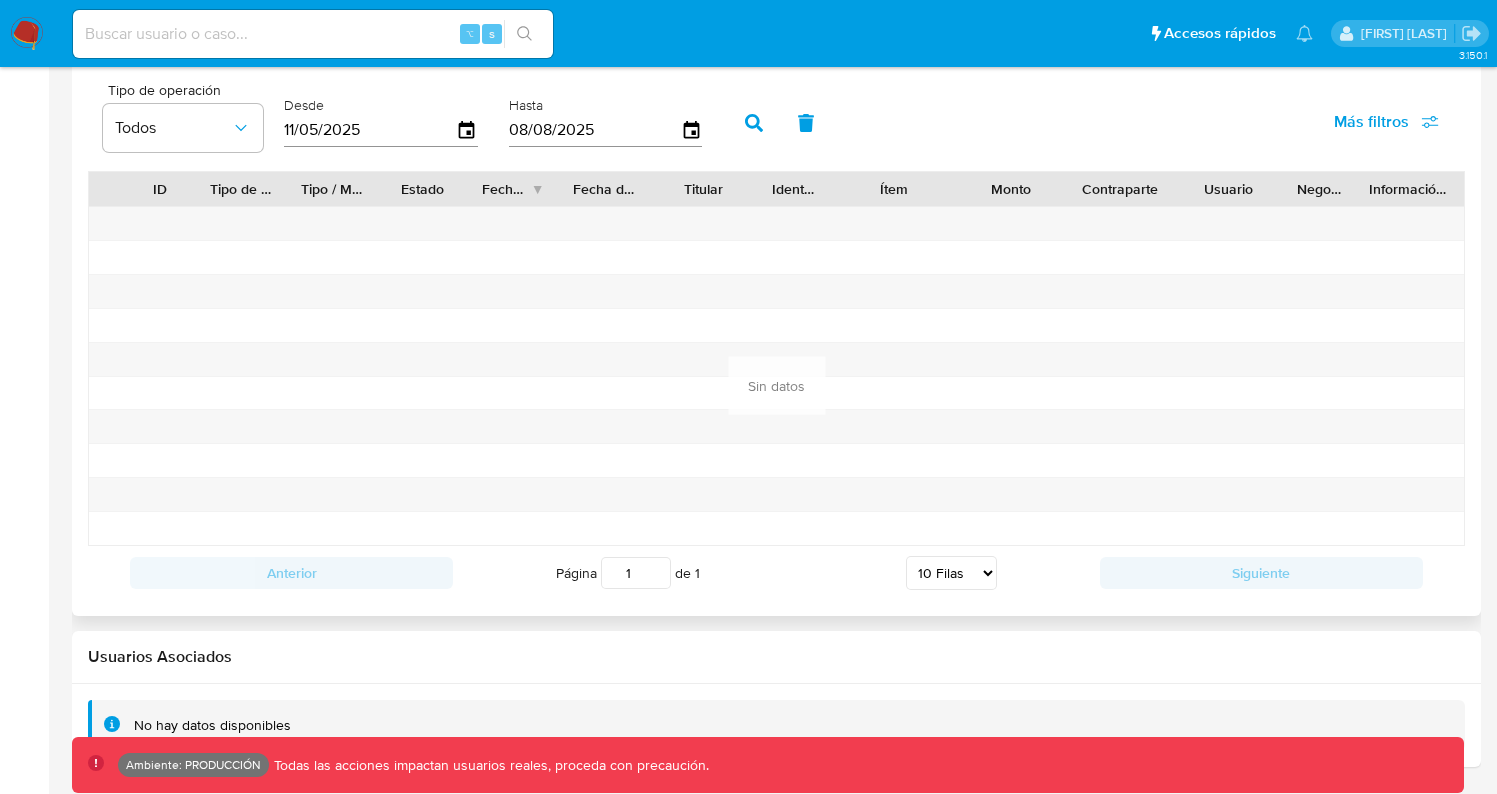 scroll, scrollTop: 1921, scrollLeft: 0, axis: vertical 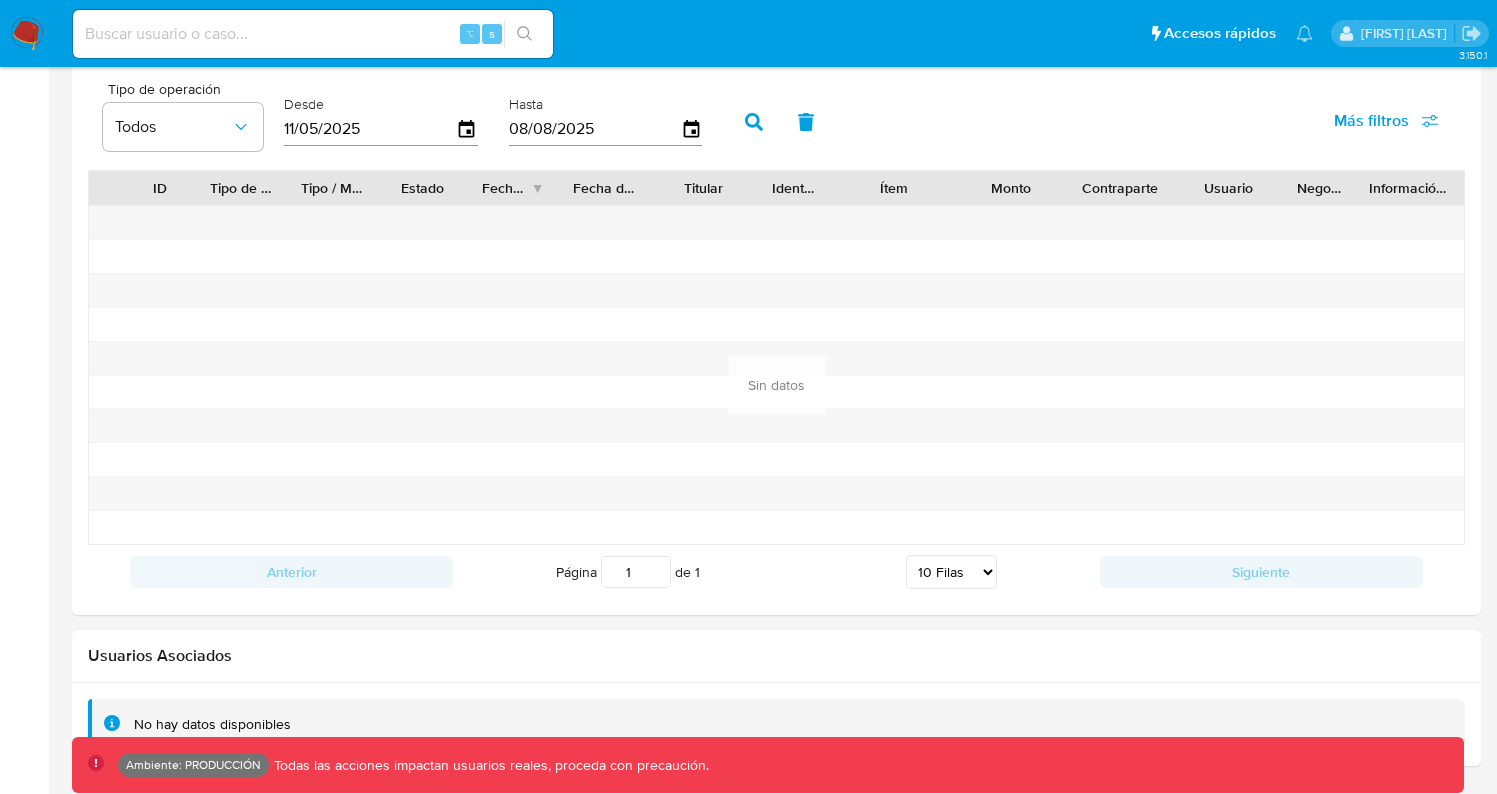 drag, startPoint x: 245, startPoint y: 714, endPoint x: 175, endPoint y: 717, distance: 70.064255 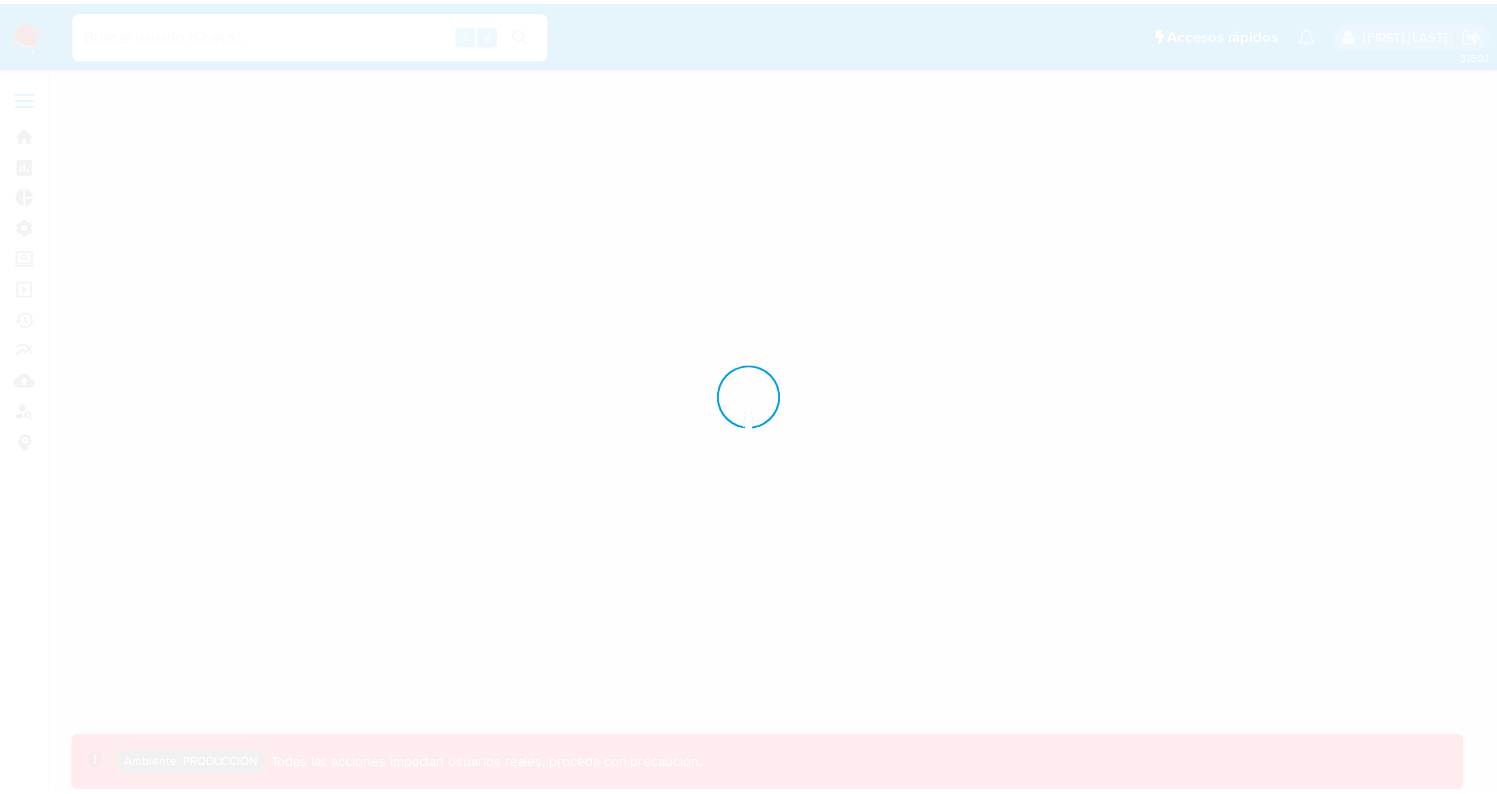 scroll, scrollTop: 0, scrollLeft: 0, axis: both 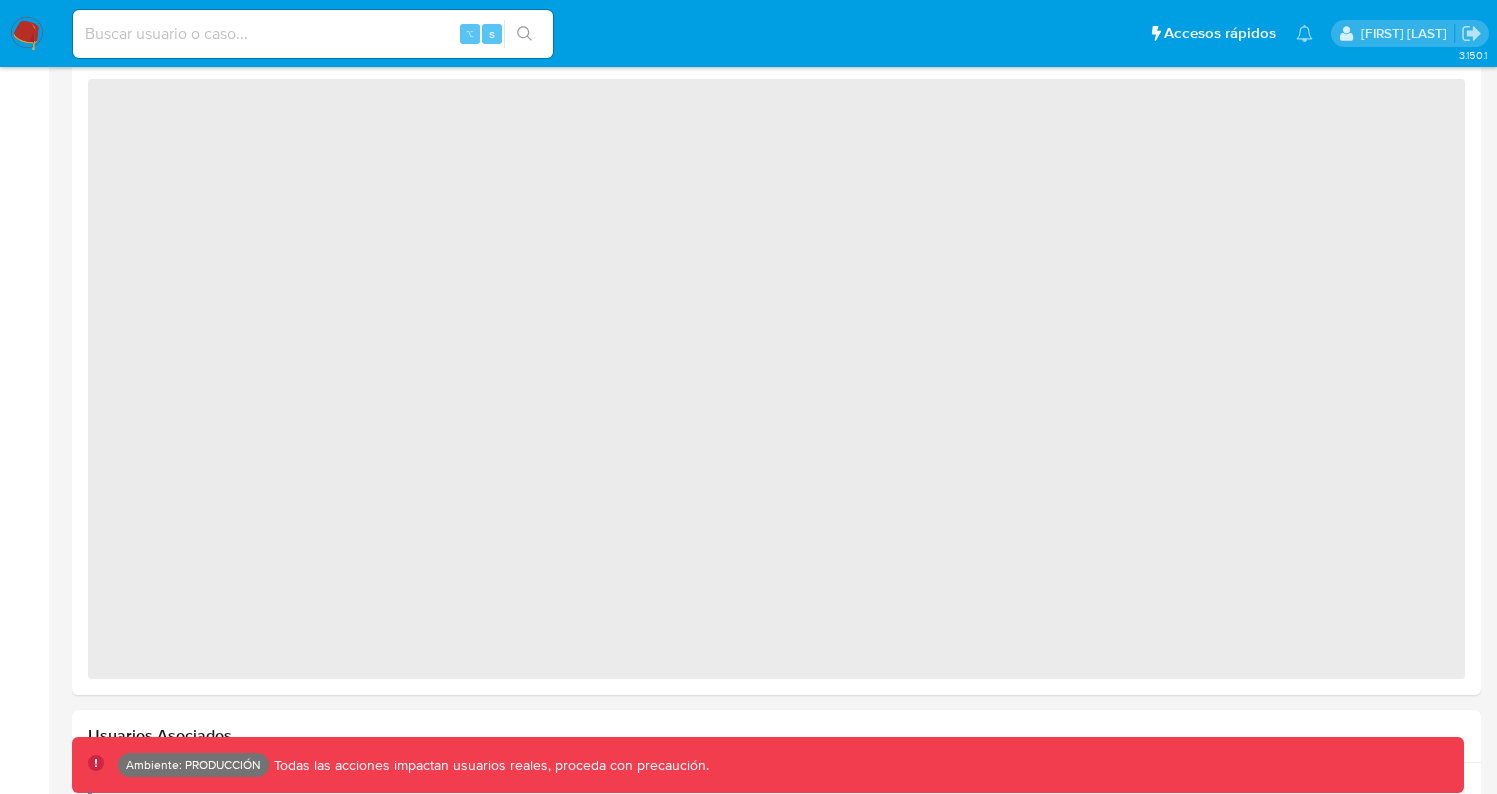 select on "10" 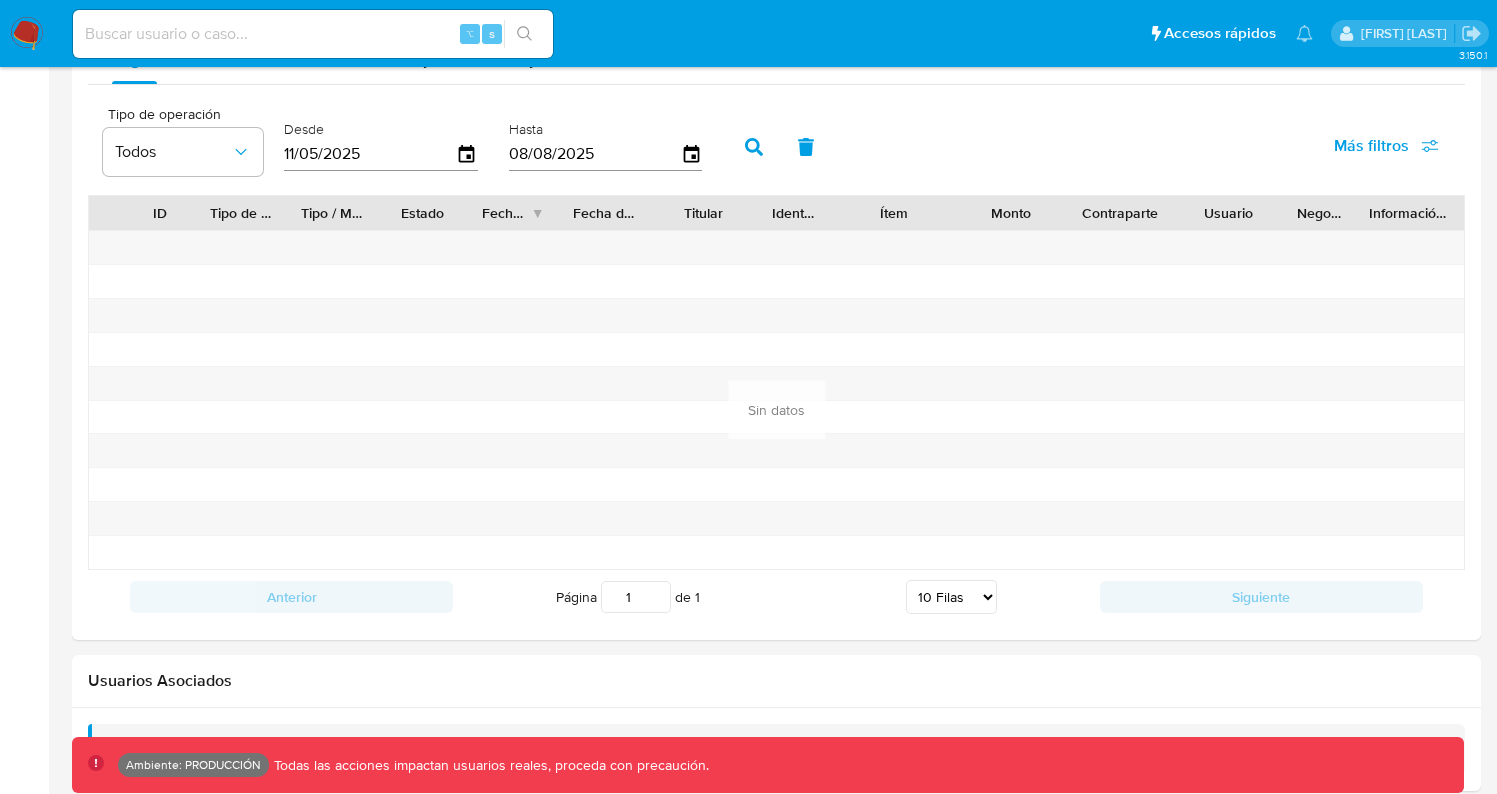 scroll, scrollTop: 1921, scrollLeft: 0, axis: vertical 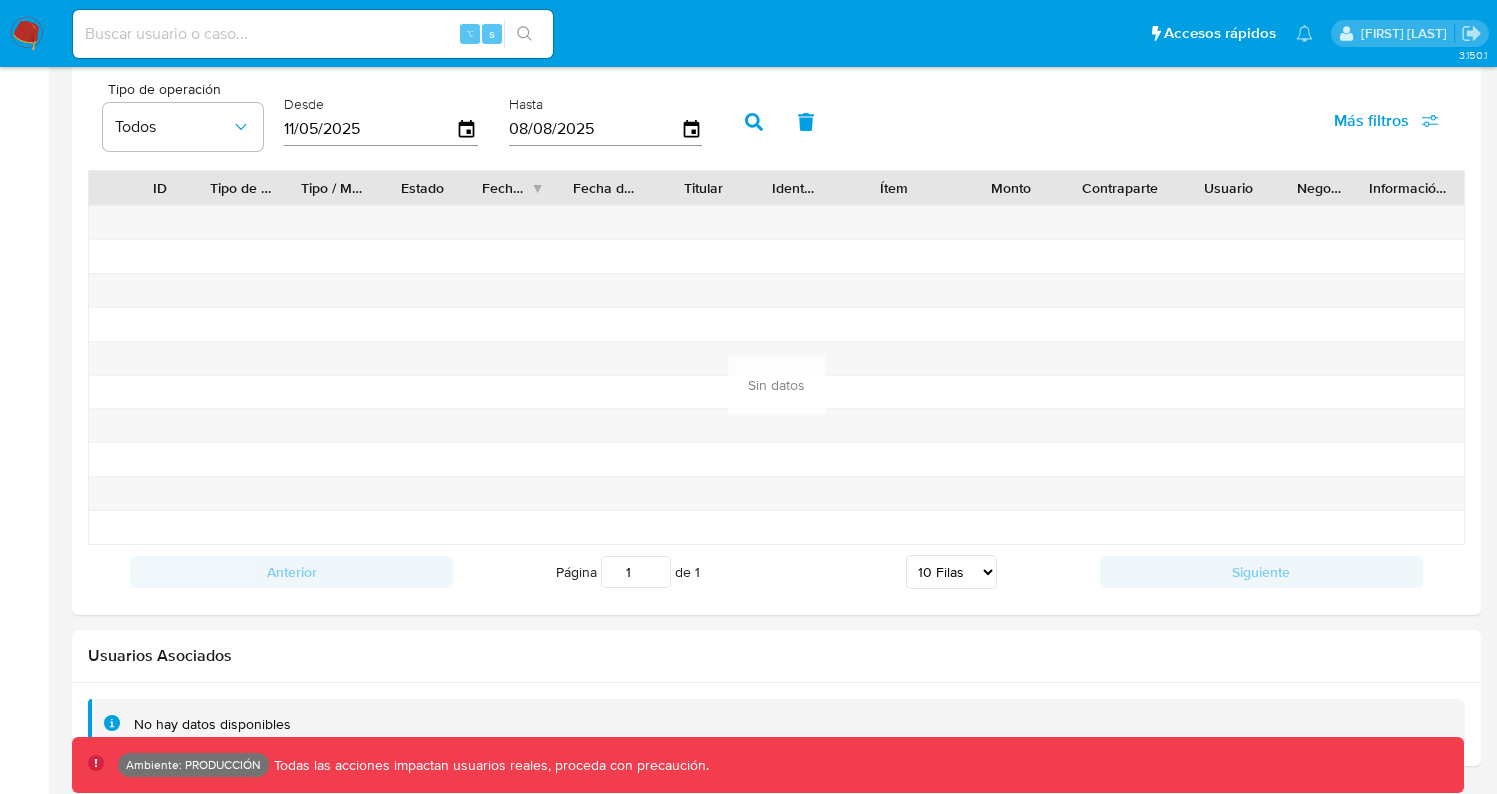 drag, startPoint x: 296, startPoint y: 716, endPoint x: 119, endPoint y: 669, distance: 183.13383 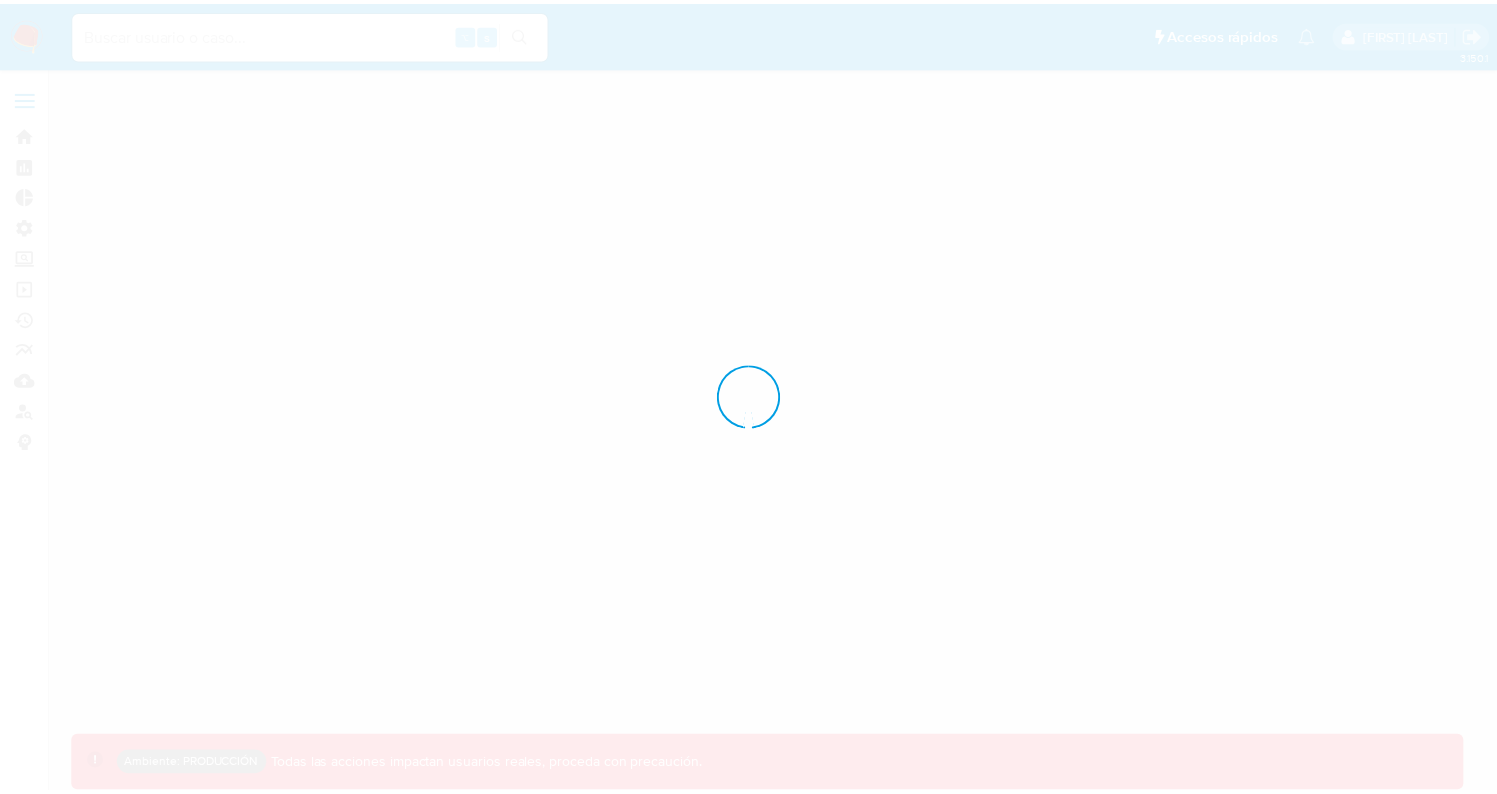 scroll, scrollTop: 0, scrollLeft: 0, axis: both 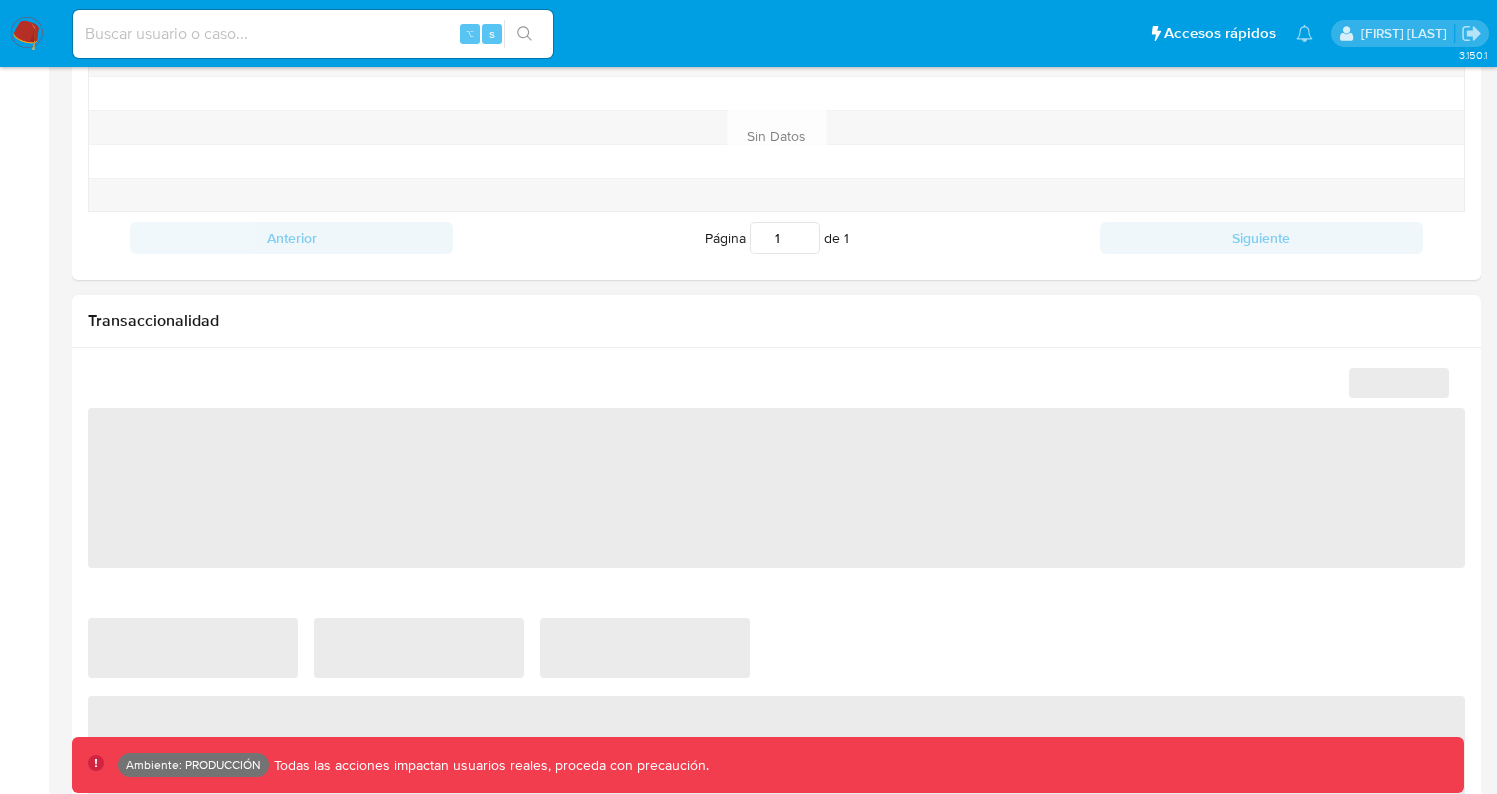 select on "10" 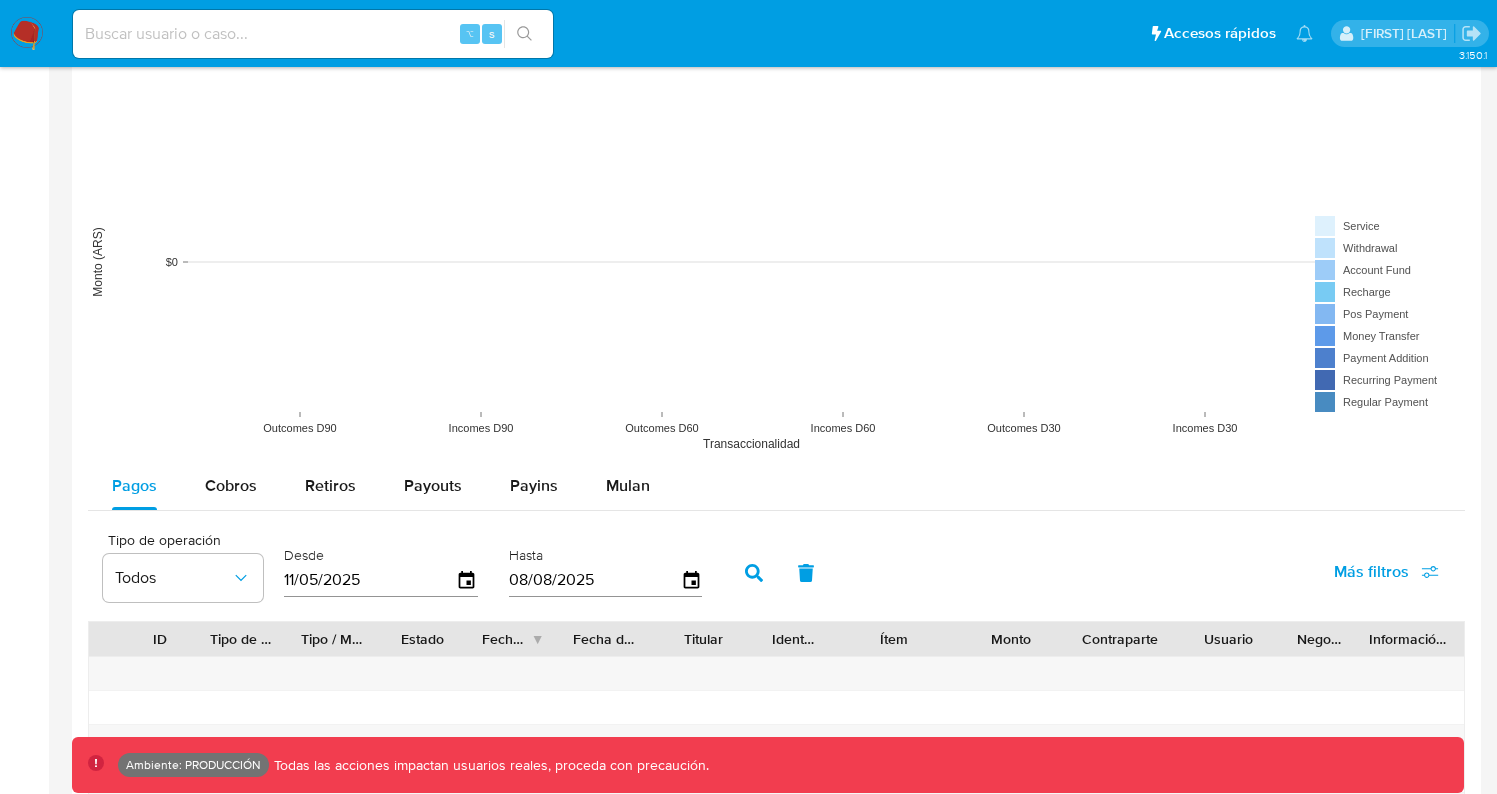 scroll, scrollTop: 1921, scrollLeft: 0, axis: vertical 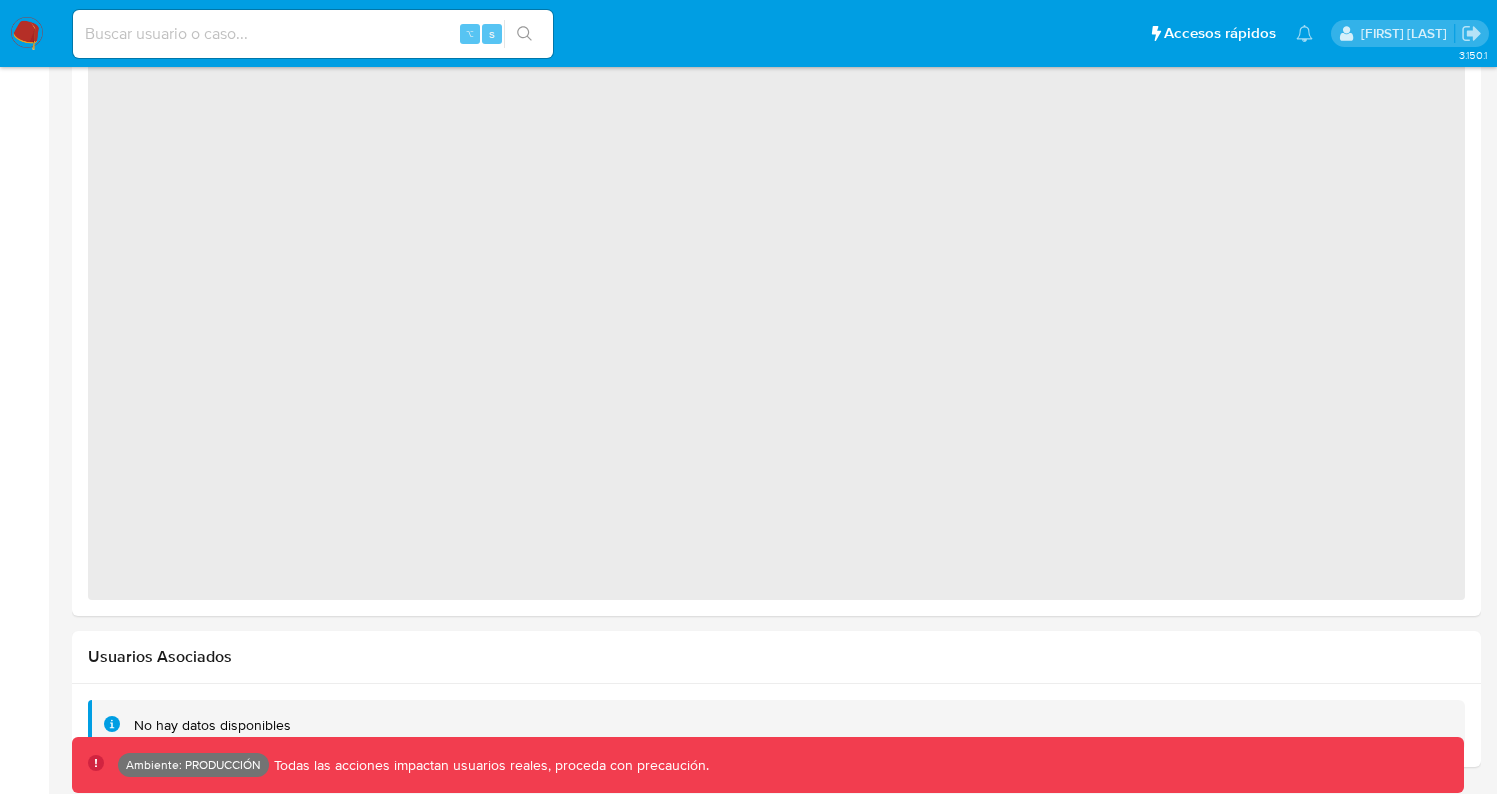 select on "10" 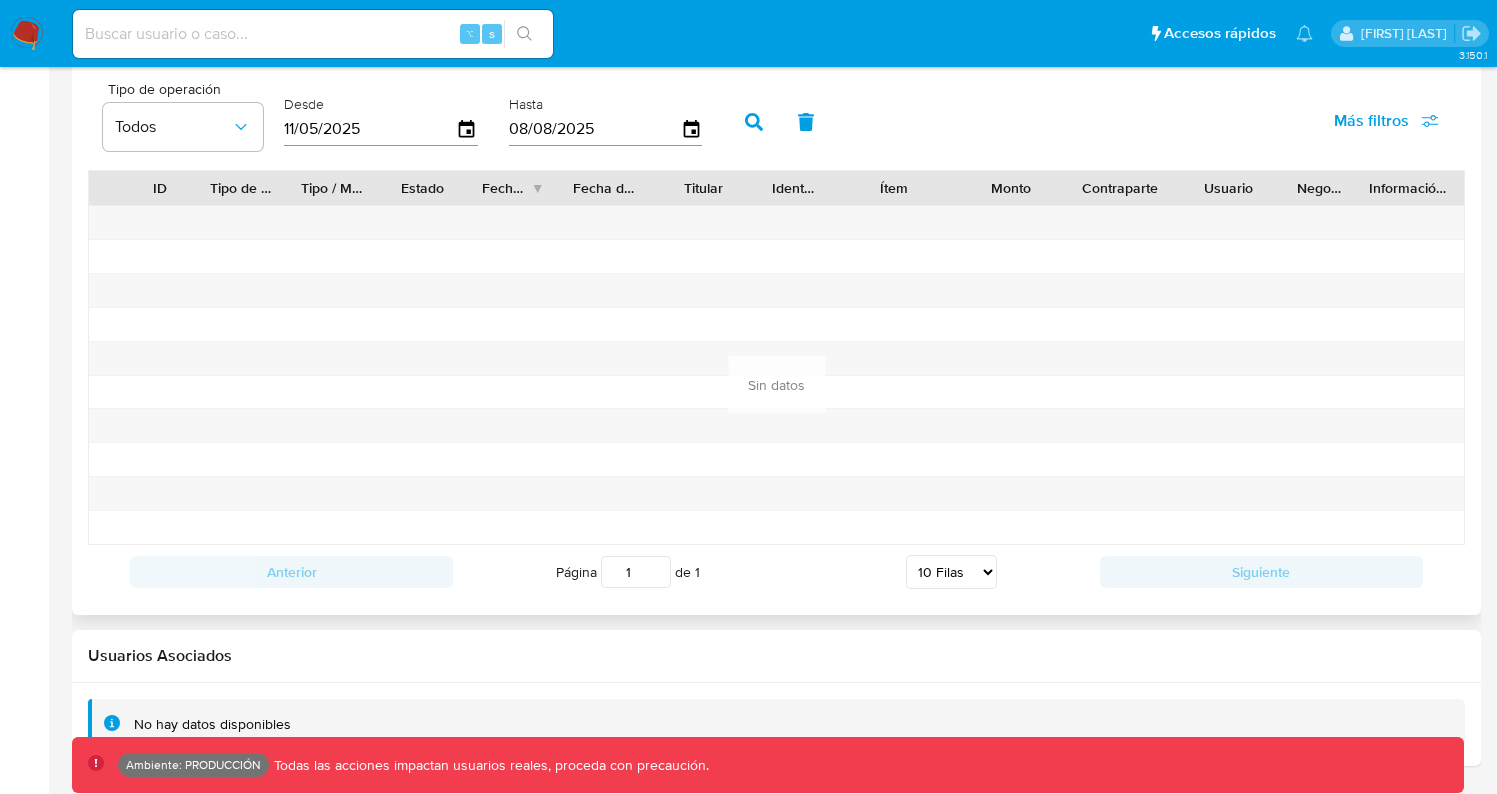 scroll, scrollTop: 1921, scrollLeft: 0, axis: vertical 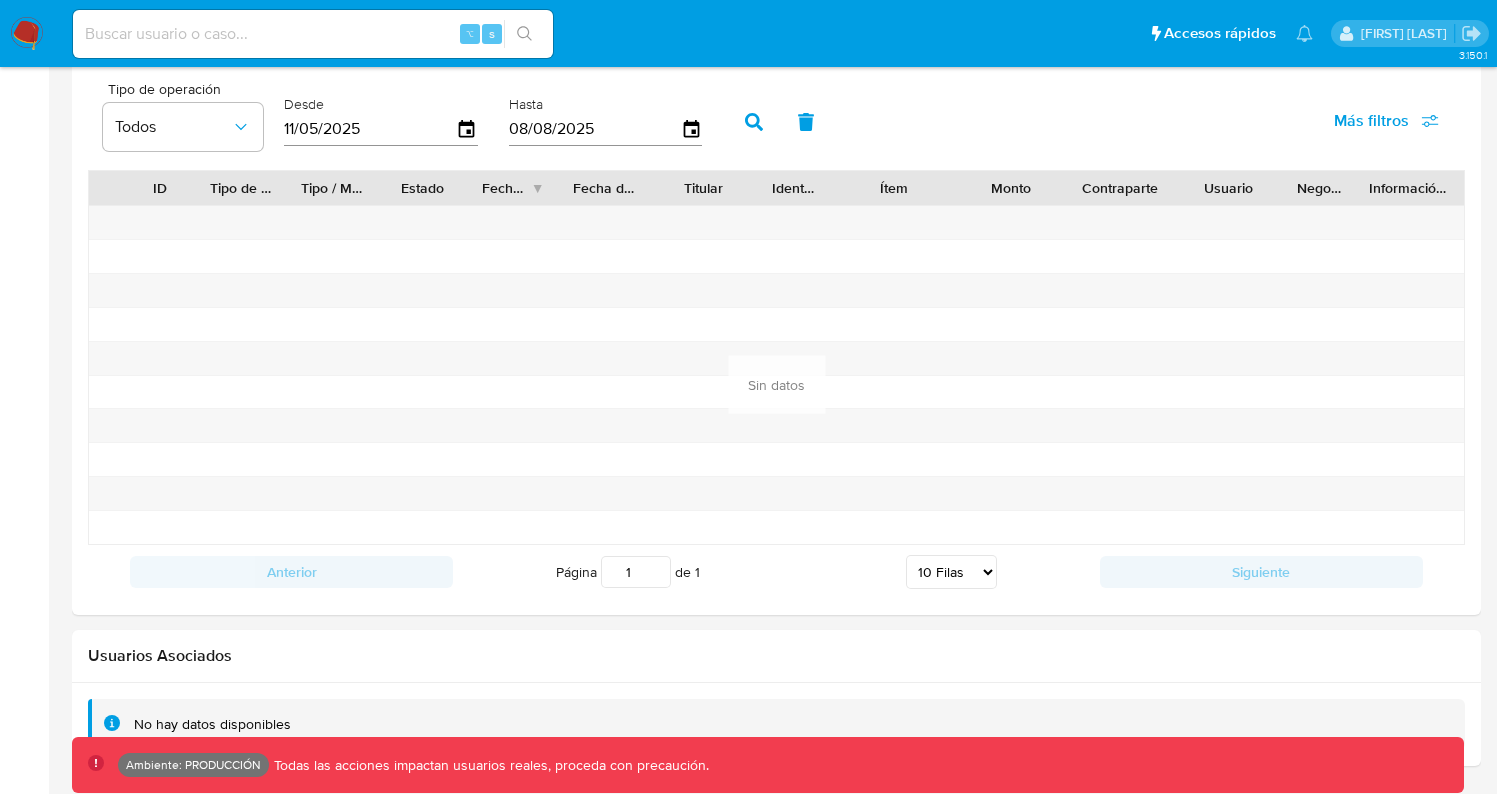 drag, startPoint x: 319, startPoint y: 735, endPoint x: 132, endPoint y: 722, distance: 187.45132 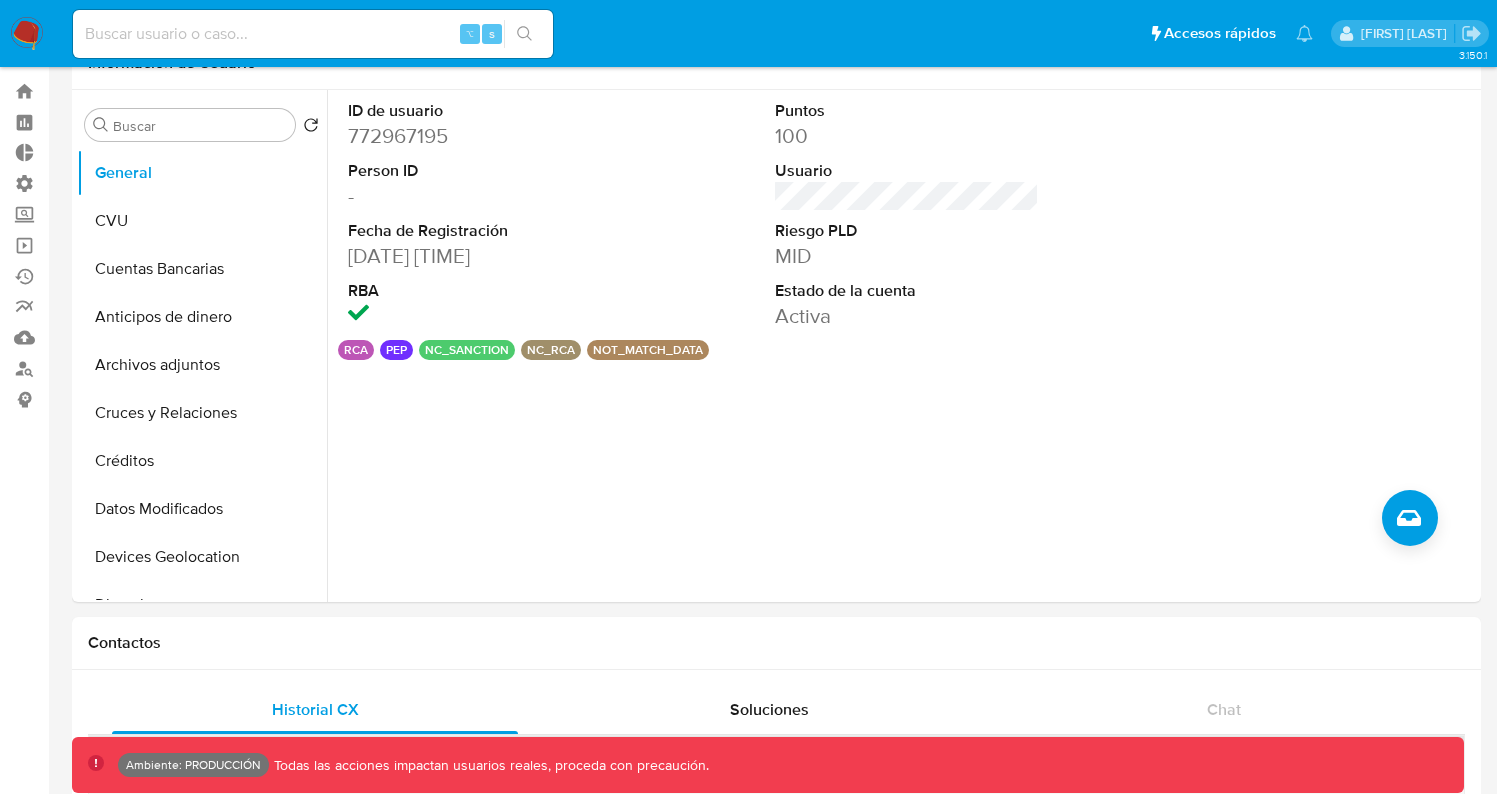 scroll, scrollTop: 0, scrollLeft: 0, axis: both 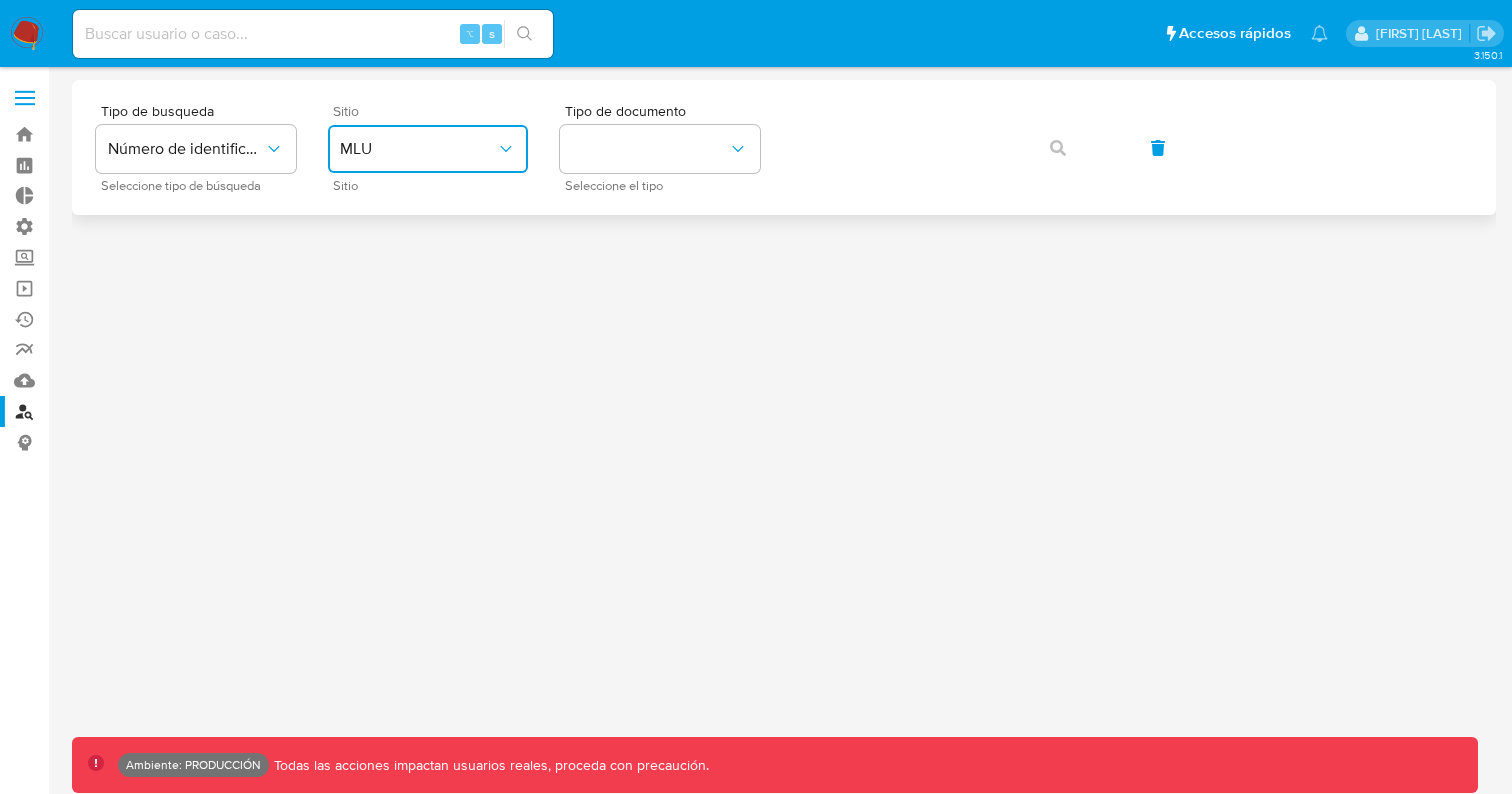 click on "MLU" at bounding box center (428, 149) 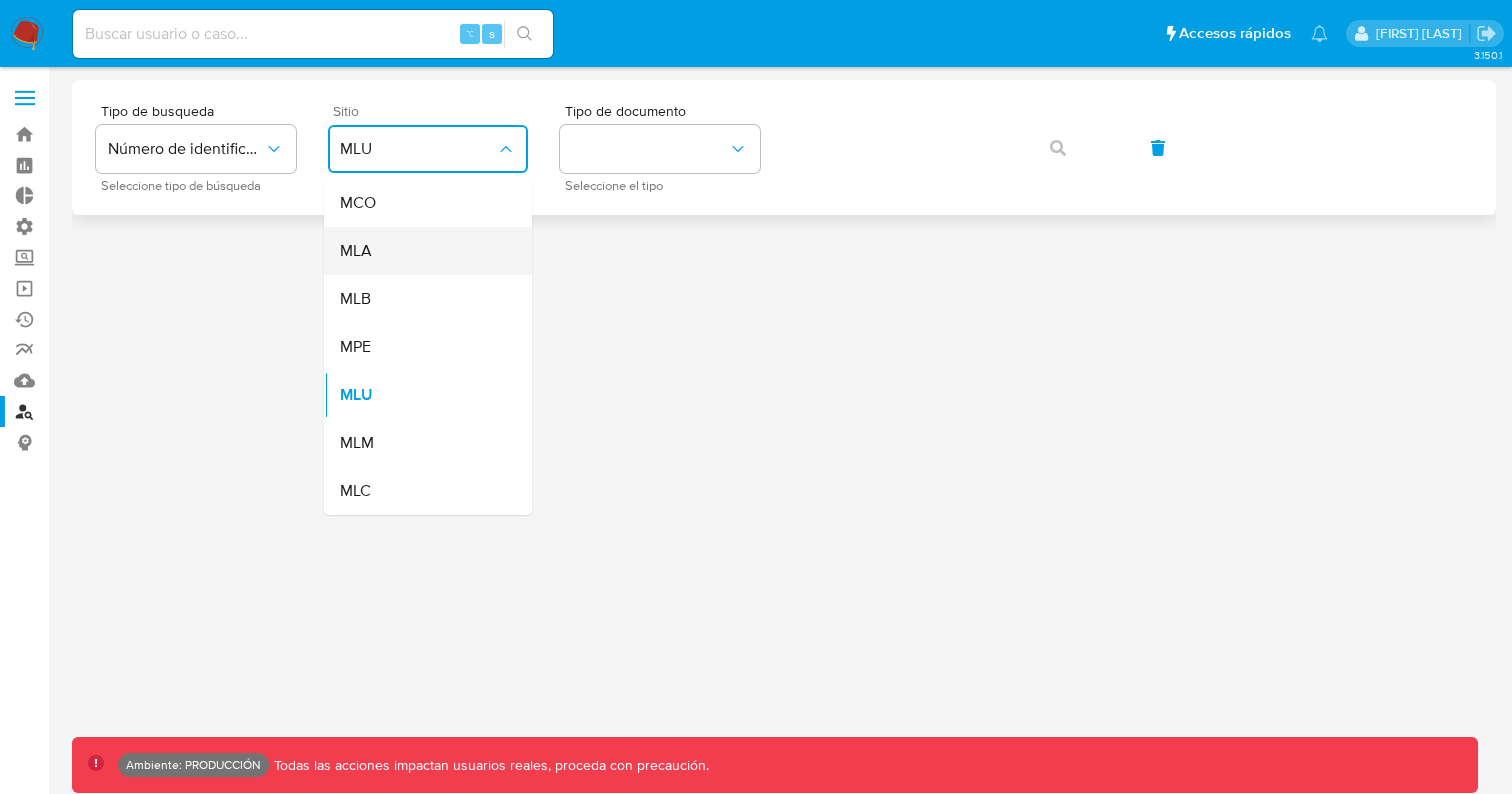 click on "MLA" at bounding box center (422, 251) 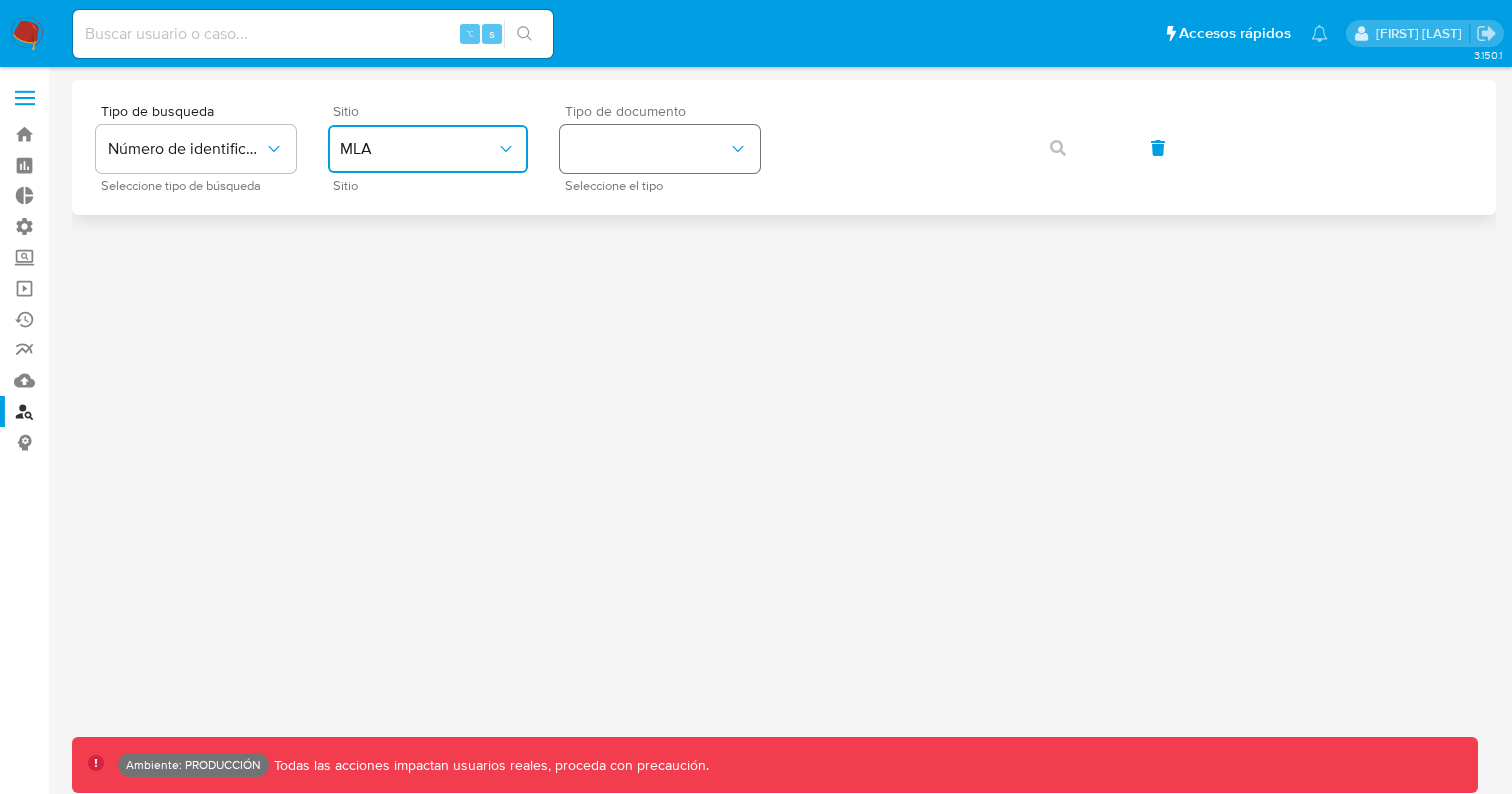click at bounding box center [660, 149] 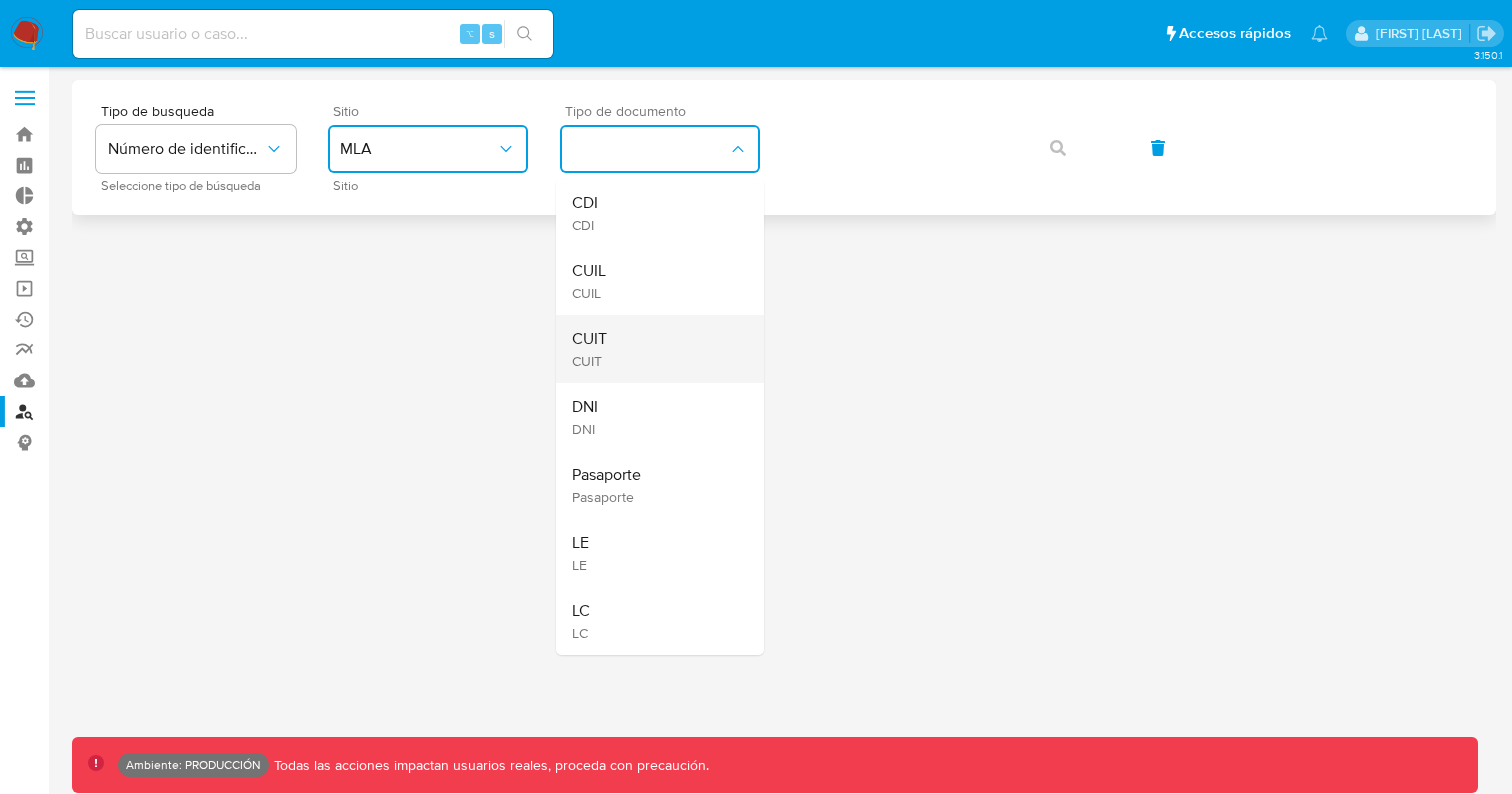click on "CUIT CUIT" at bounding box center (654, 349) 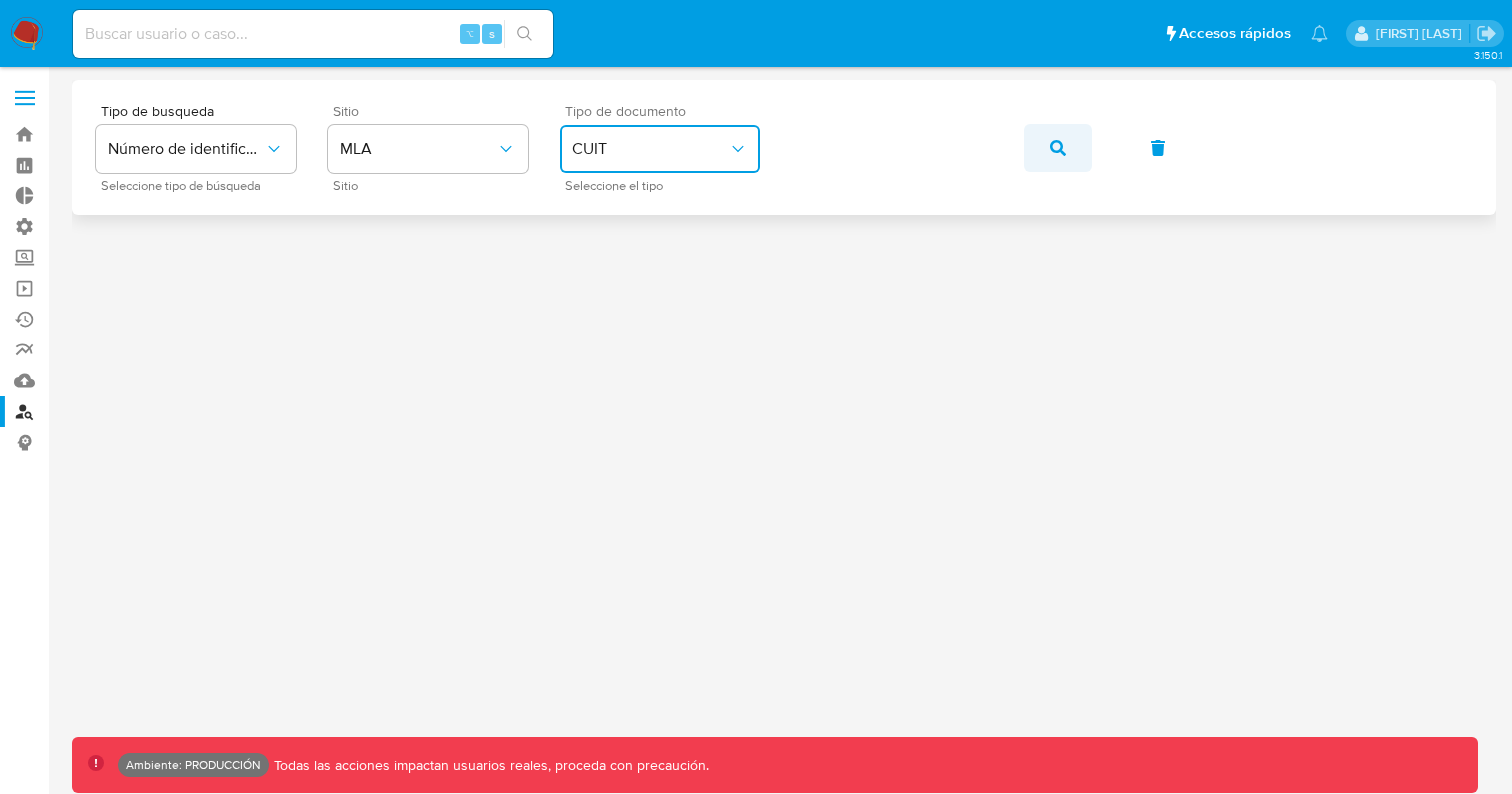click 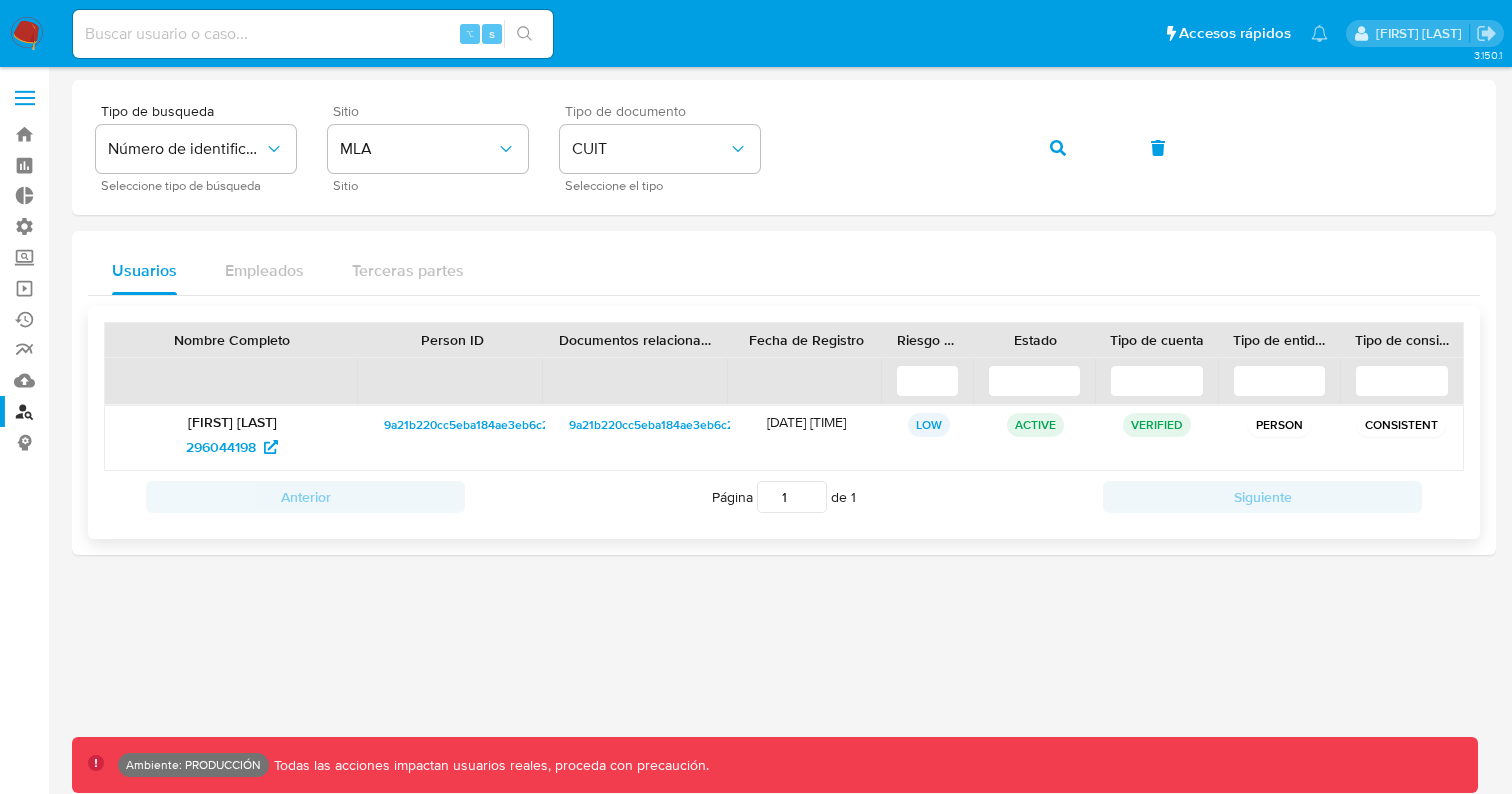 click on "PERSON" at bounding box center [1280, 438] 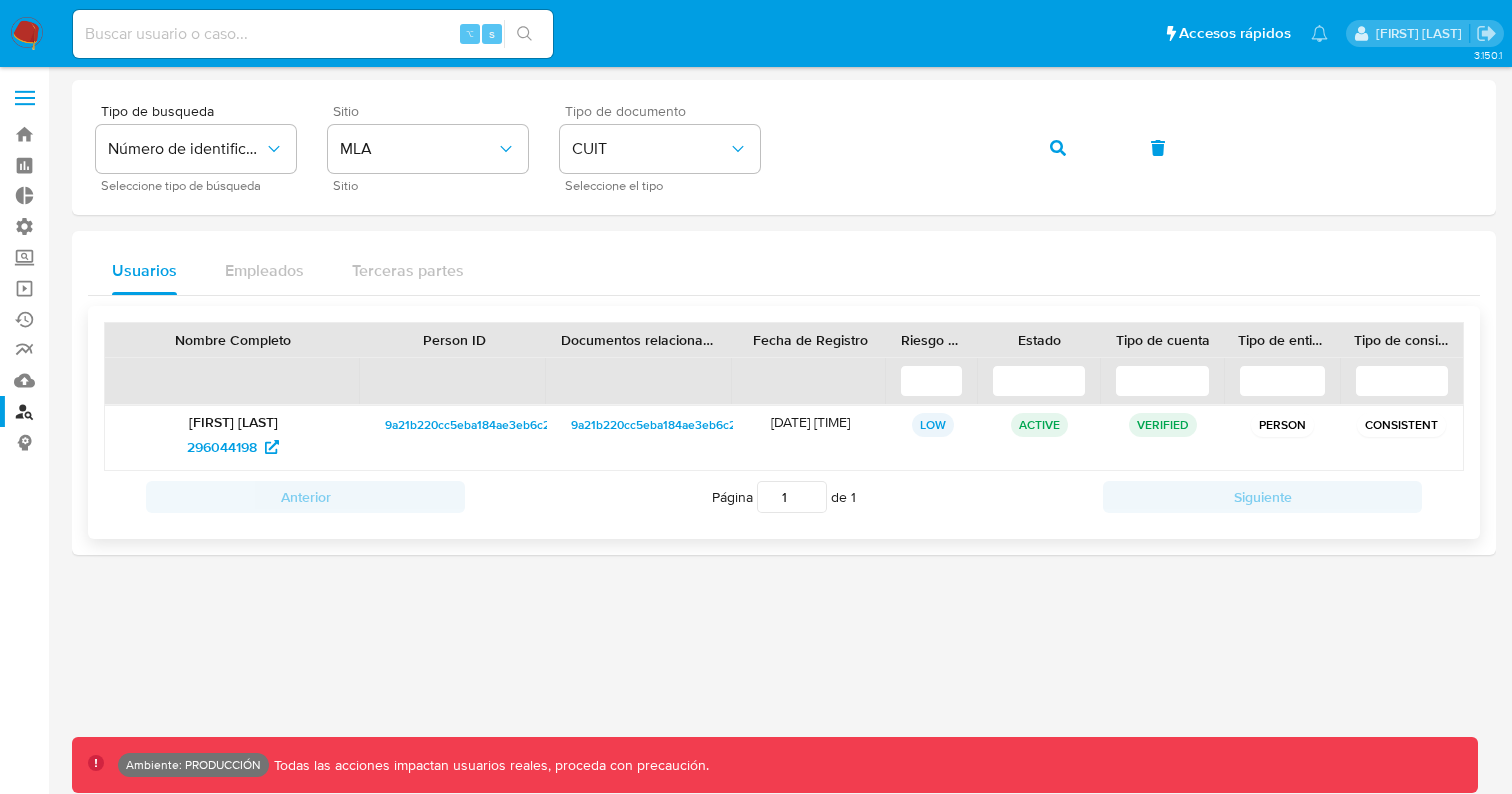 click at bounding box center [1340, 340] 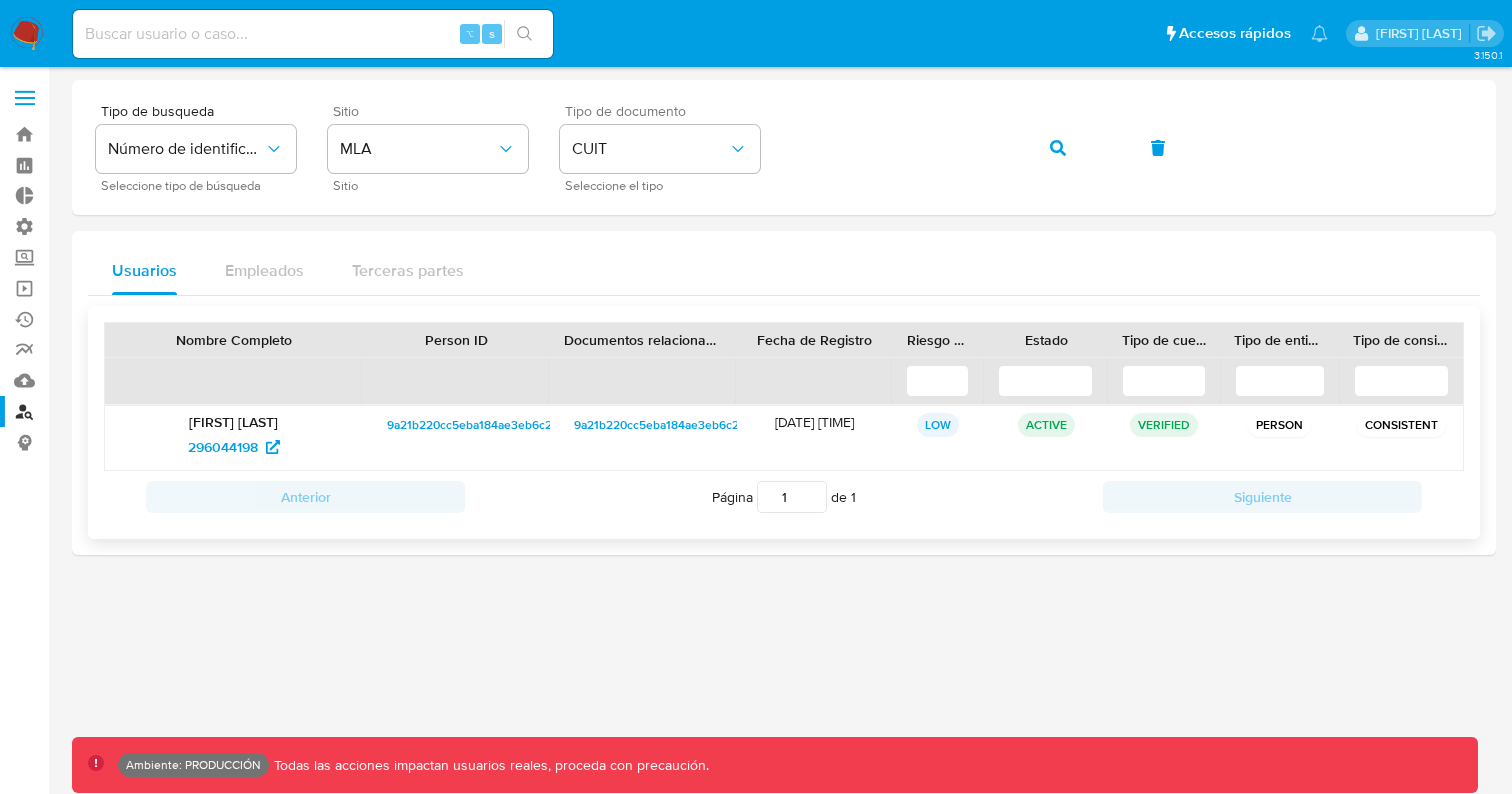 click at bounding box center [1220, 340] 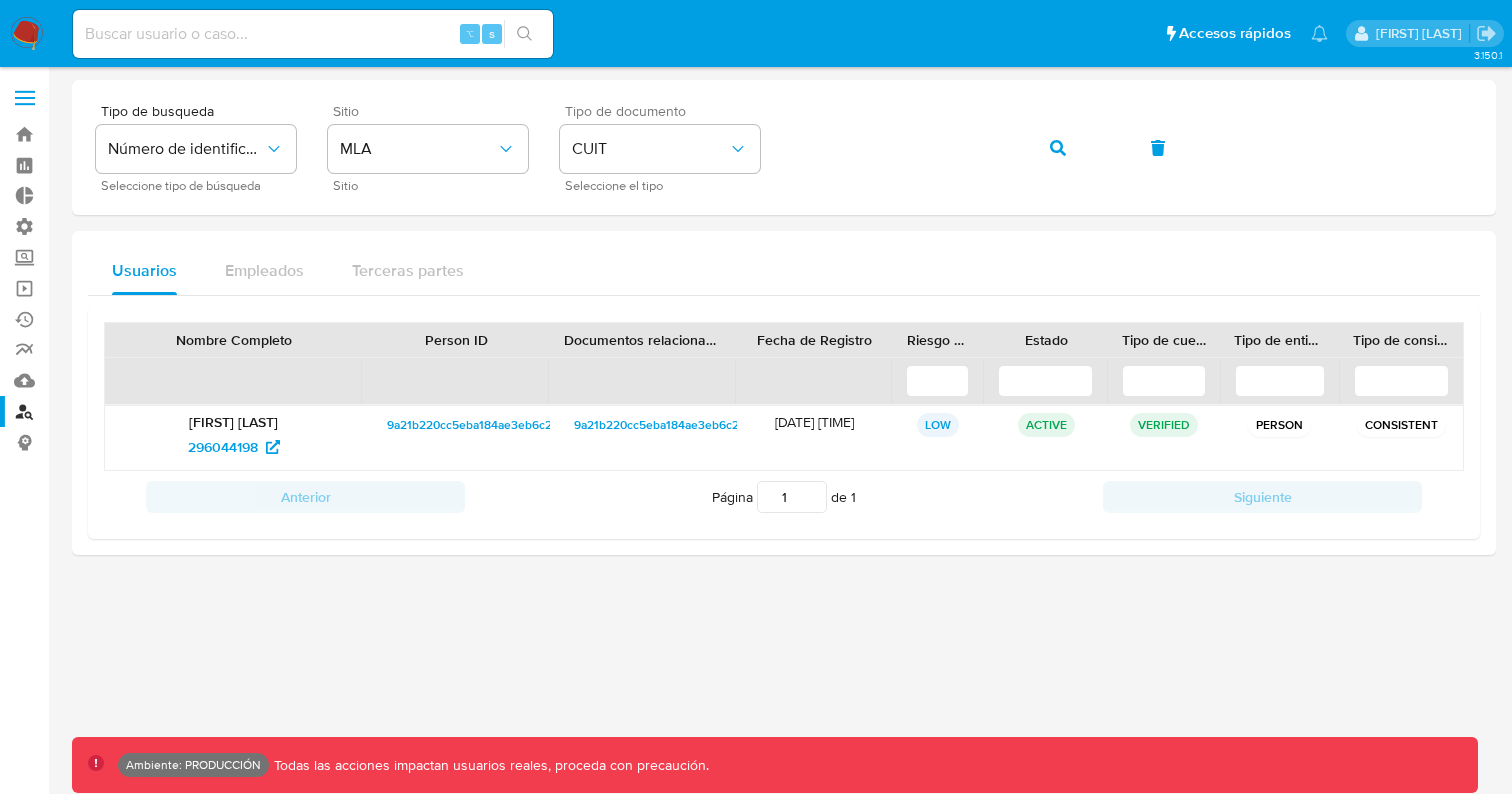 click at bounding box center (25, 104) 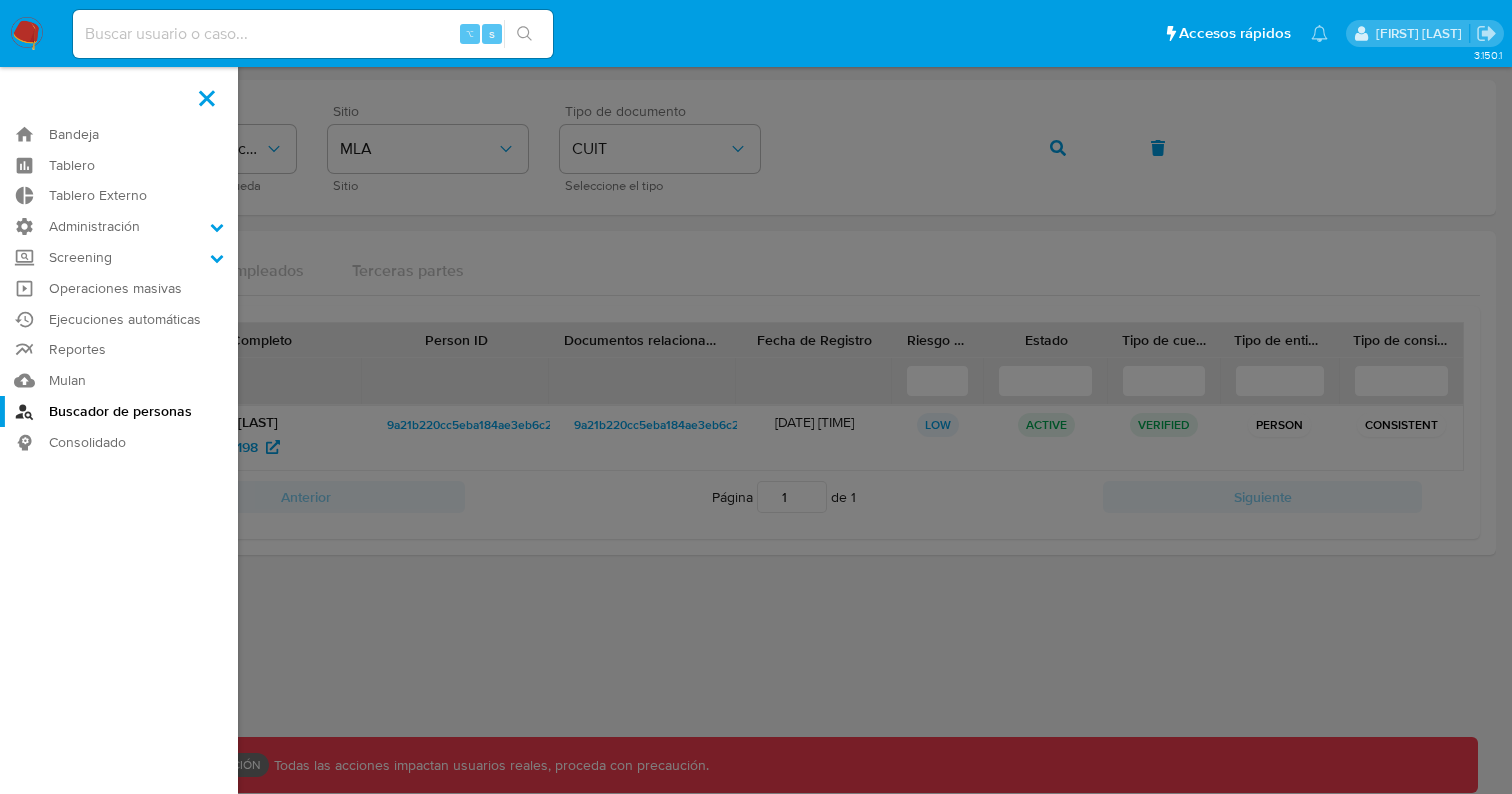 click at bounding box center [756, 397] 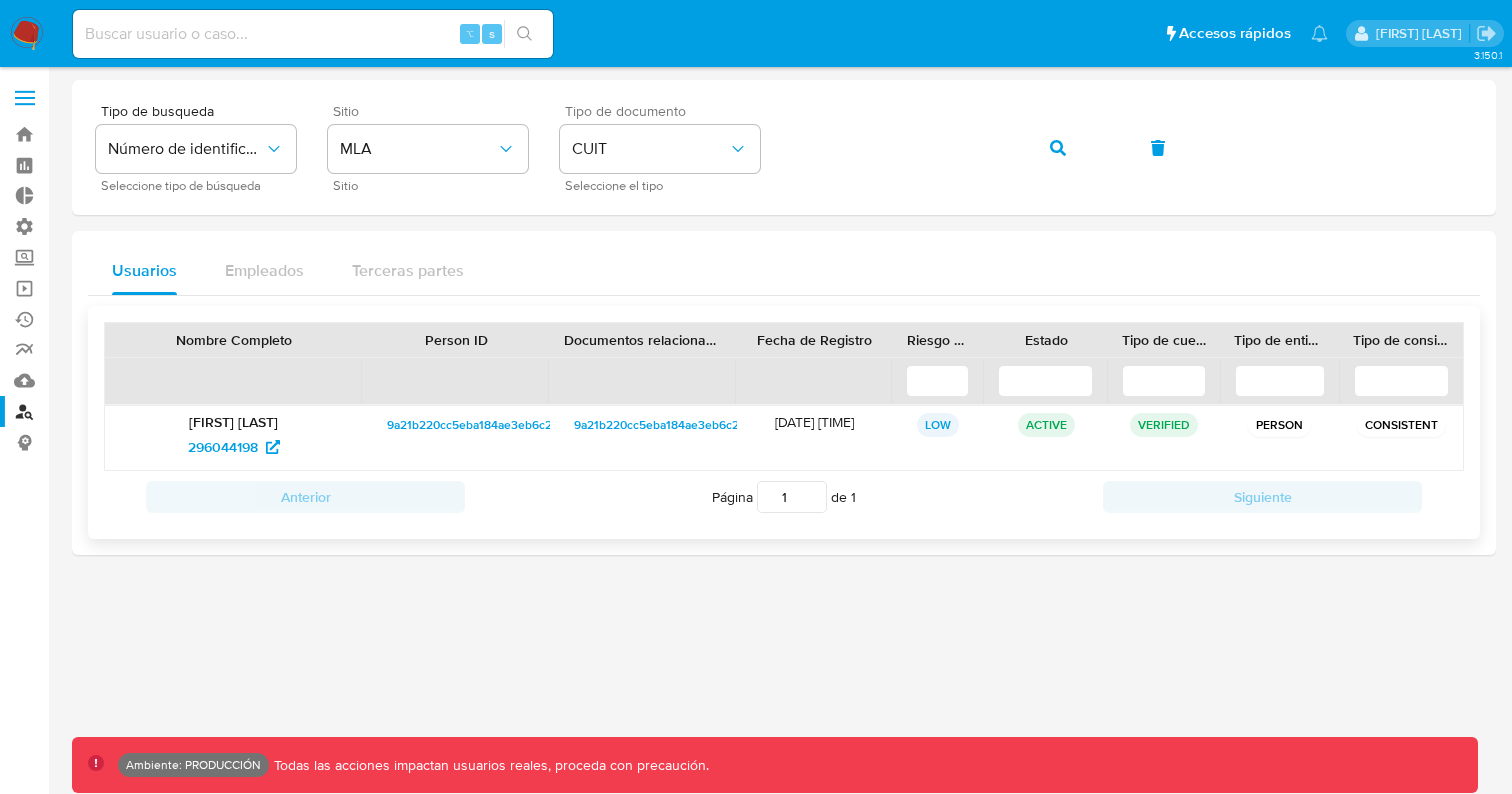 click at bounding box center (937, 381) 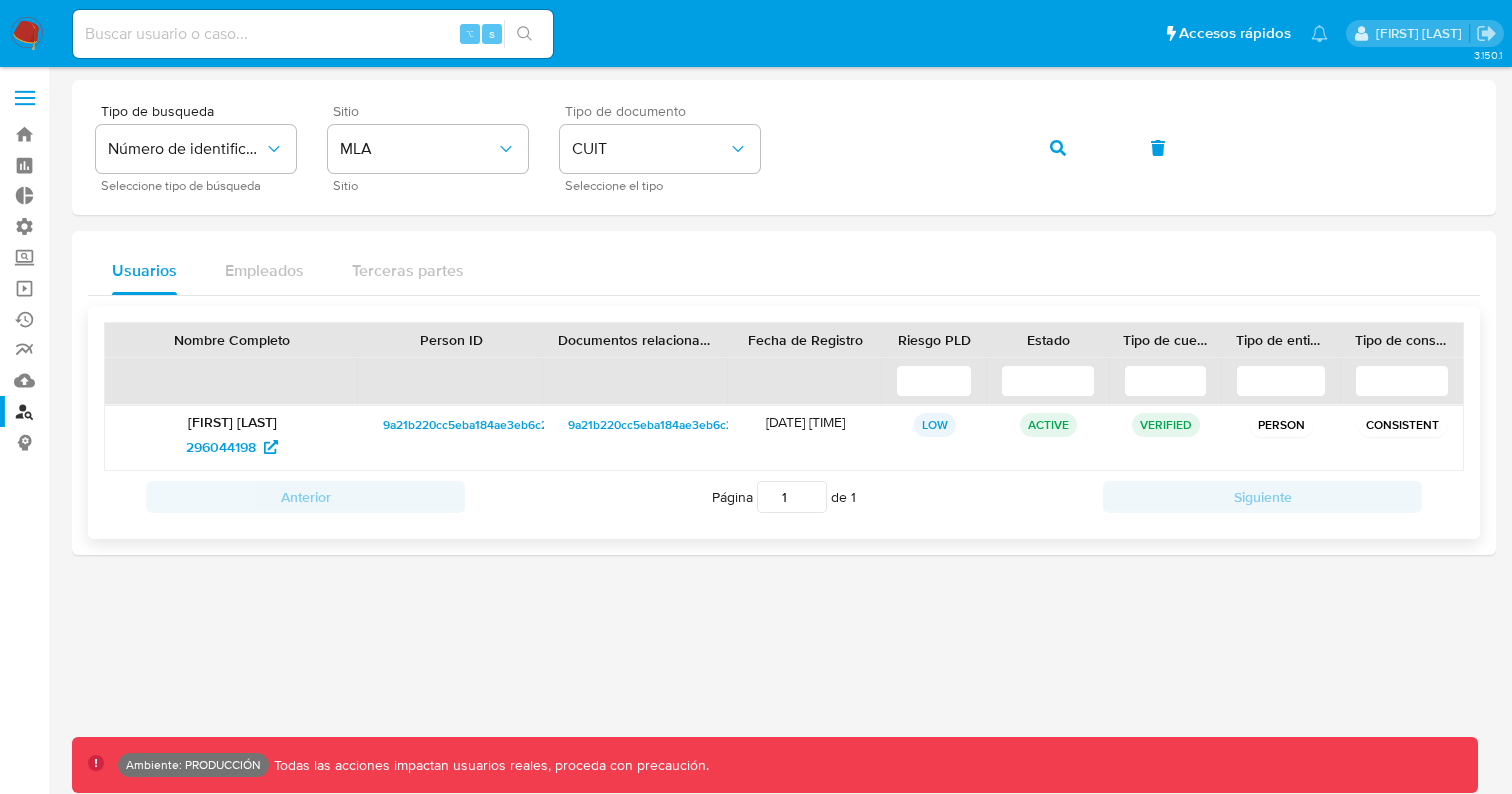 drag, startPoint x: 973, startPoint y: 350, endPoint x: 987, endPoint y: 351, distance: 14.035668 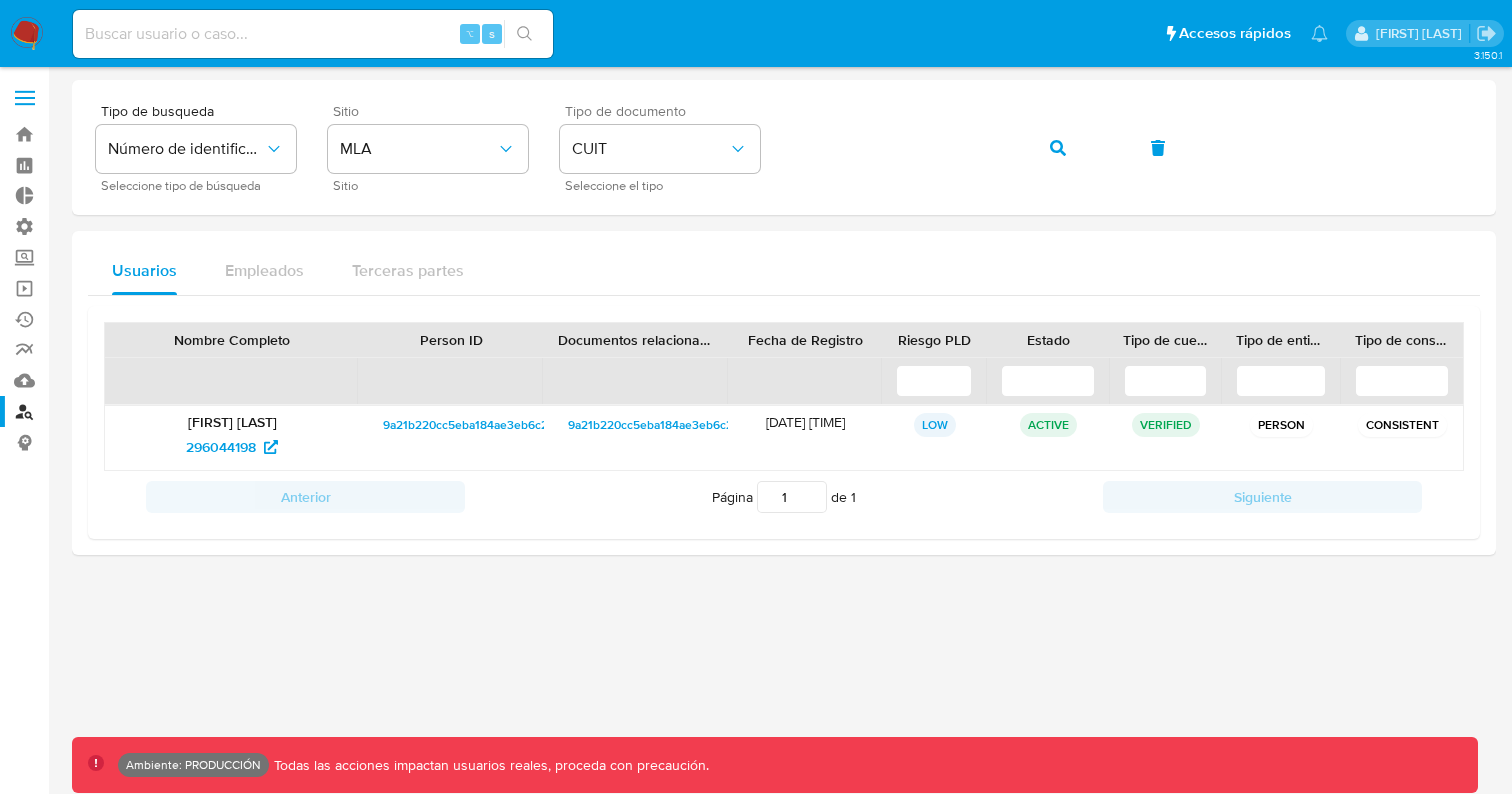 click at bounding box center [313, 34] 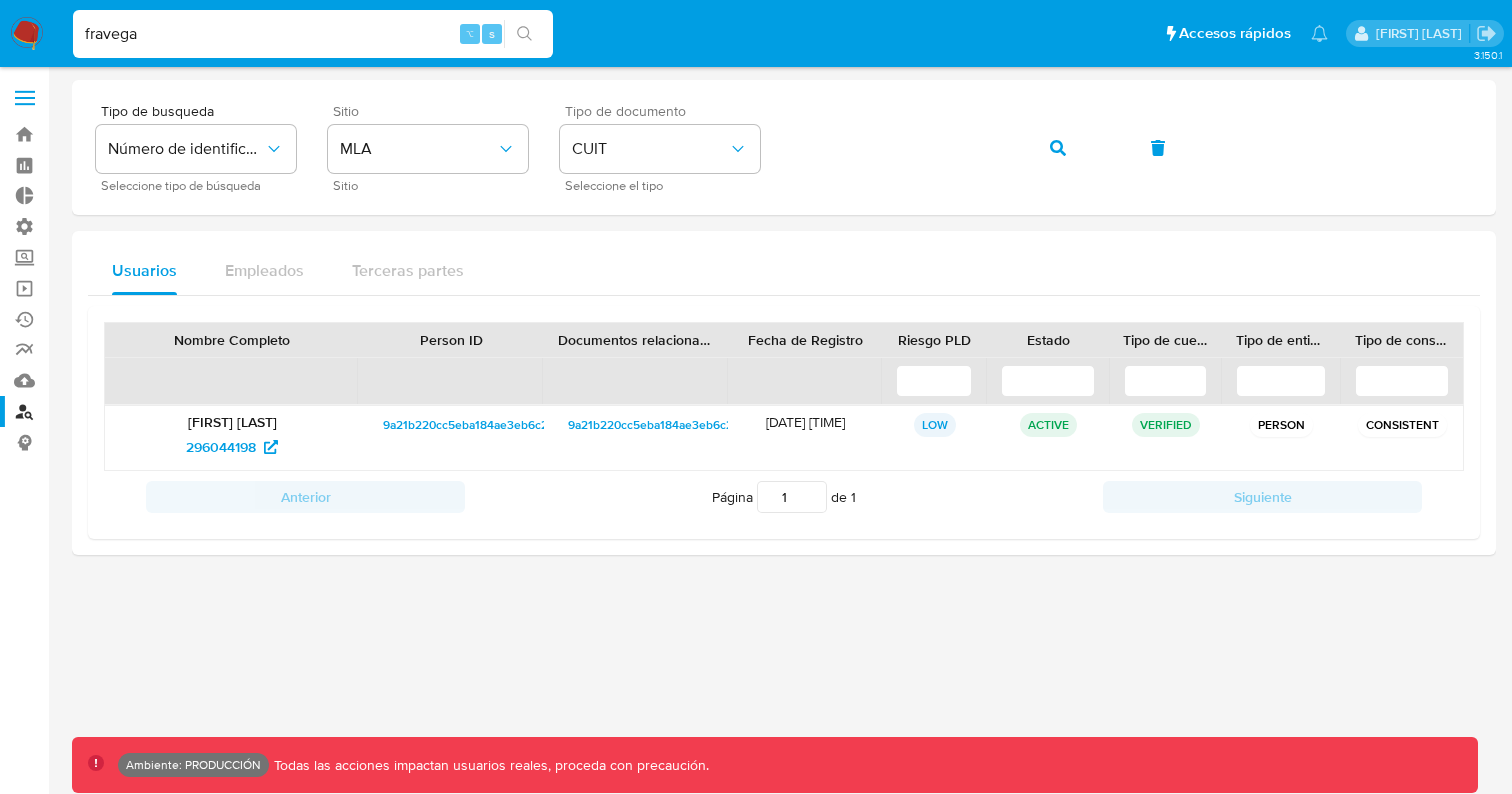 type on "fravega" 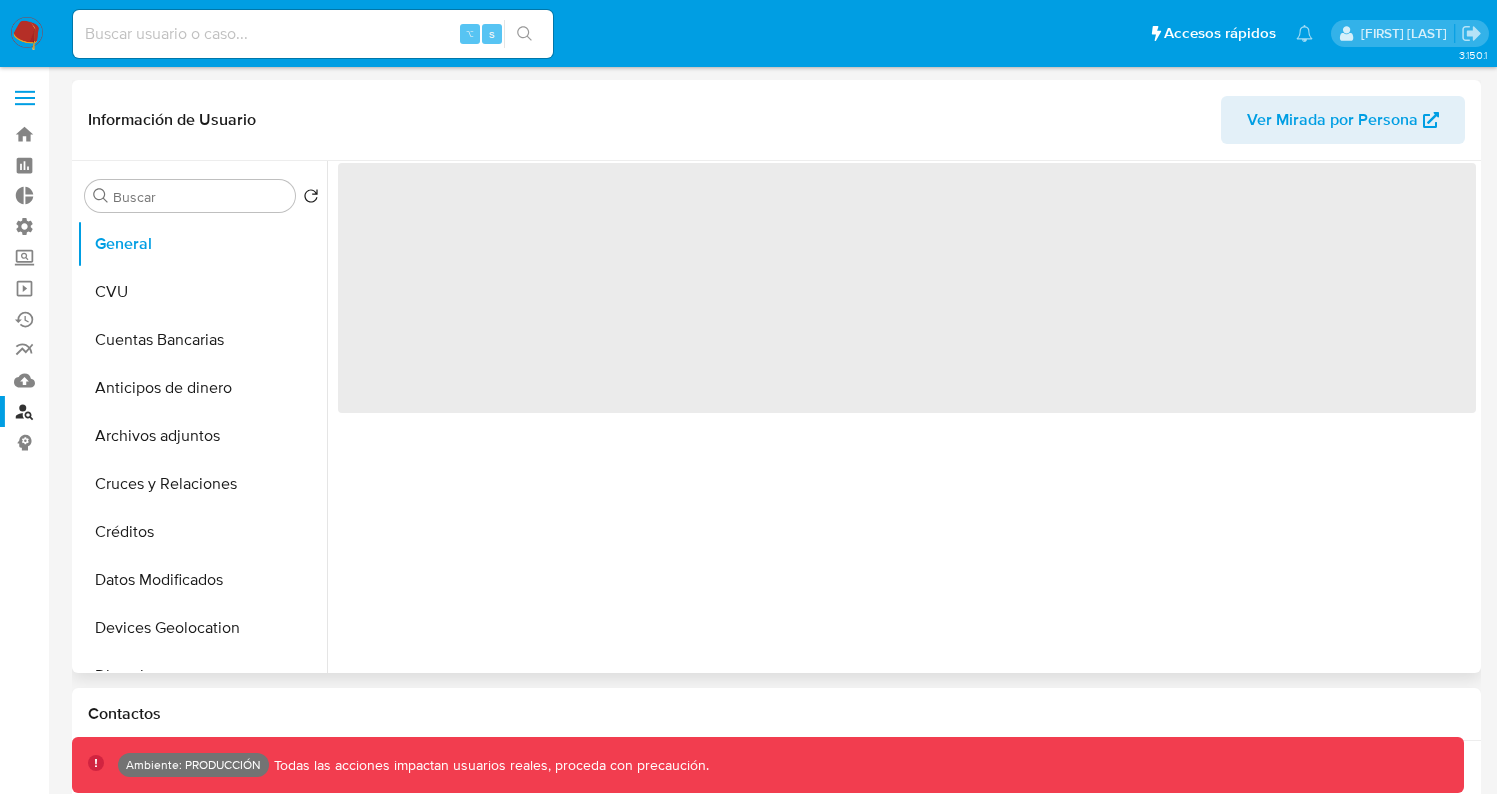 click on "Ver Mirada por Persona" at bounding box center [1332, 120] 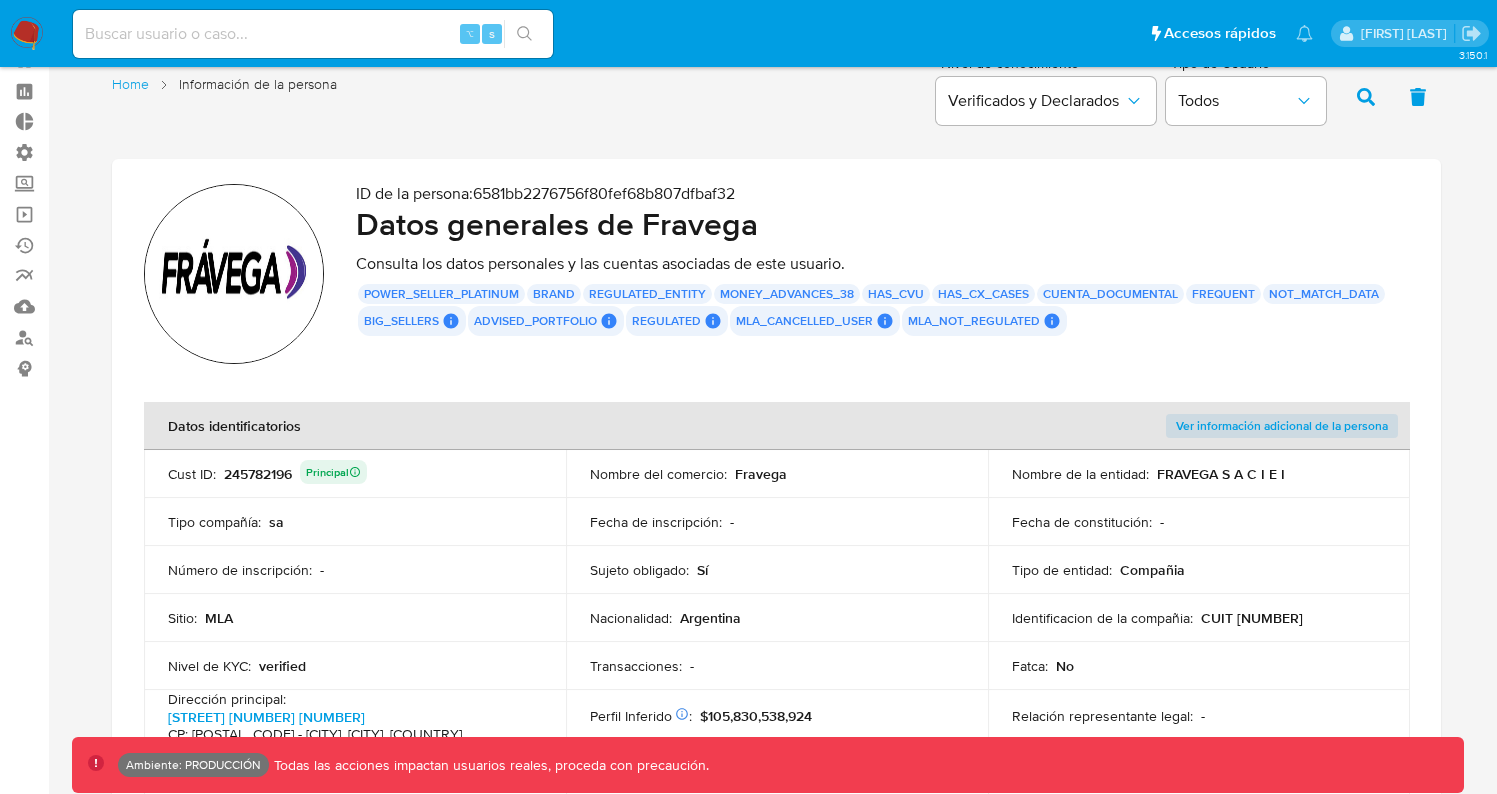 scroll, scrollTop: 78, scrollLeft: 0, axis: vertical 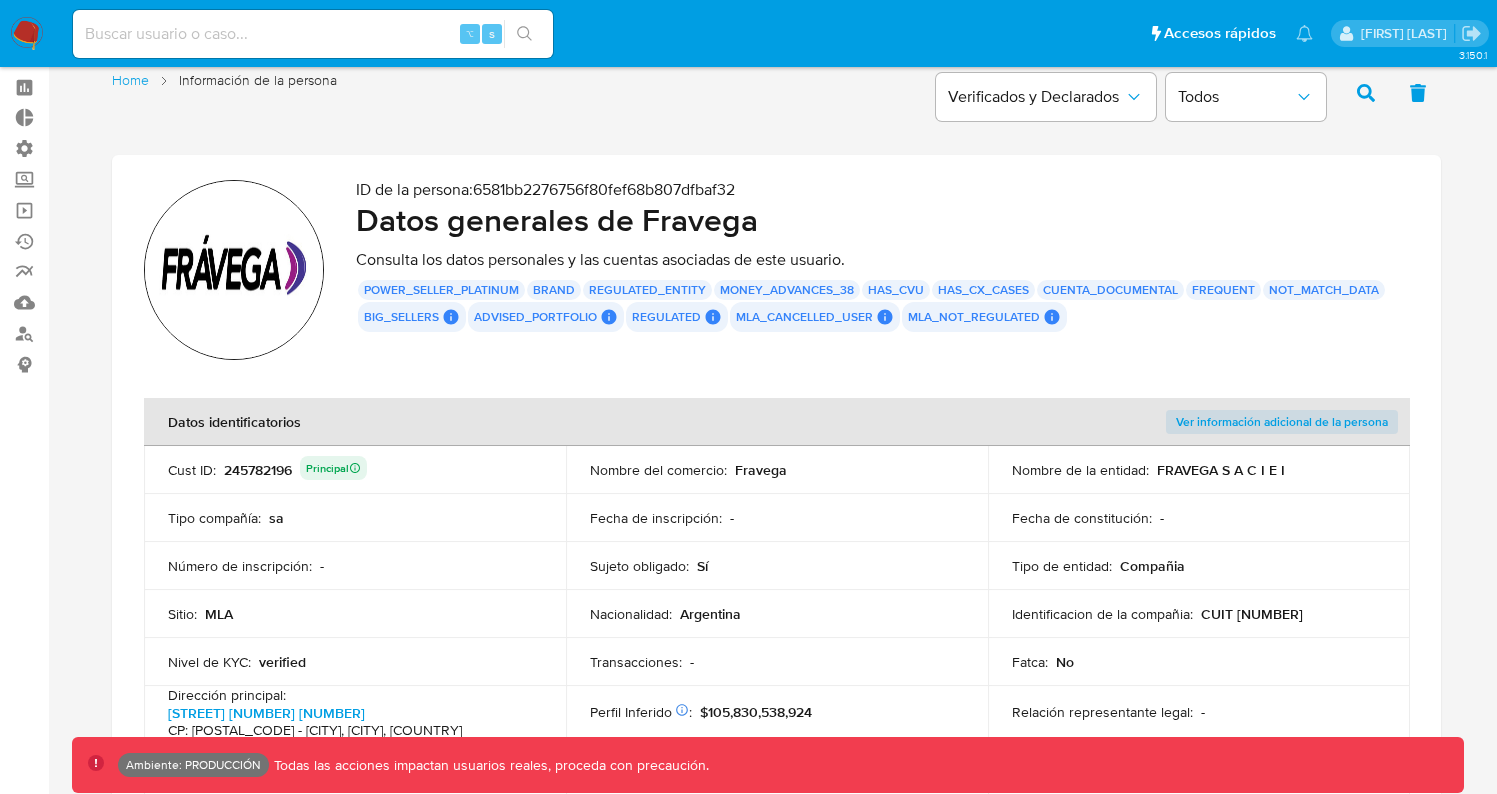 drag, startPoint x: 1087, startPoint y: 315, endPoint x: 408, endPoint y: 298, distance: 679.21277 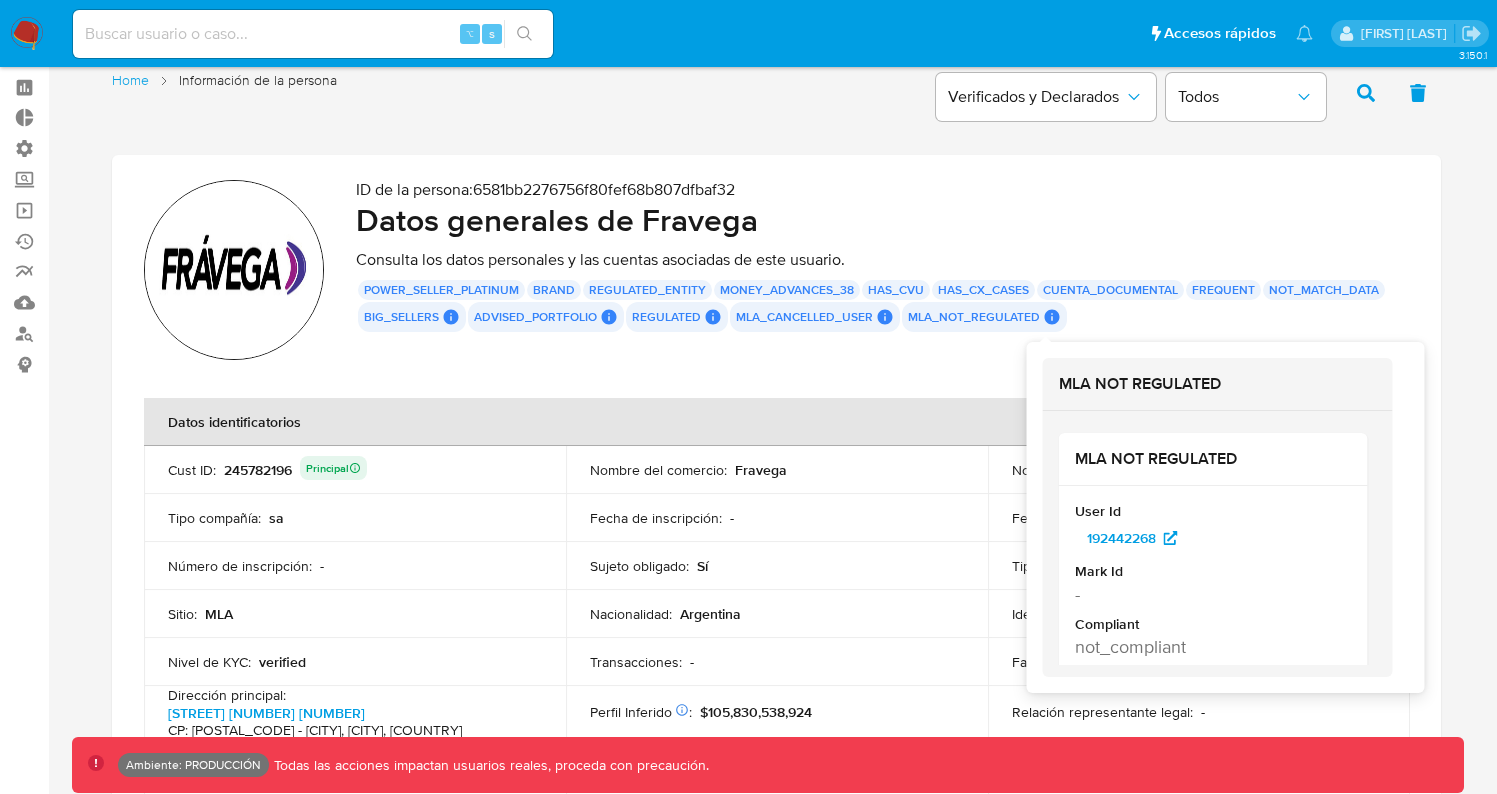 drag, startPoint x: 1084, startPoint y: 320, endPoint x: 1030, endPoint y: 318, distance: 54.037025 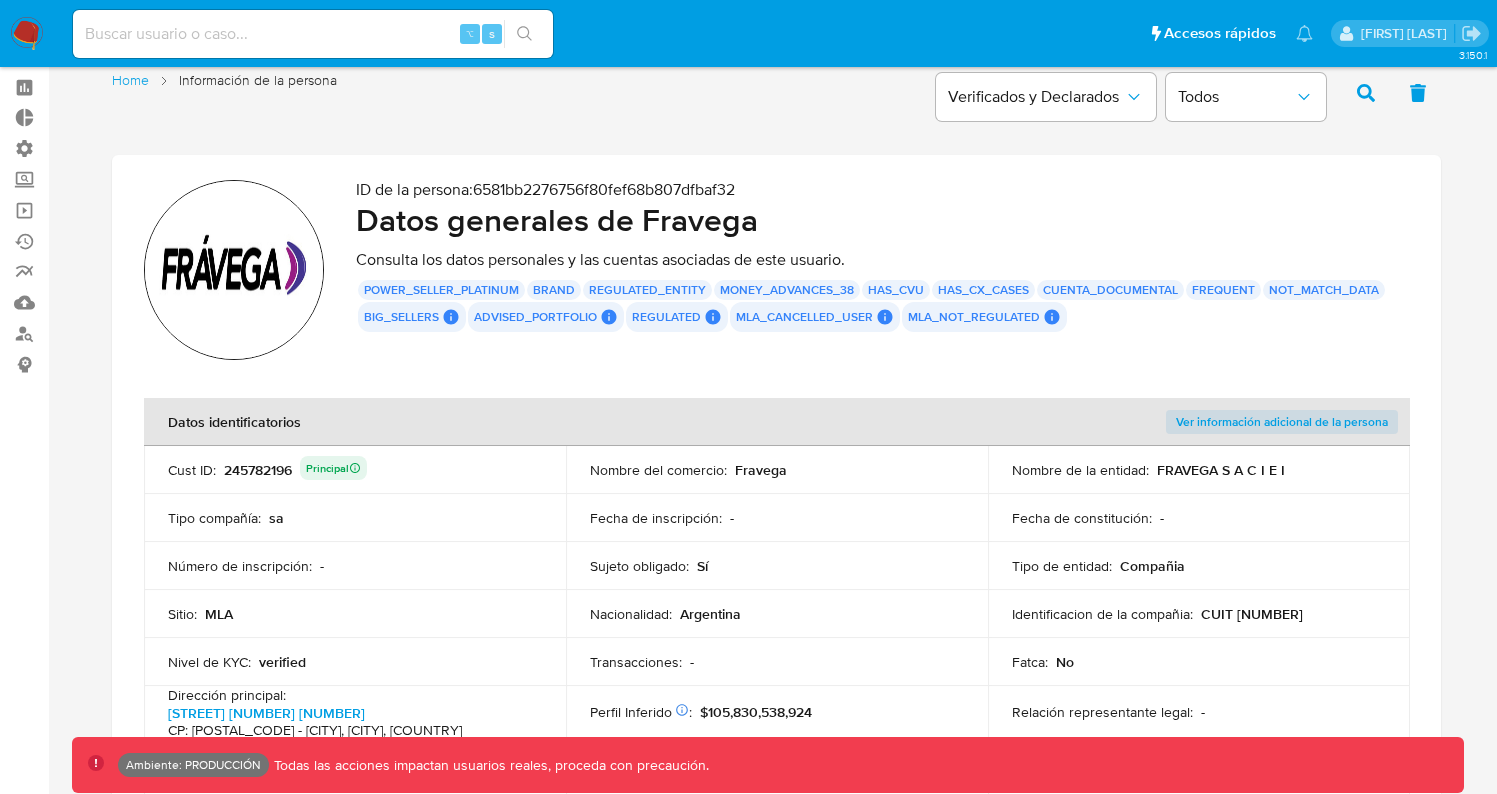 click on "User Id [NUMBER] Advisor Email [EMAIL] Advisor Name [FIRST] [LAST] User Id [NUMBER] Advisor Email [EMAIL] Advisor Name [FIRST] [LAST] User Id [NUMBER] Advisor Email [EMAIL] Advisor Name [FIRST] [LAST] User Id [NUMBER] Advisor Email [EMAIL] Advisor Name [FIRST] [LAST] User Id [NUMBER] Advisor Email [EMAIL] Advisor Name [FIRST] [LAST] Advised is_advised Advised Portfolio User Id [NUMBER] Advisor Email [EMAIL] Advisor Name [FIRST] [LAST] Advised is_advised Advised Portfolio Advisor Email [EMAIL] Advisor Name [FIRST] [LAST] Advised is_advised Advised Portfolio" at bounding box center [882, 306] 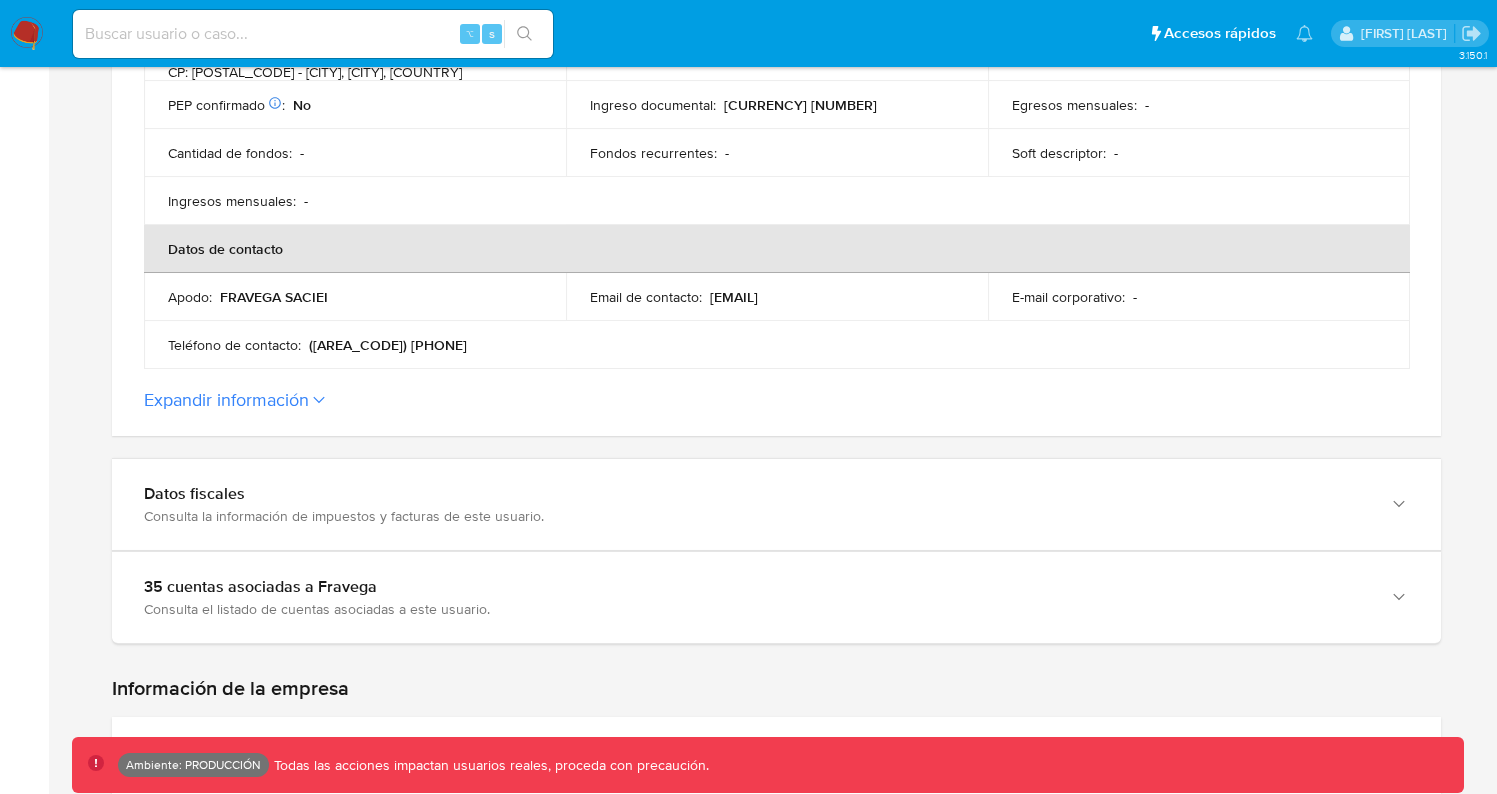 scroll, scrollTop: 737, scrollLeft: 0, axis: vertical 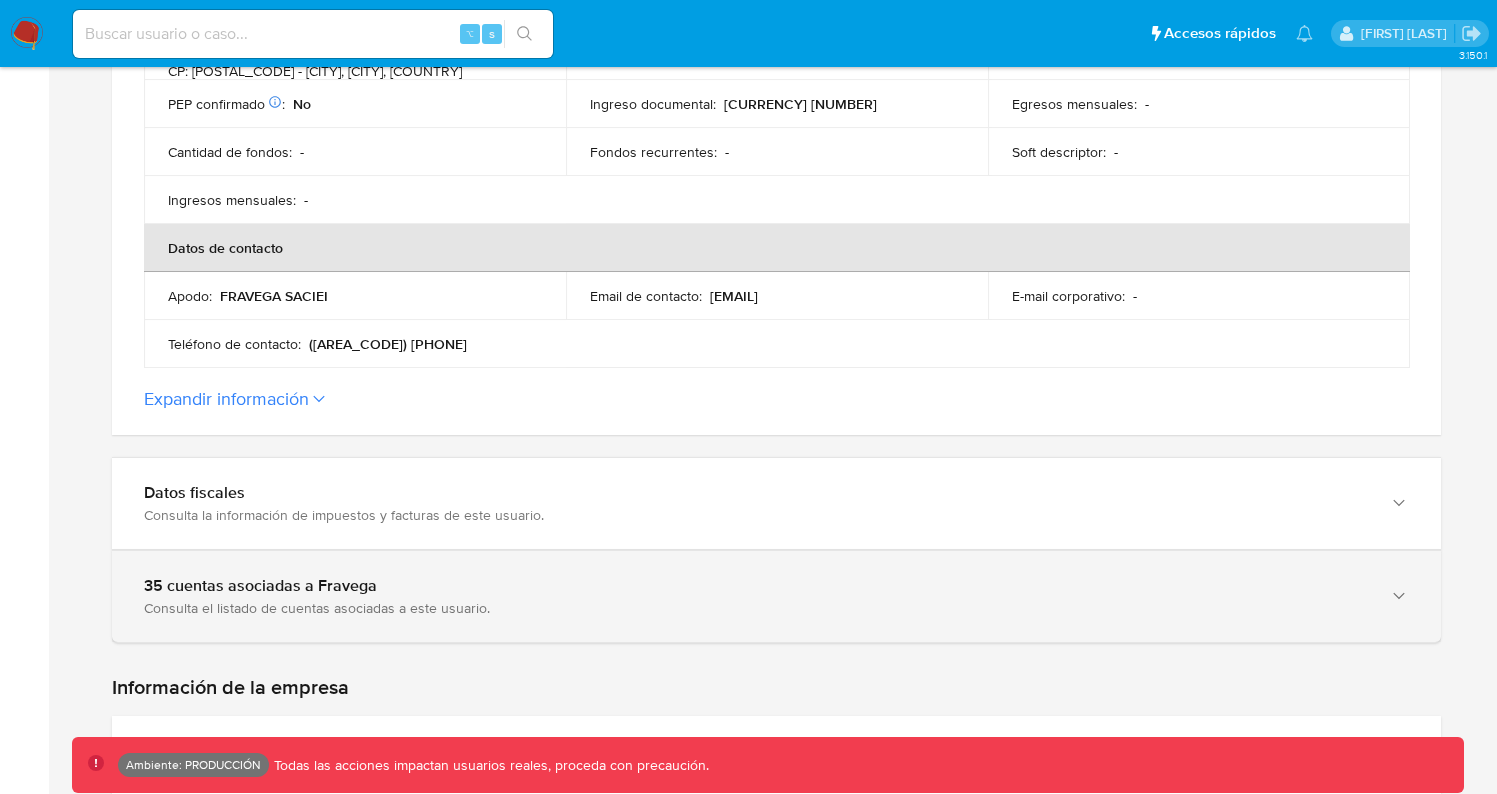 click on "35 cuentas asociadas a Fravega" at bounding box center [756, 586] 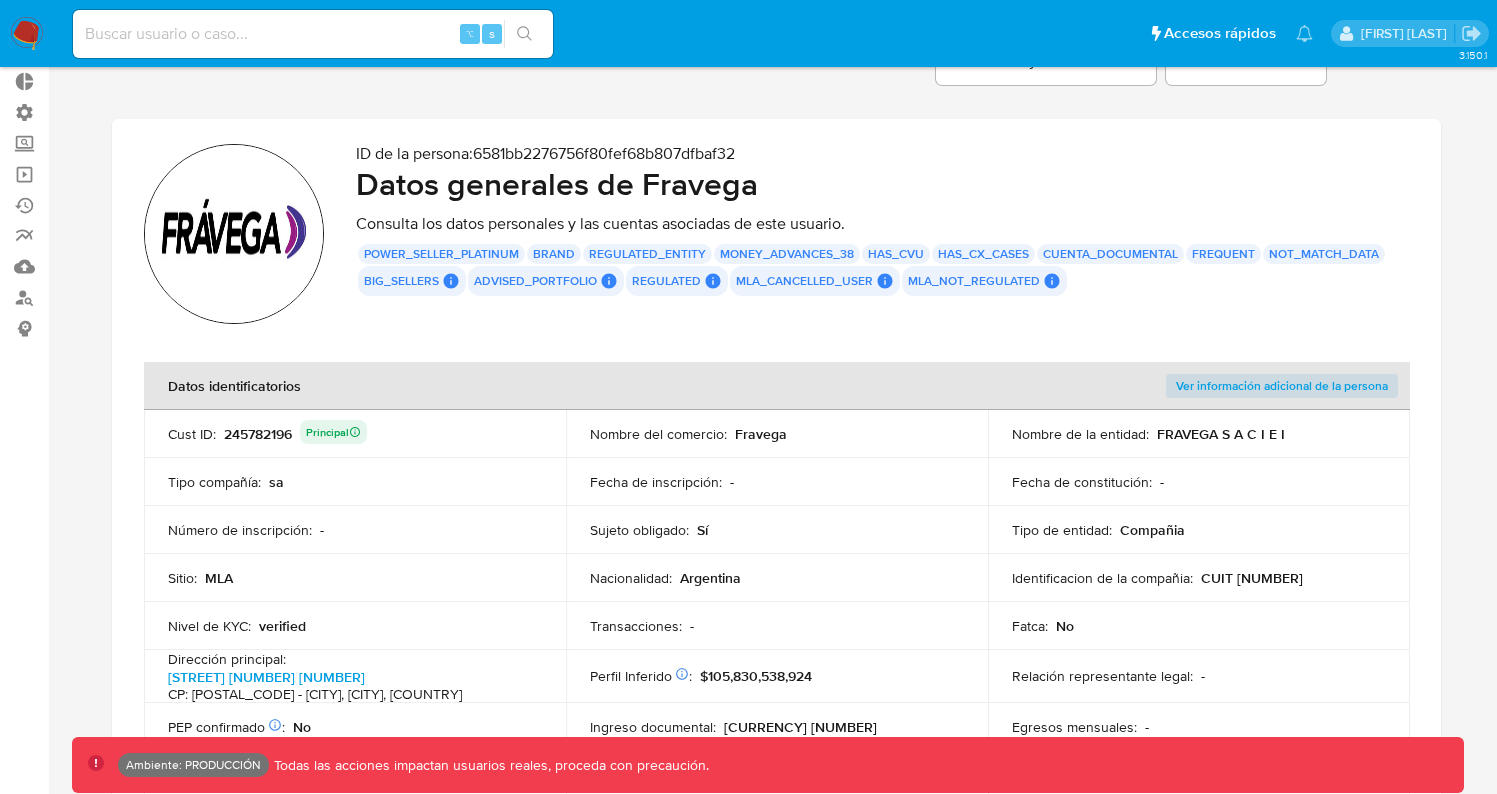 scroll, scrollTop: 80, scrollLeft: 0, axis: vertical 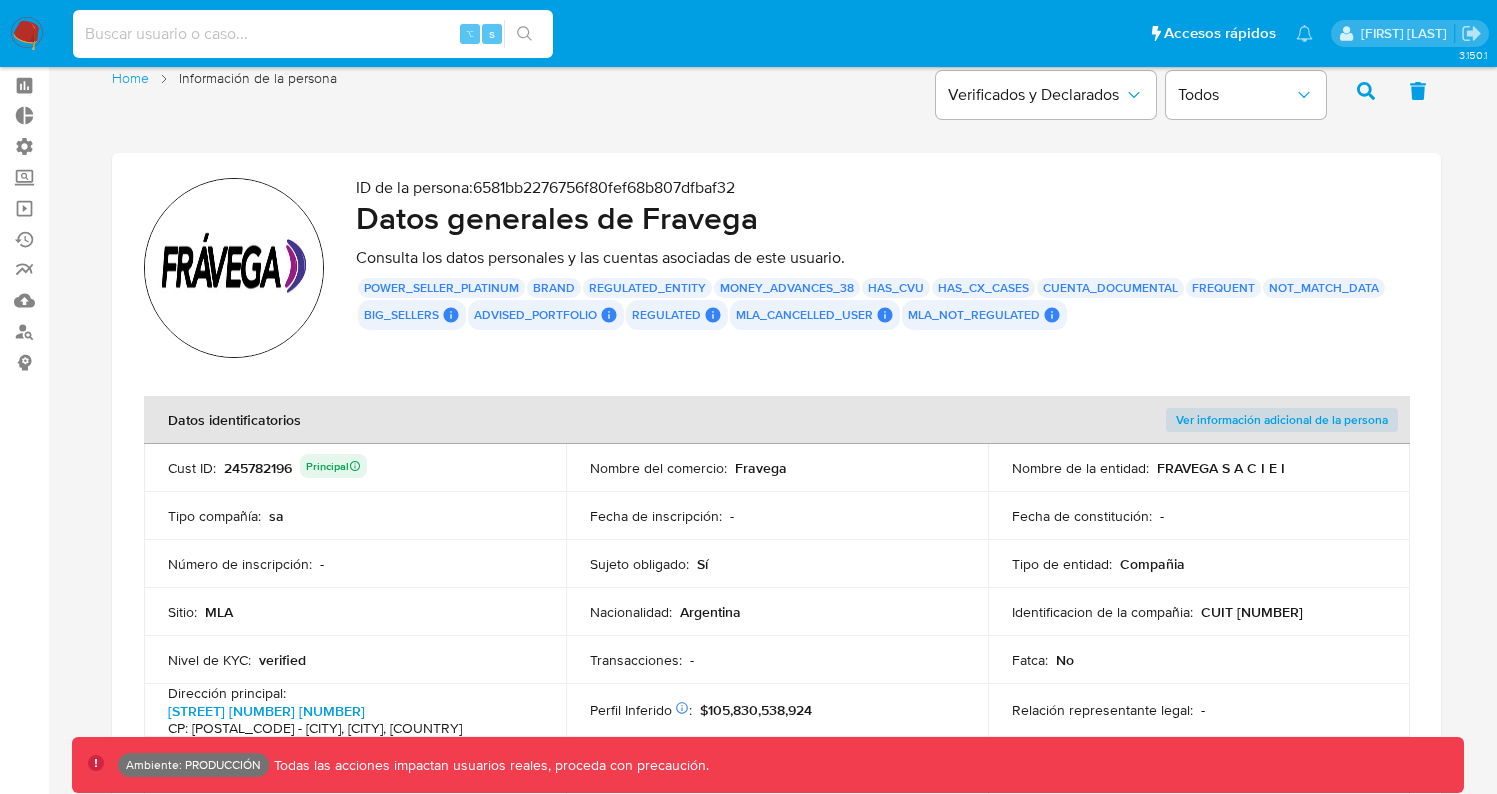 click at bounding box center (313, 34) 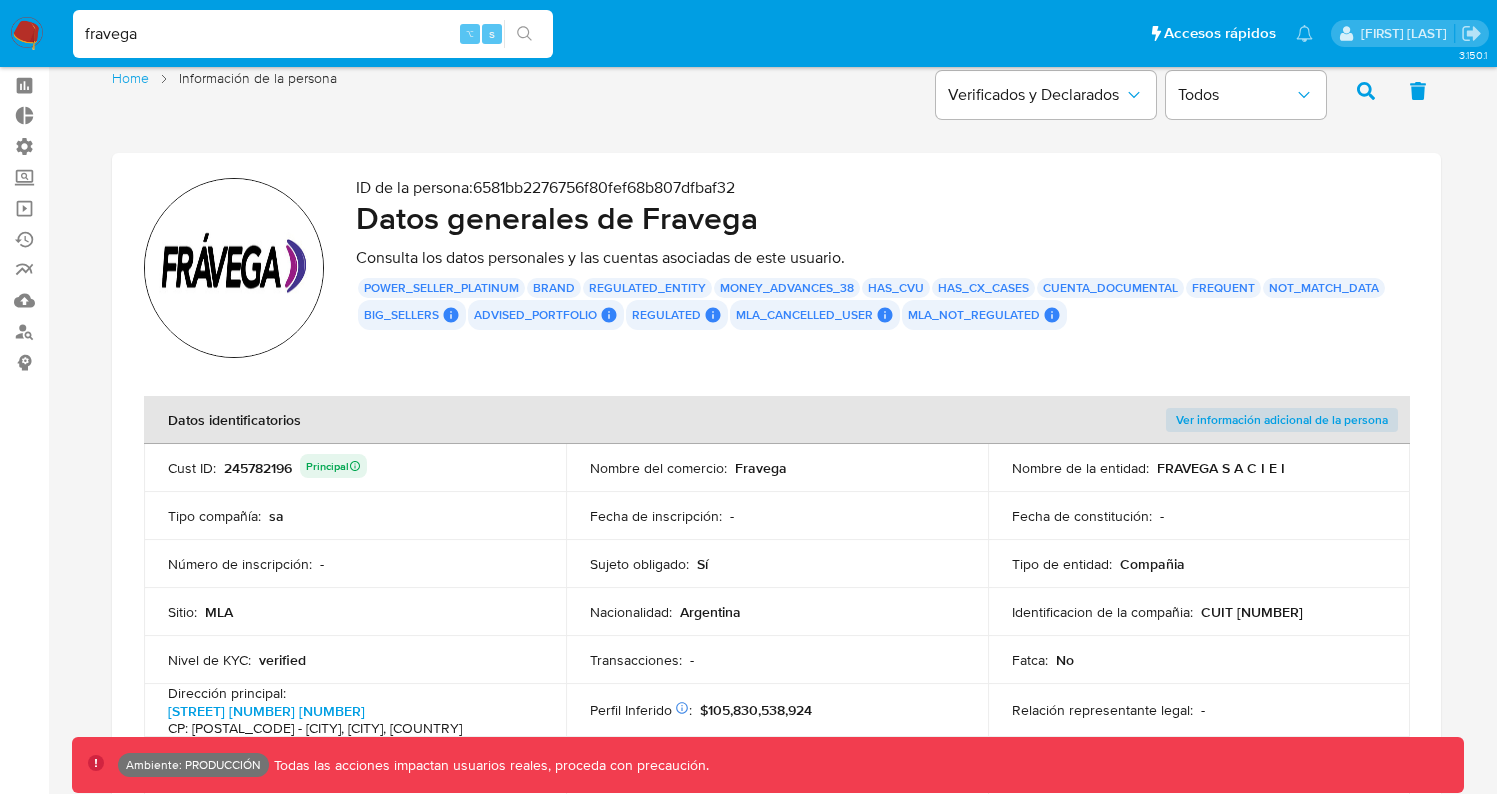 type on "fravega" 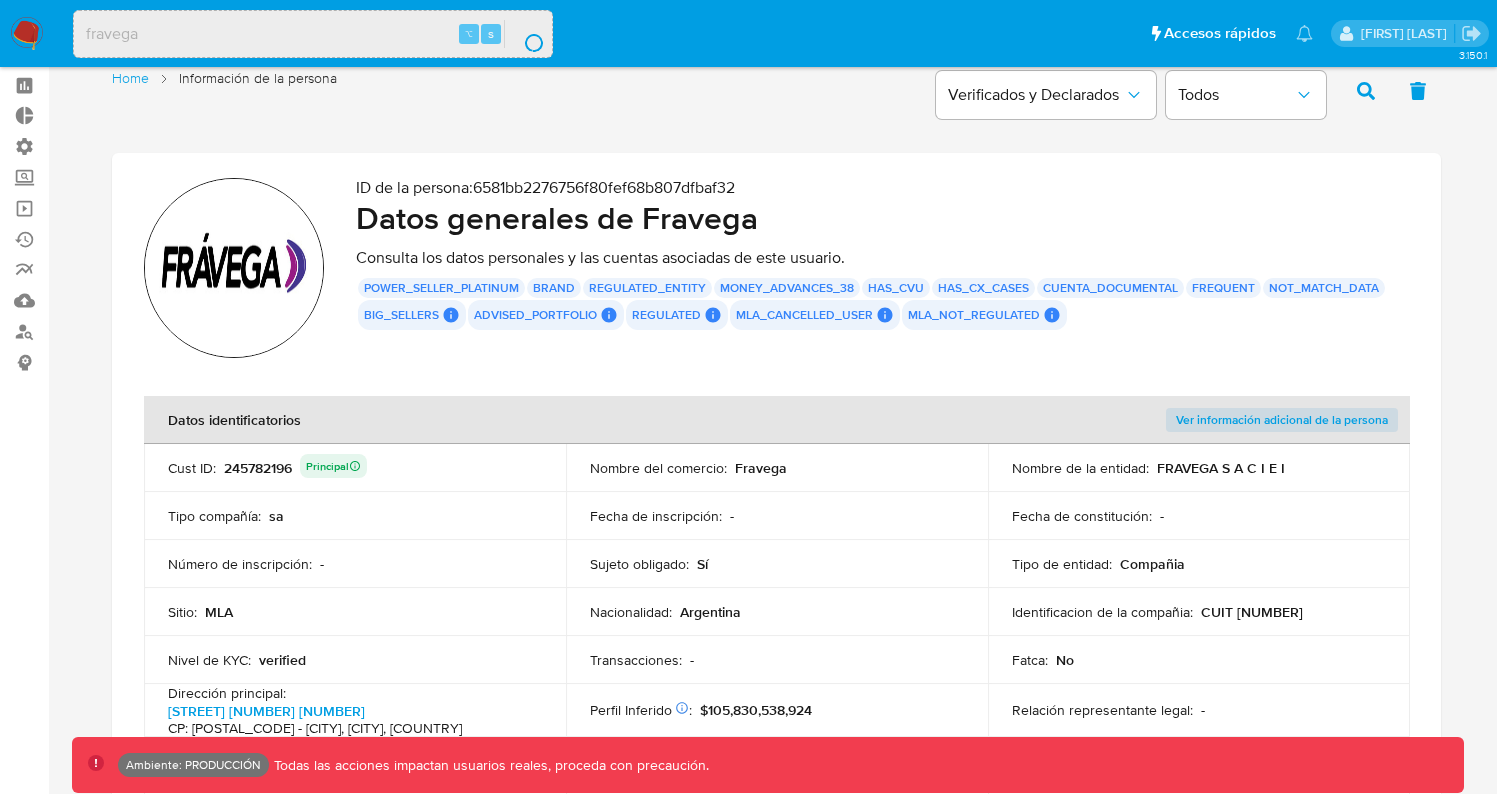scroll, scrollTop: 0, scrollLeft: 0, axis: both 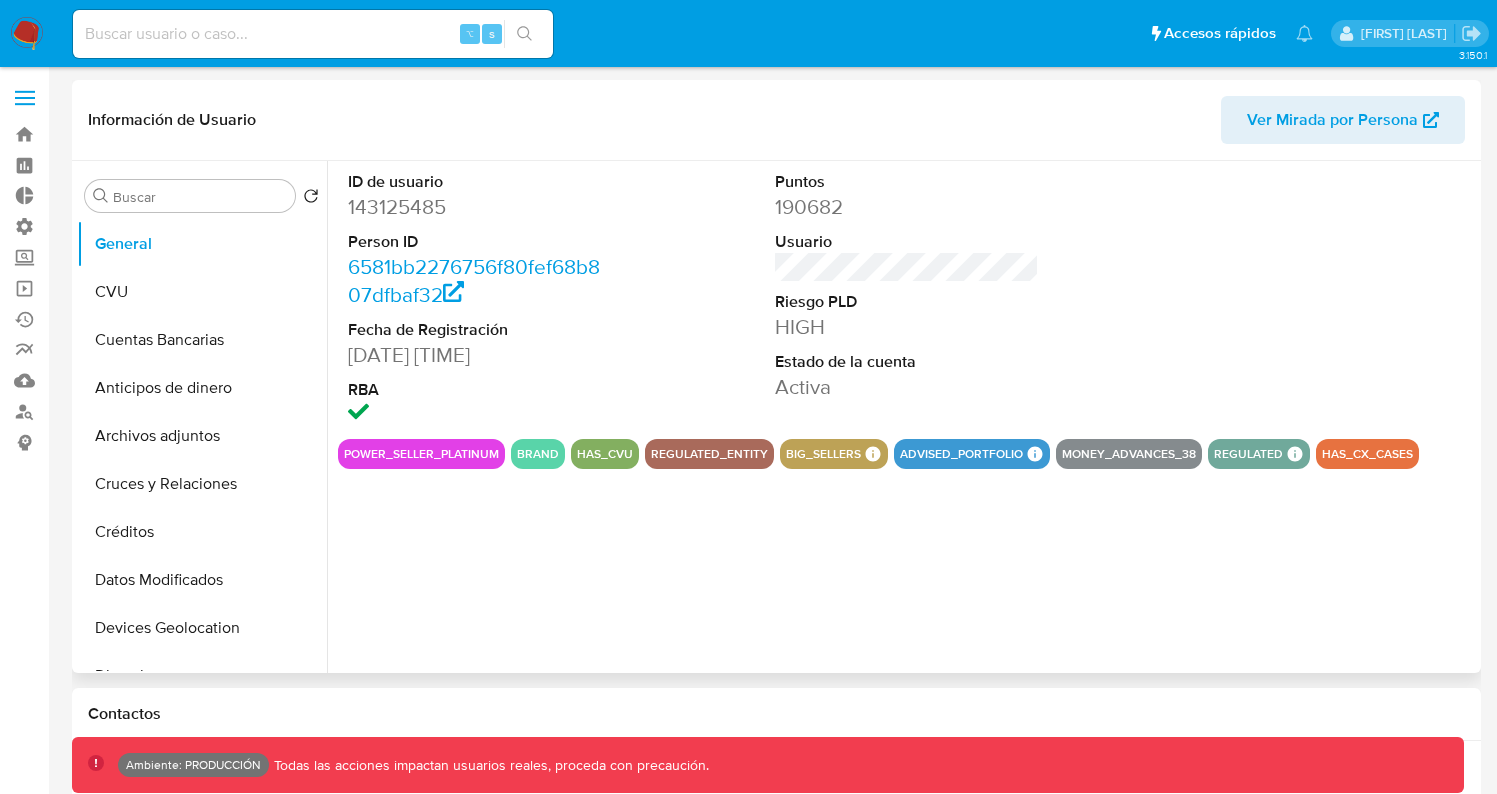 select on "10" 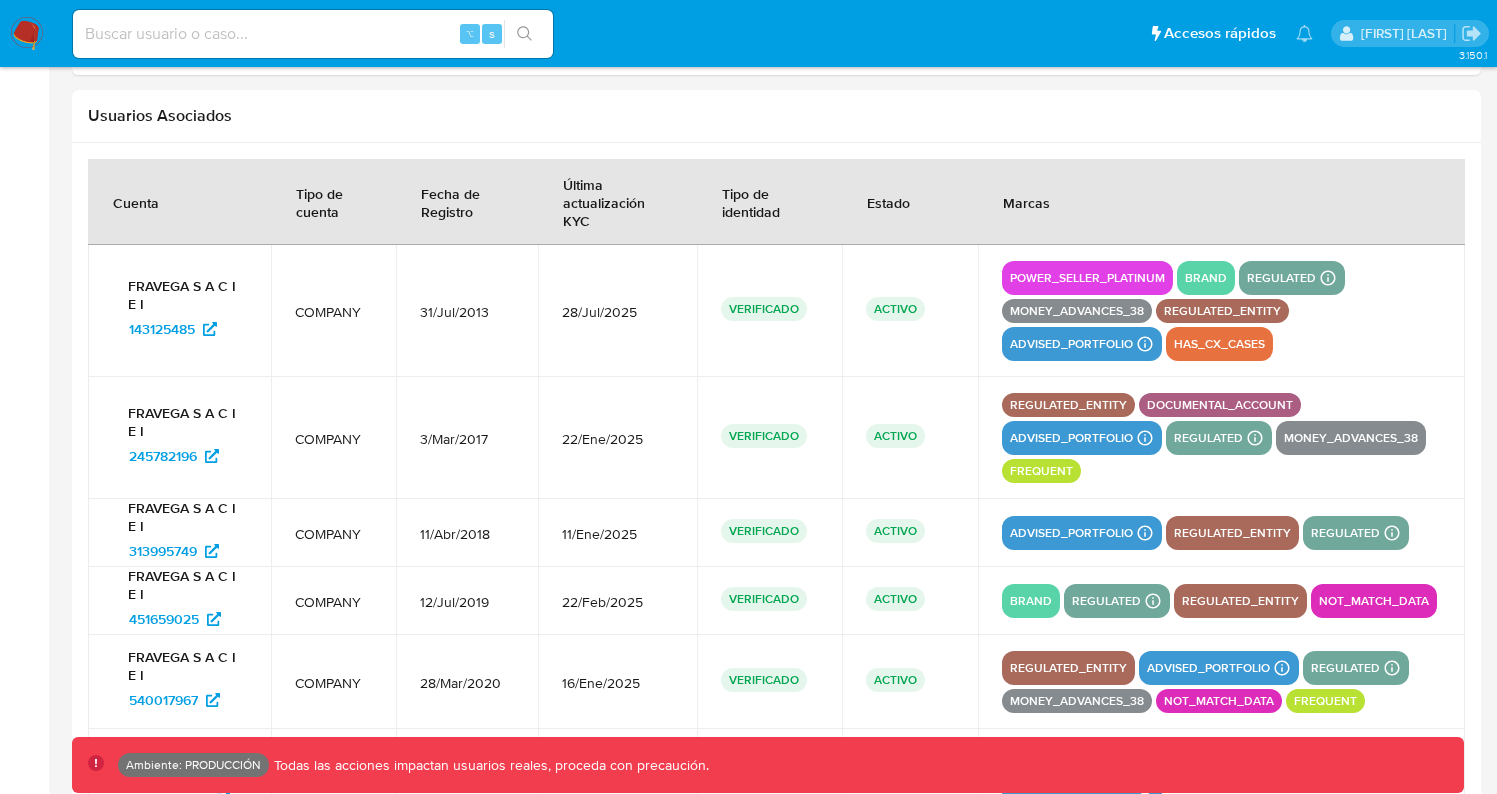 scroll, scrollTop: 2662, scrollLeft: 0, axis: vertical 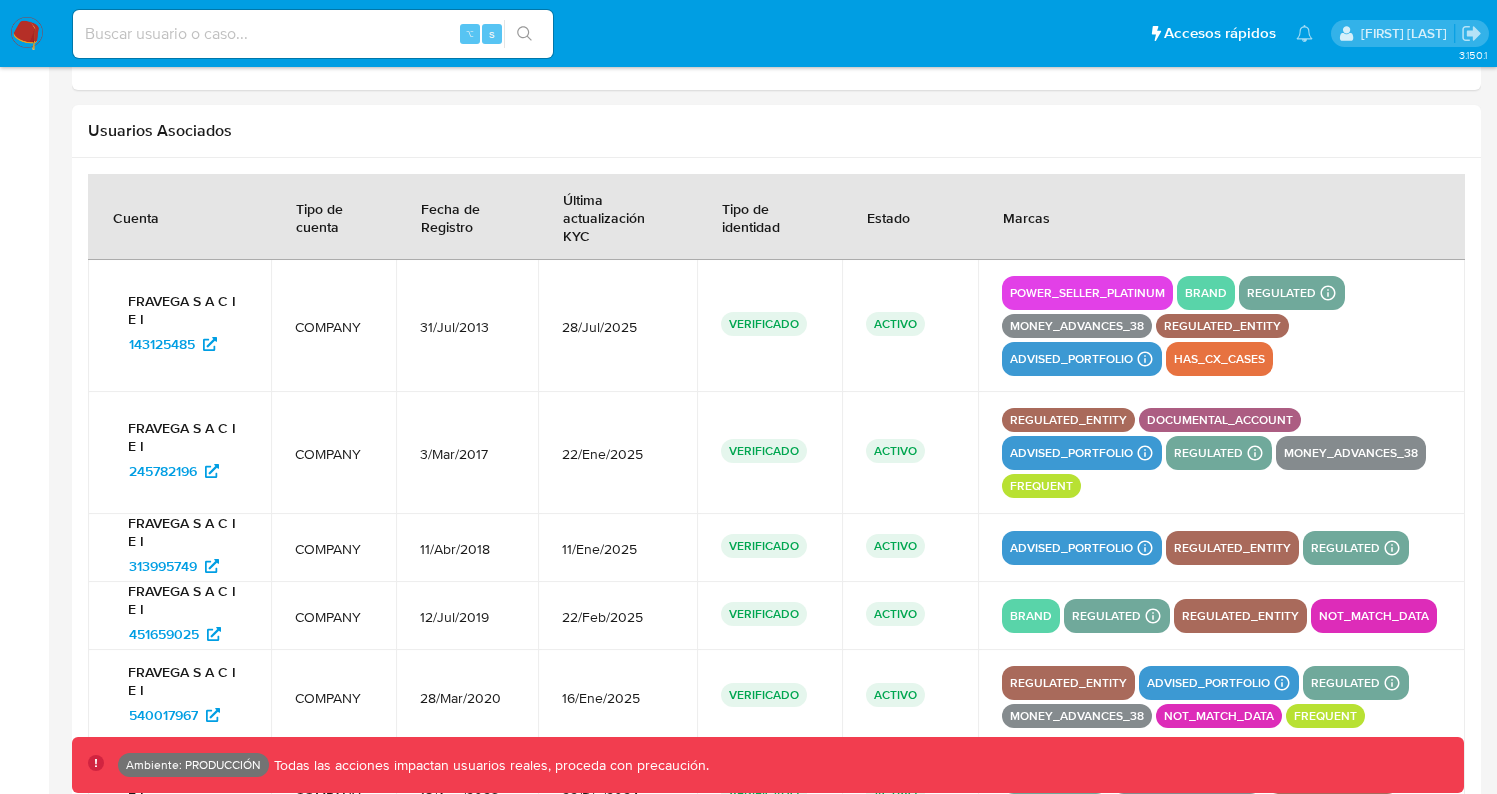 drag, startPoint x: 1021, startPoint y: 302, endPoint x: 1122, endPoint y: 550, distance: 267.7779 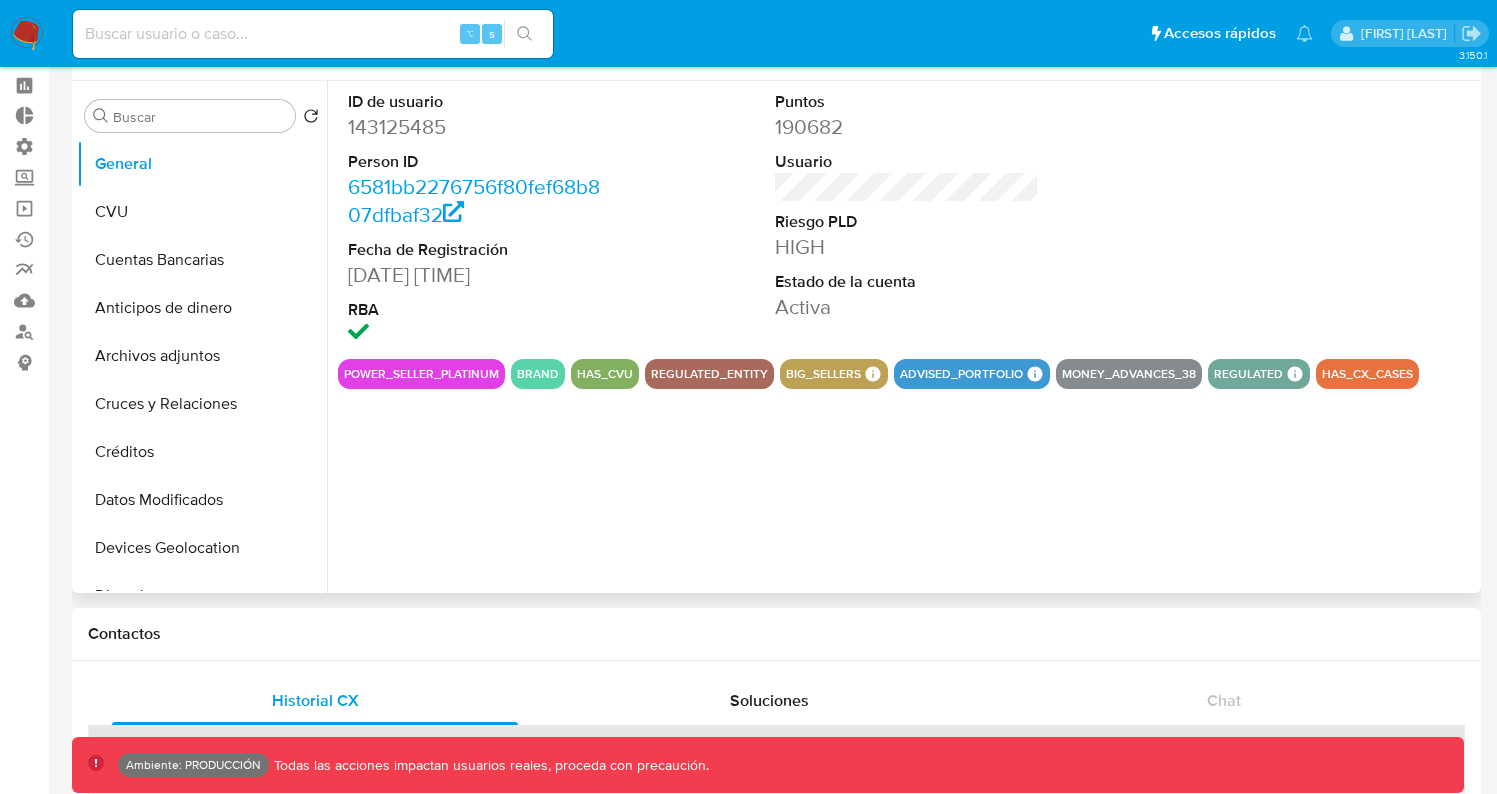 scroll, scrollTop: 77, scrollLeft: 0, axis: vertical 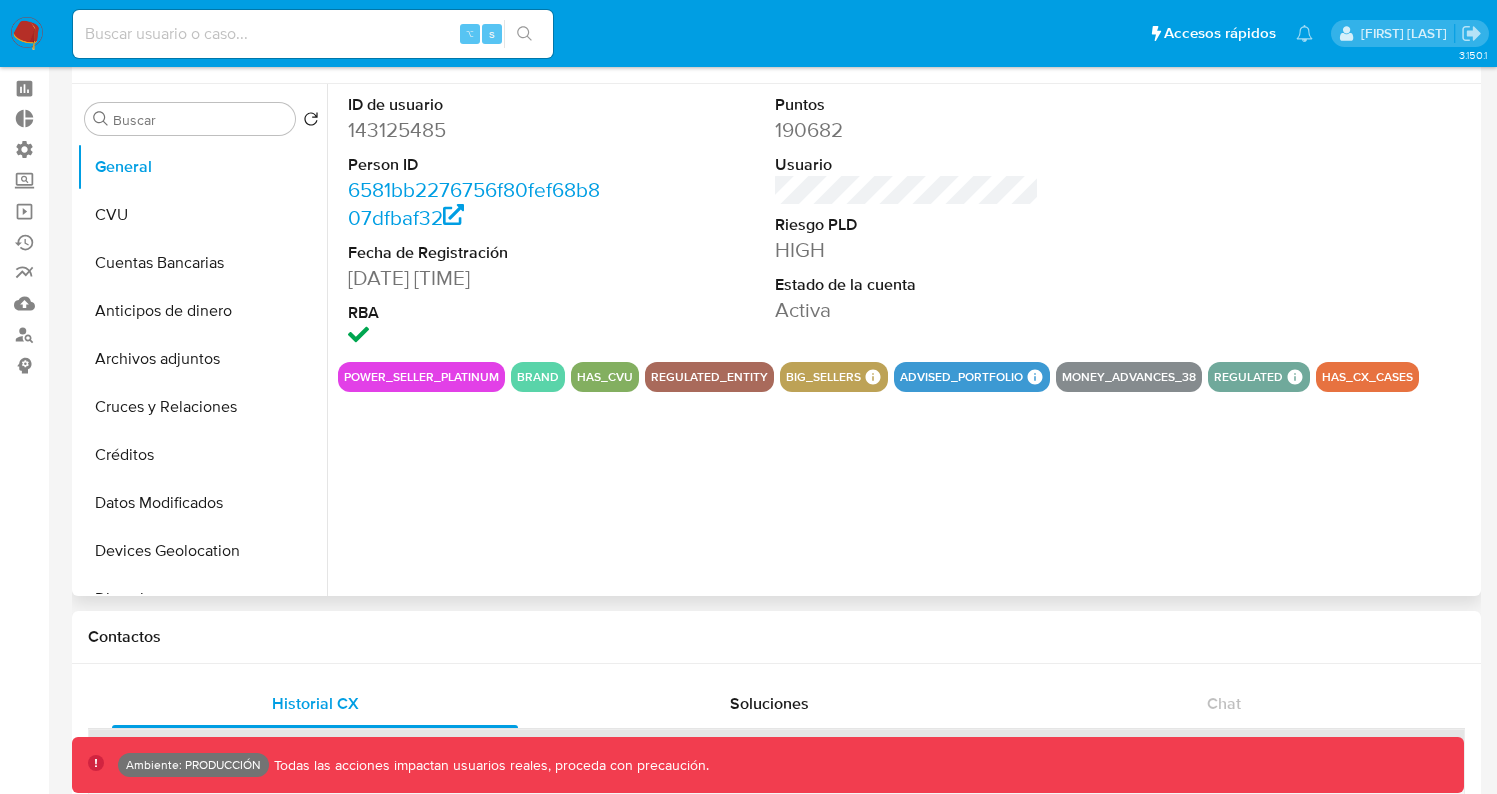 drag, startPoint x: 440, startPoint y: 381, endPoint x: 597, endPoint y: 383, distance: 157.01274 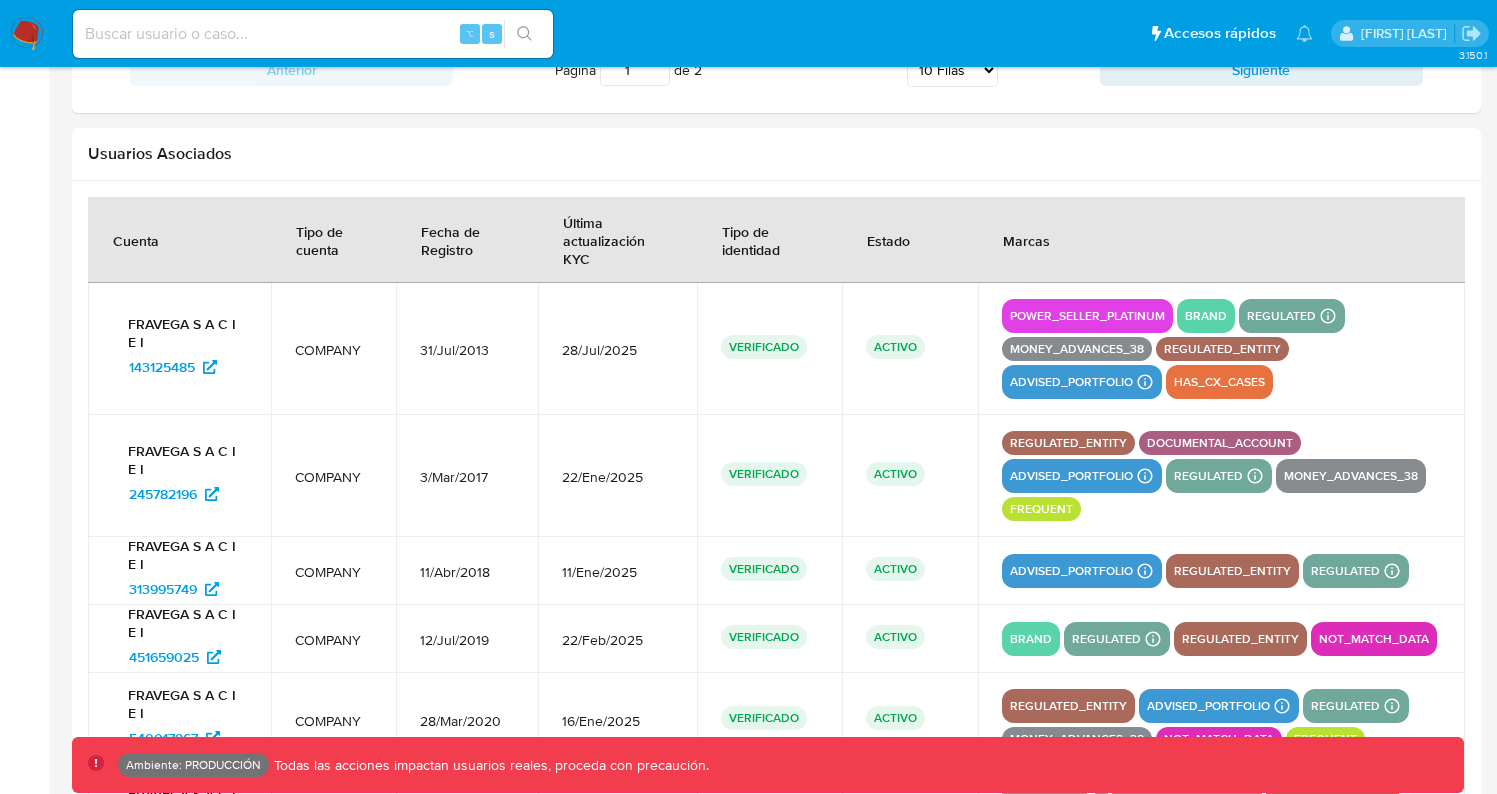 scroll, scrollTop: 2638, scrollLeft: 0, axis: vertical 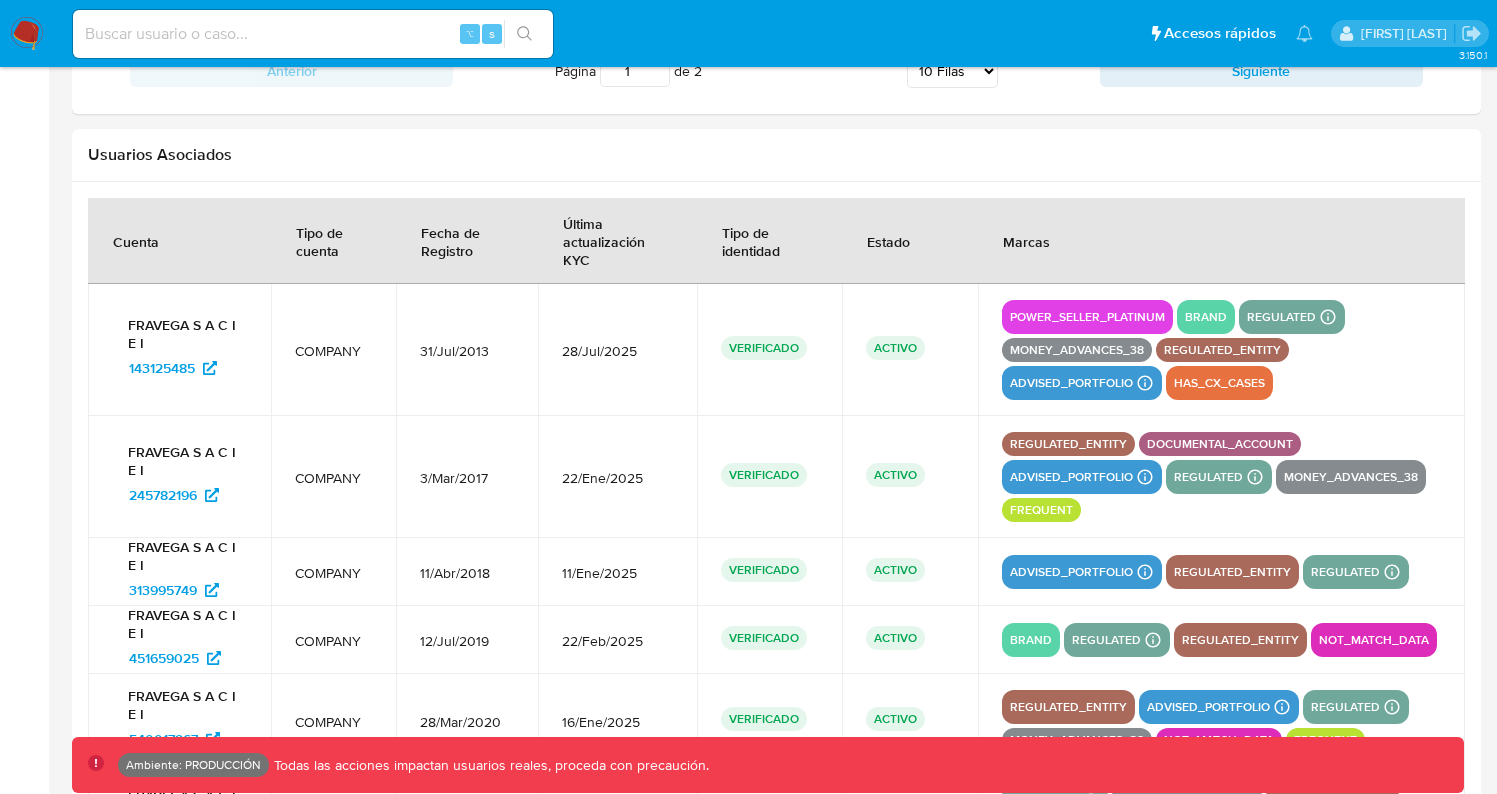 click on "Usuarios Asociados" at bounding box center [776, 155] 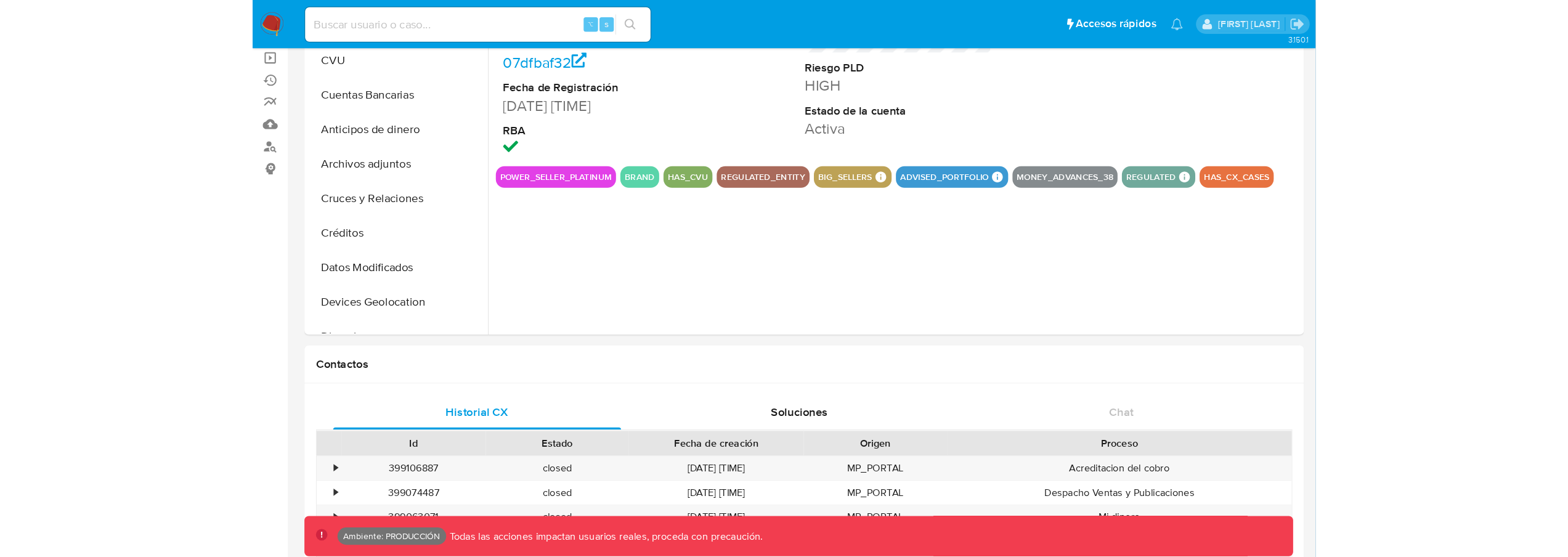scroll, scrollTop: 129, scrollLeft: 0, axis: vertical 